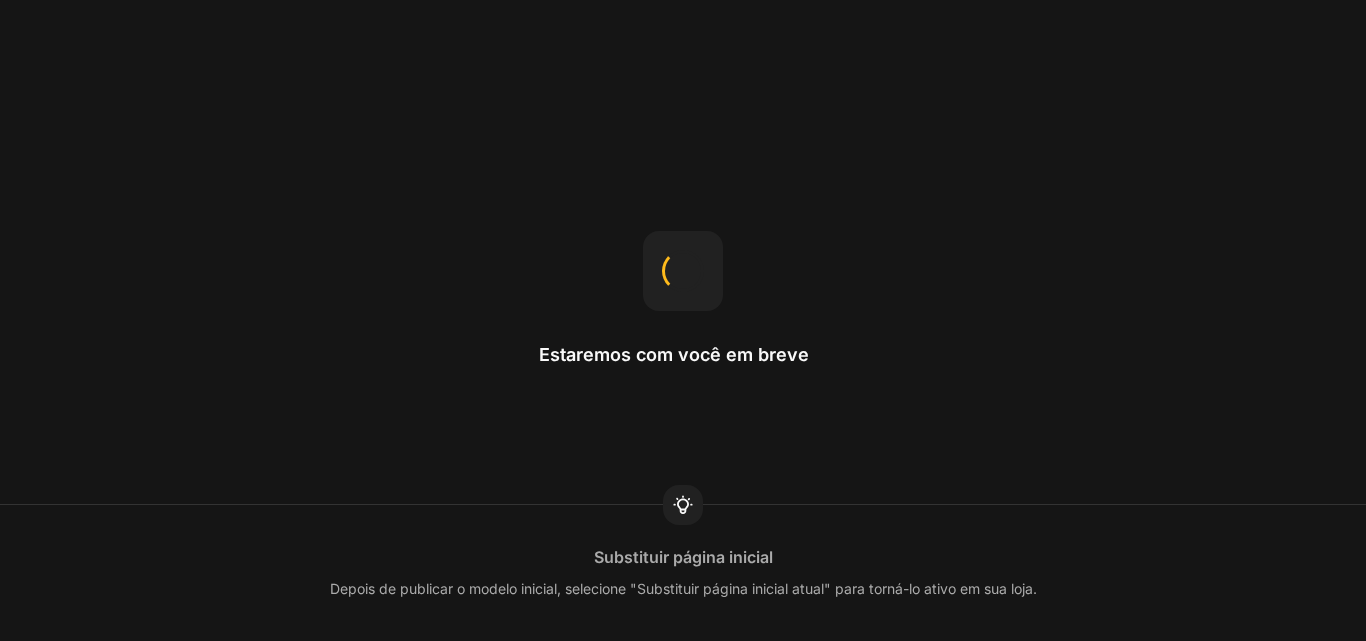 scroll, scrollTop: 0, scrollLeft: 0, axis: both 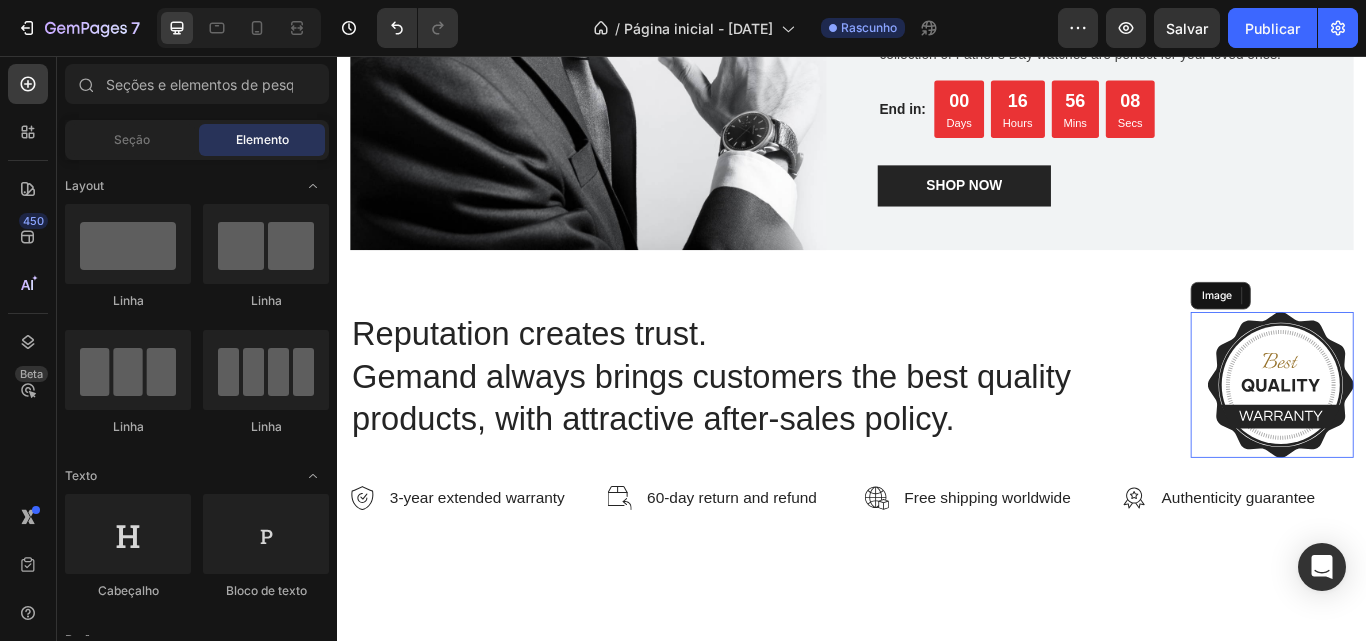 click at bounding box center [1437, 440] 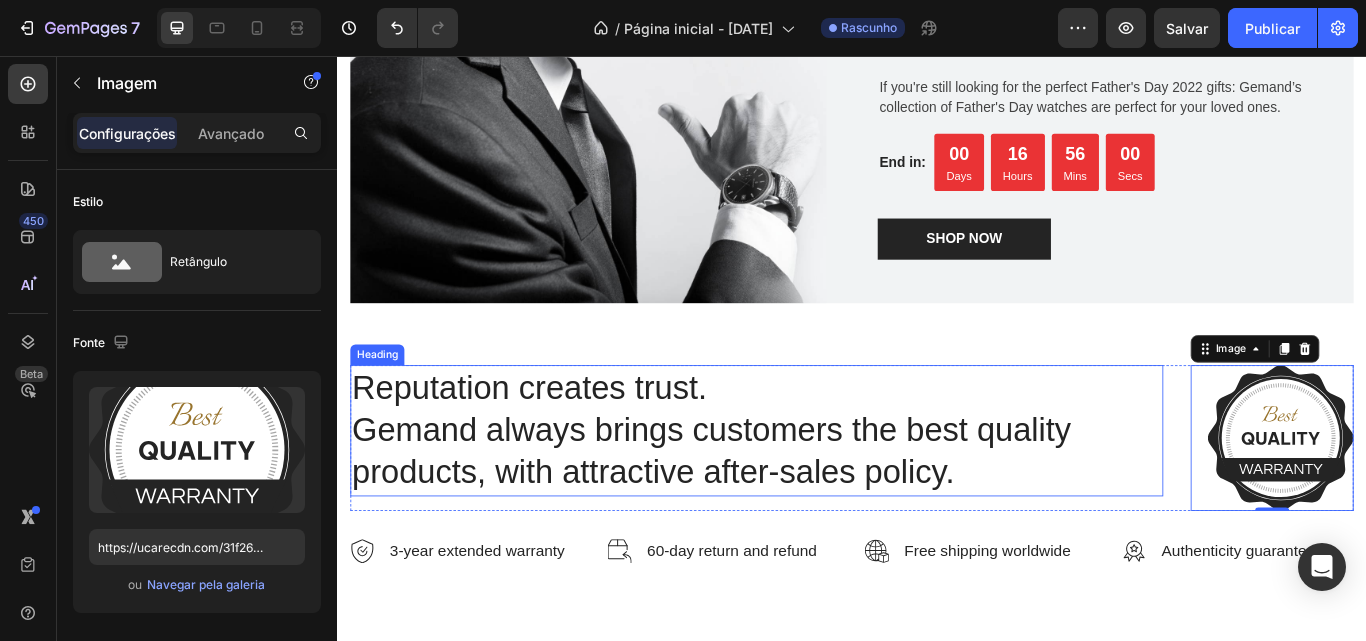 scroll, scrollTop: 3355, scrollLeft: 0, axis: vertical 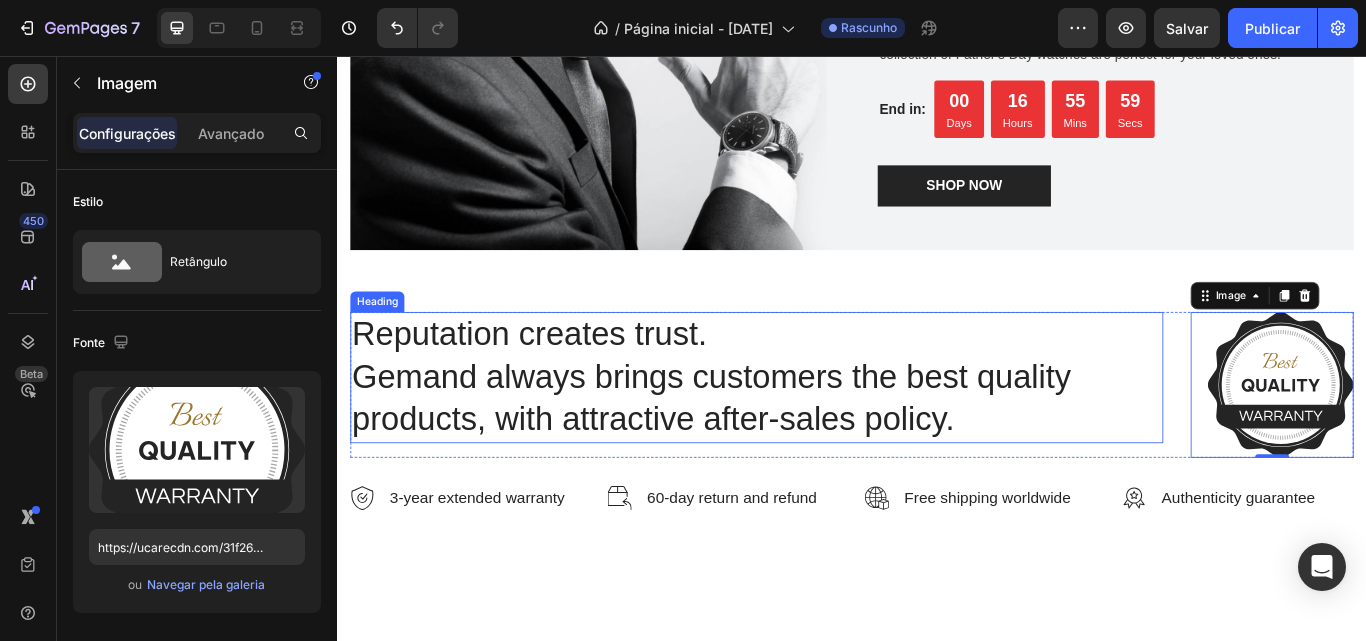 click on "Reputation creates trust. Gemand always brings customers the best quality products, with attractive after-sales policy." at bounding box center (826, 431) 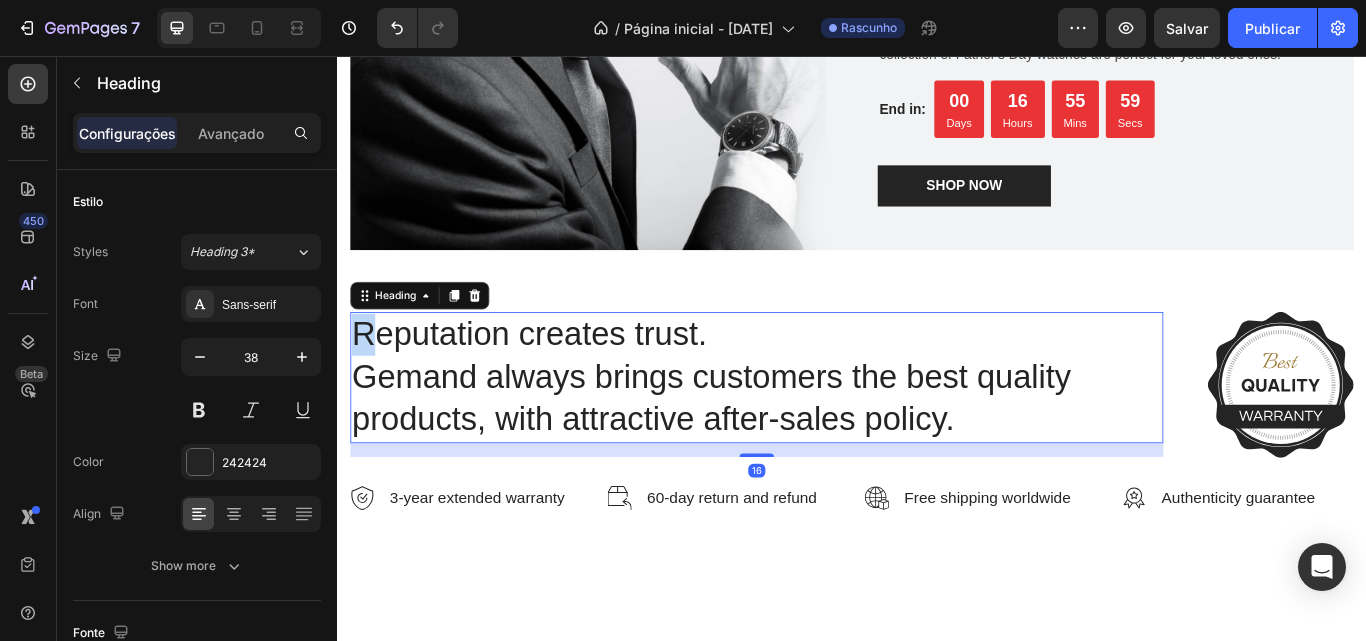 click on "Reputation creates trust. Gemand always brings customers the best quality products, with attractive after-sales policy." at bounding box center [826, 431] 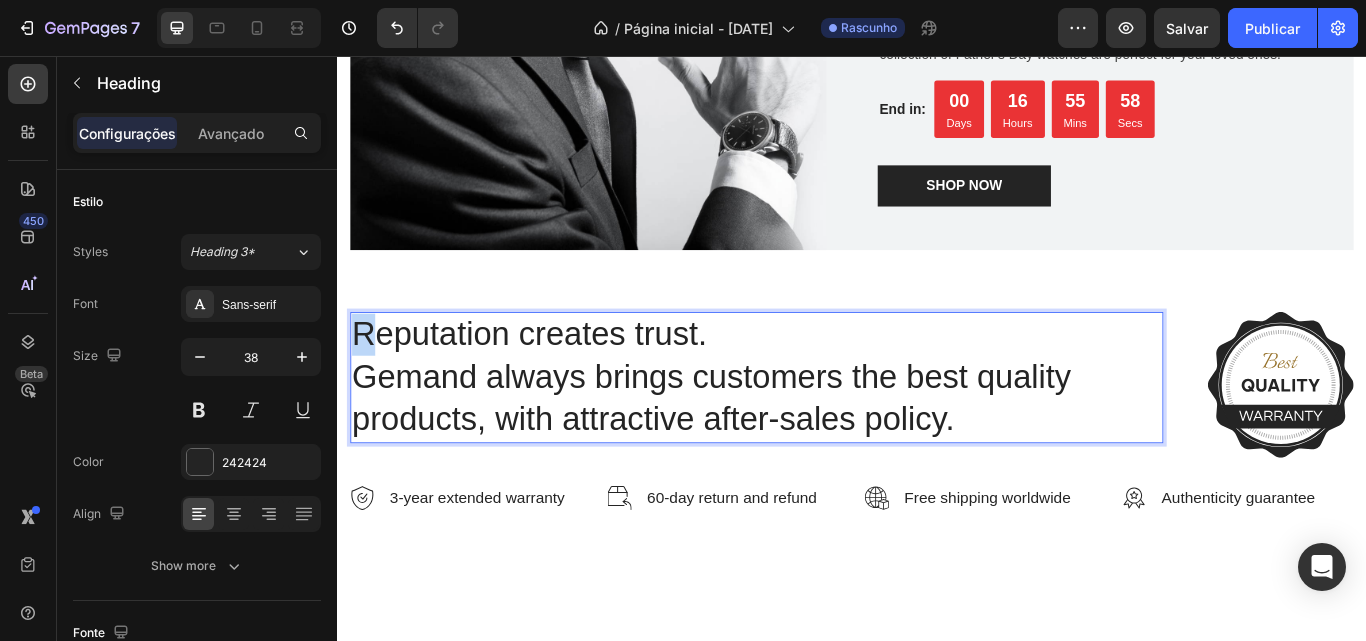 click on "Reputation creates trust. Gemand always brings customers the best quality products, with attractive after-sales policy." at bounding box center (826, 431) 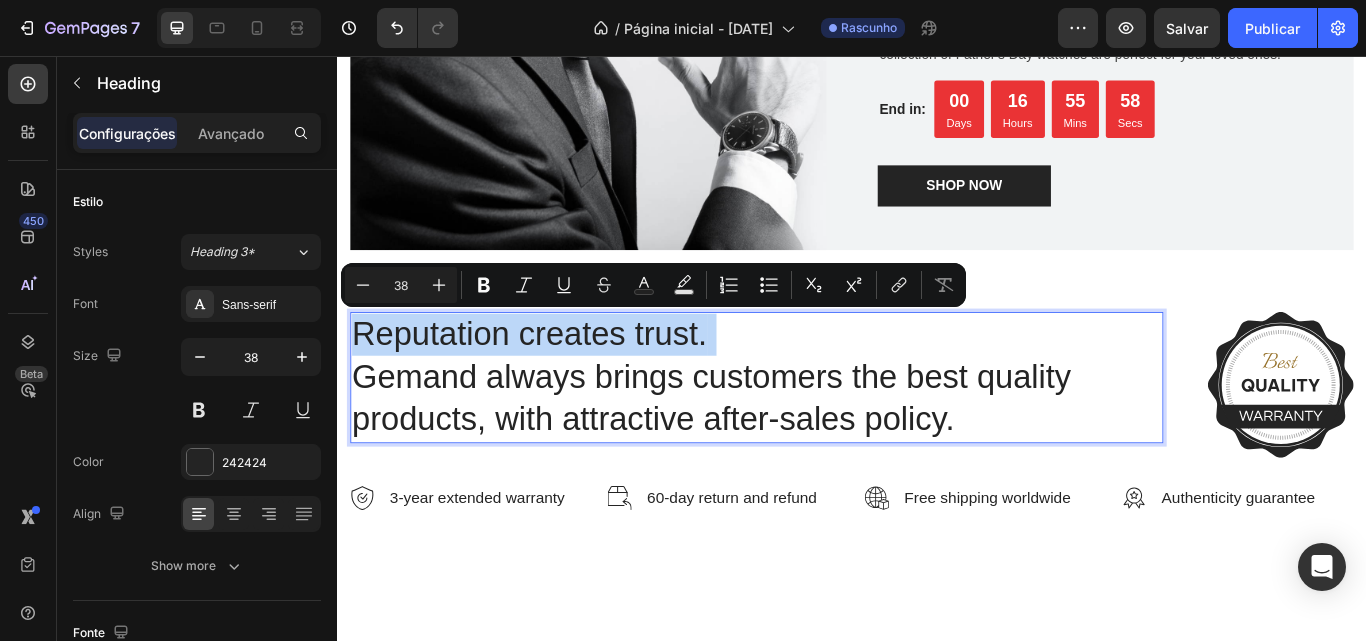 click on "Reputation creates trust. Gemand always brings customers the best quality products, with attractive after-sales policy." at bounding box center [826, 431] 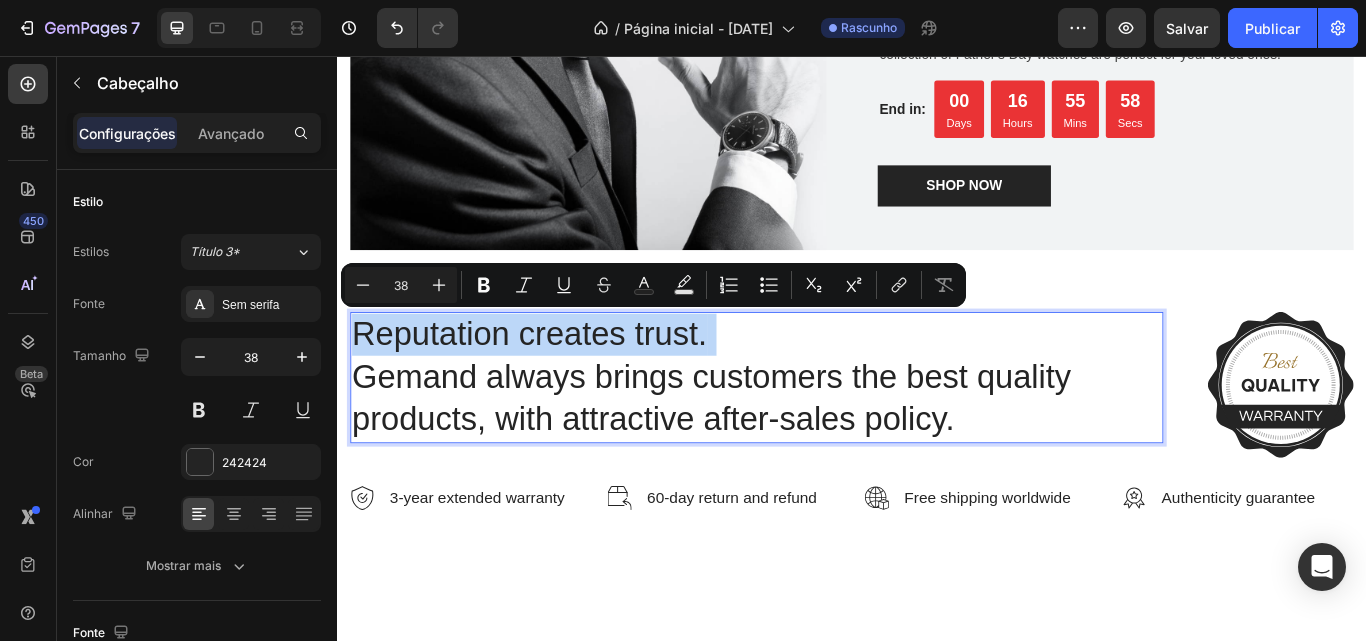 click on "Reputation creates trust. Gemand always brings customers the best quality products, with attractive after-sales policy." at bounding box center [826, 431] 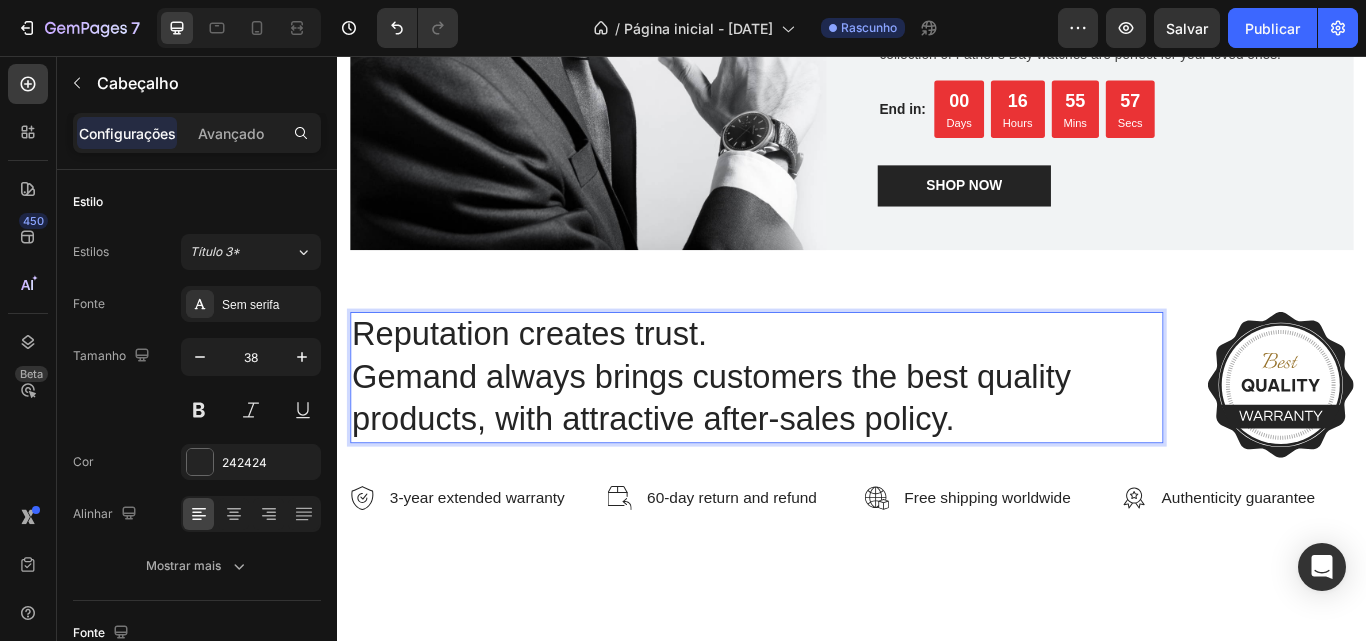 click on "Reputation creates trust. Gemand always brings customers the best quality products, with attractive after-sales policy." at bounding box center (826, 431) 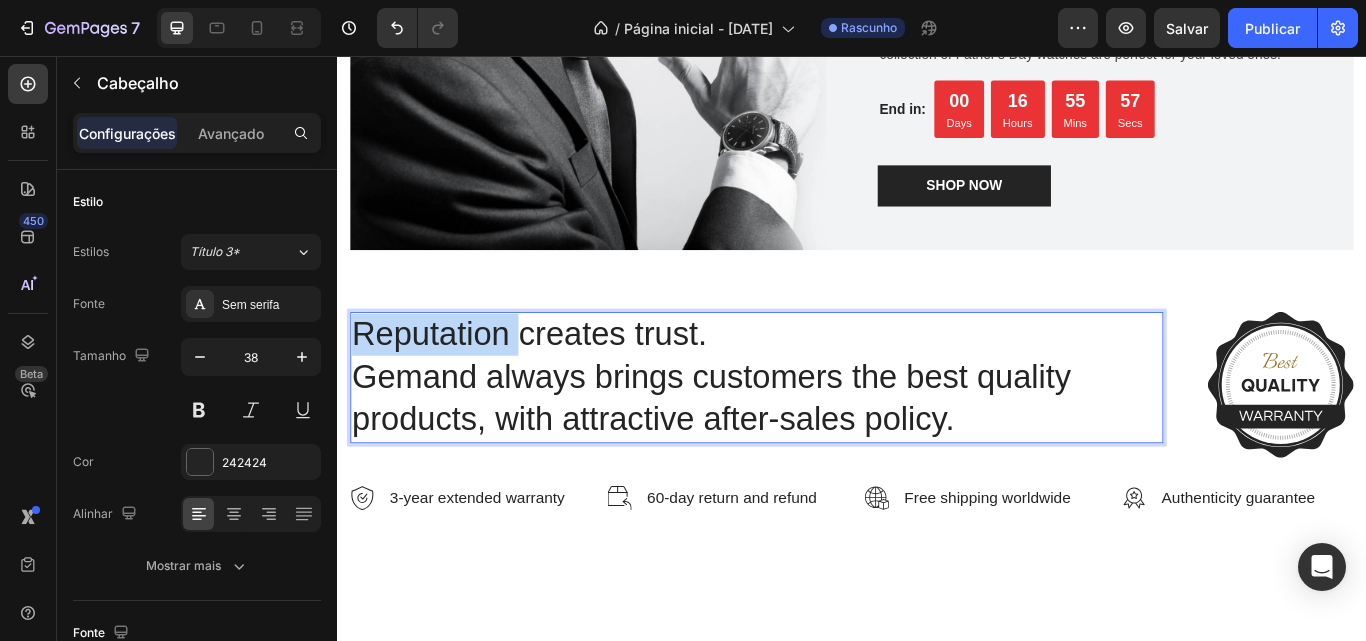 click on "Reputation creates trust. Gemand always brings customers the best quality products, with attractive after-sales policy." at bounding box center [826, 431] 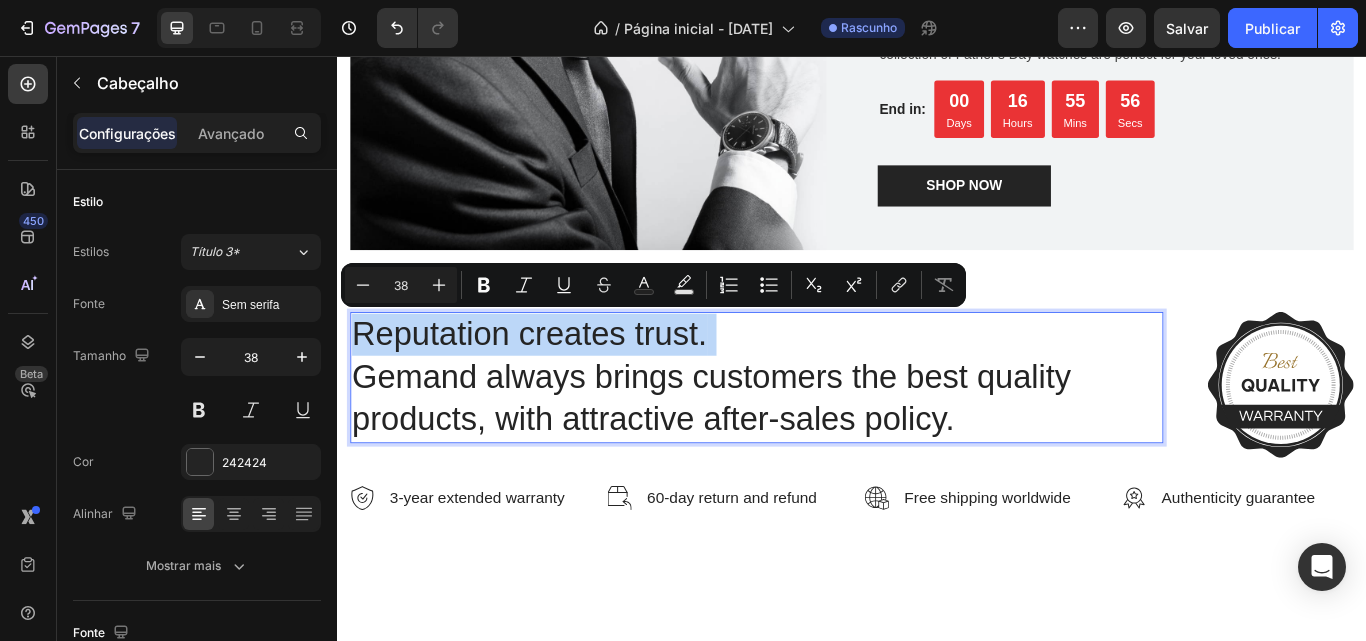 click on "Reputation creates trust. Gemand always brings customers the best quality products, with attractive after-sales policy." at bounding box center [826, 431] 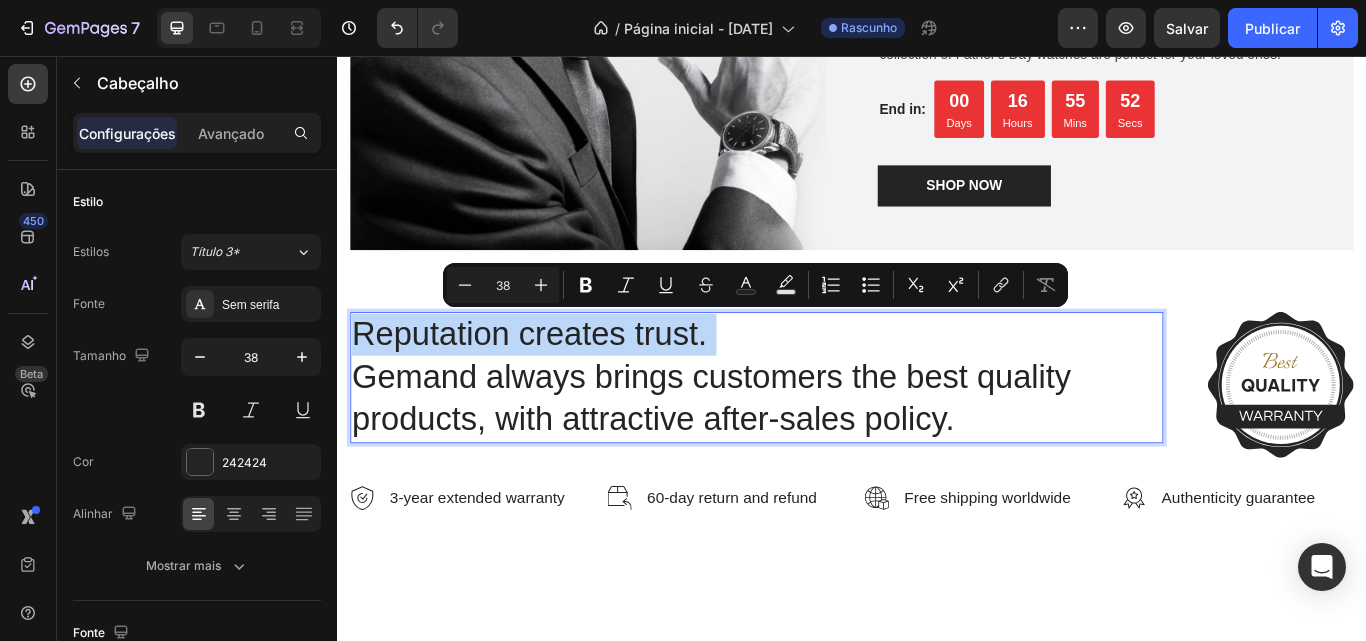 copy on "Reputation creates trust. Gemand always brings customers the best quality products, with attractive after-sales policy." 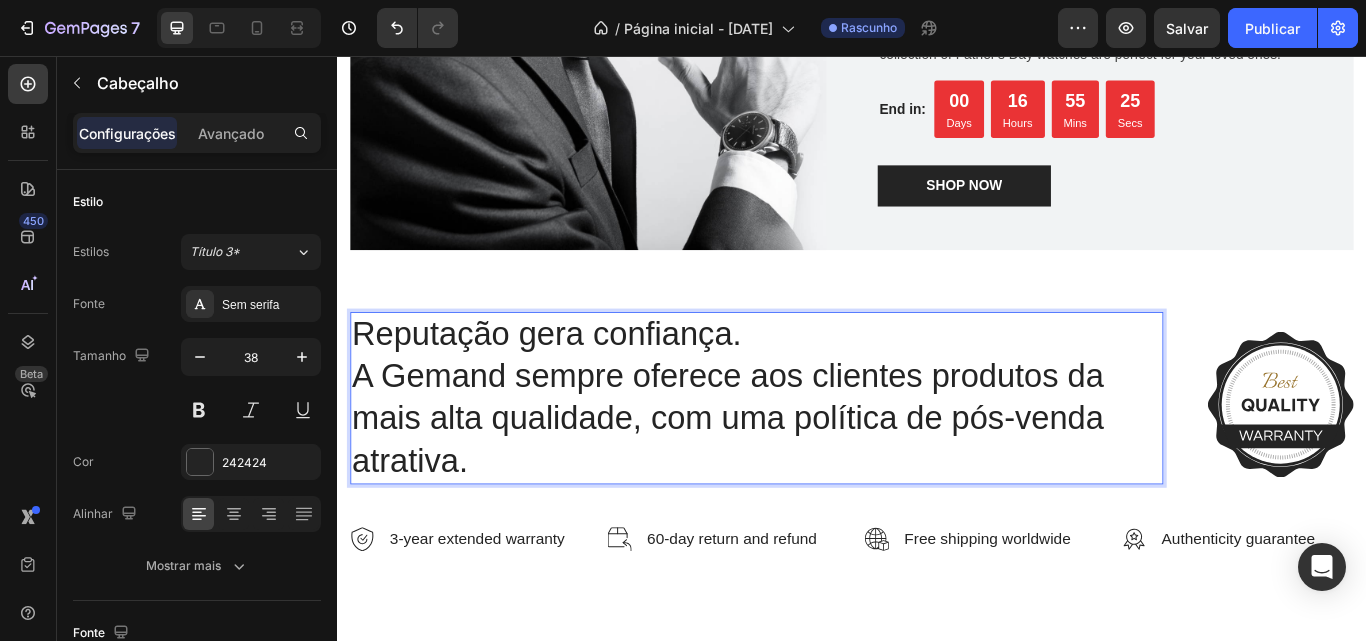 click on "Reputação gera confiança. A Gemand sempre oferece aos clientes produtos da mais alta qualidade, com uma política de pós-venda atrativa." at bounding box center [826, 456] 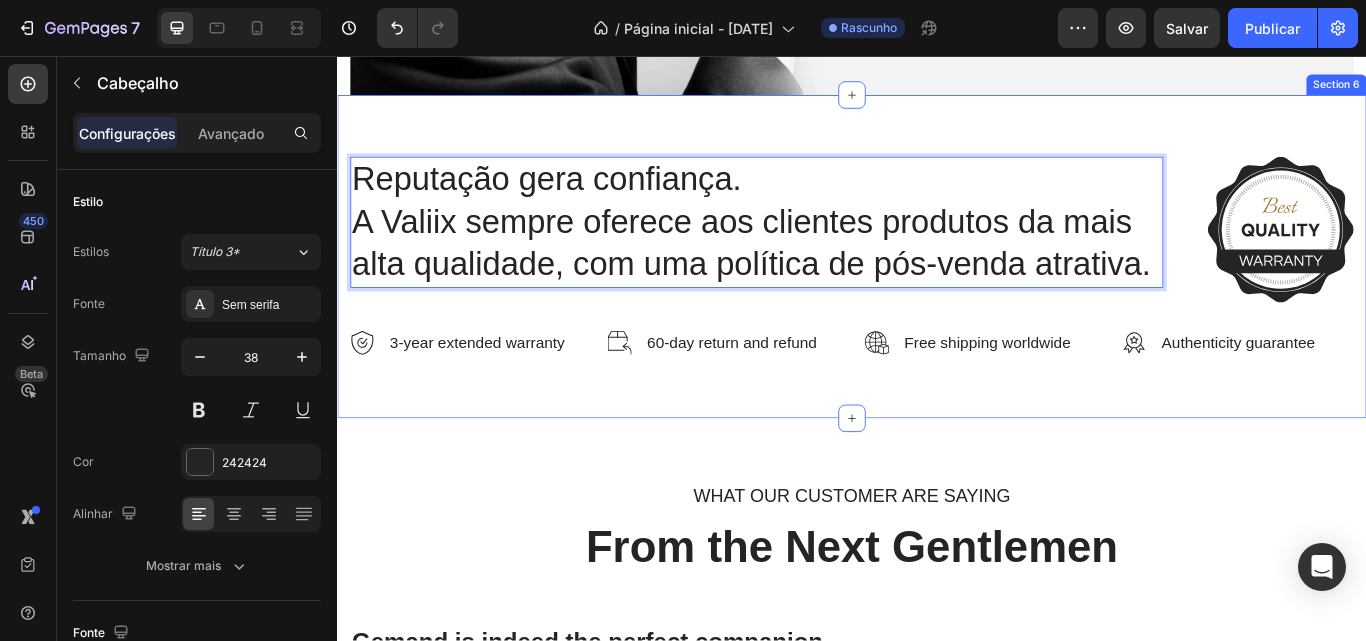 scroll, scrollTop: 3556, scrollLeft: 0, axis: vertical 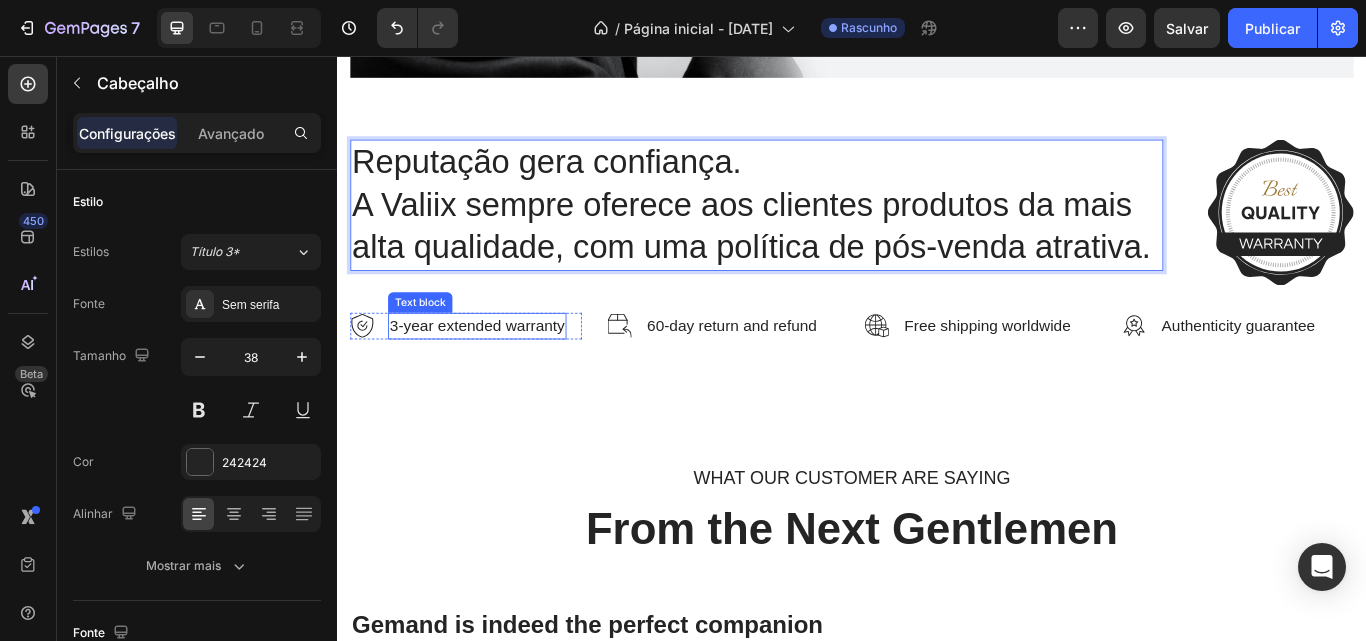 click on "3-year extended warranty" at bounding box center (500, 371) 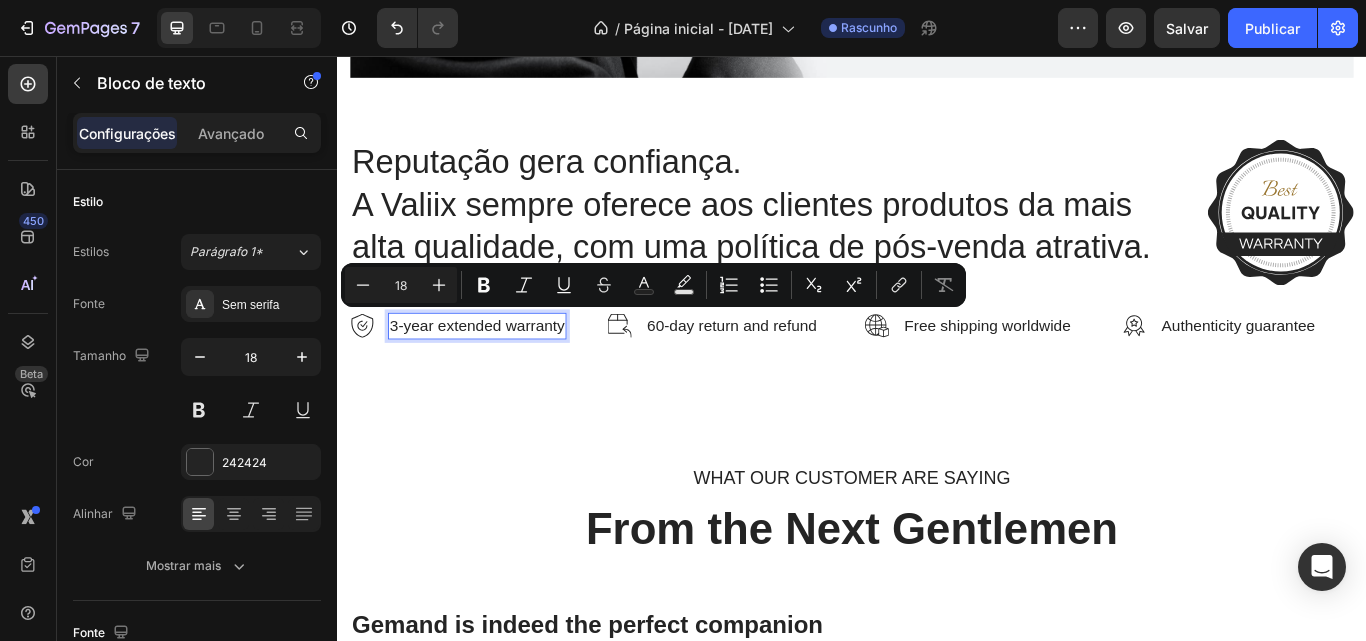 click on "3-year extended warranty" at bounding box center (500, 371) 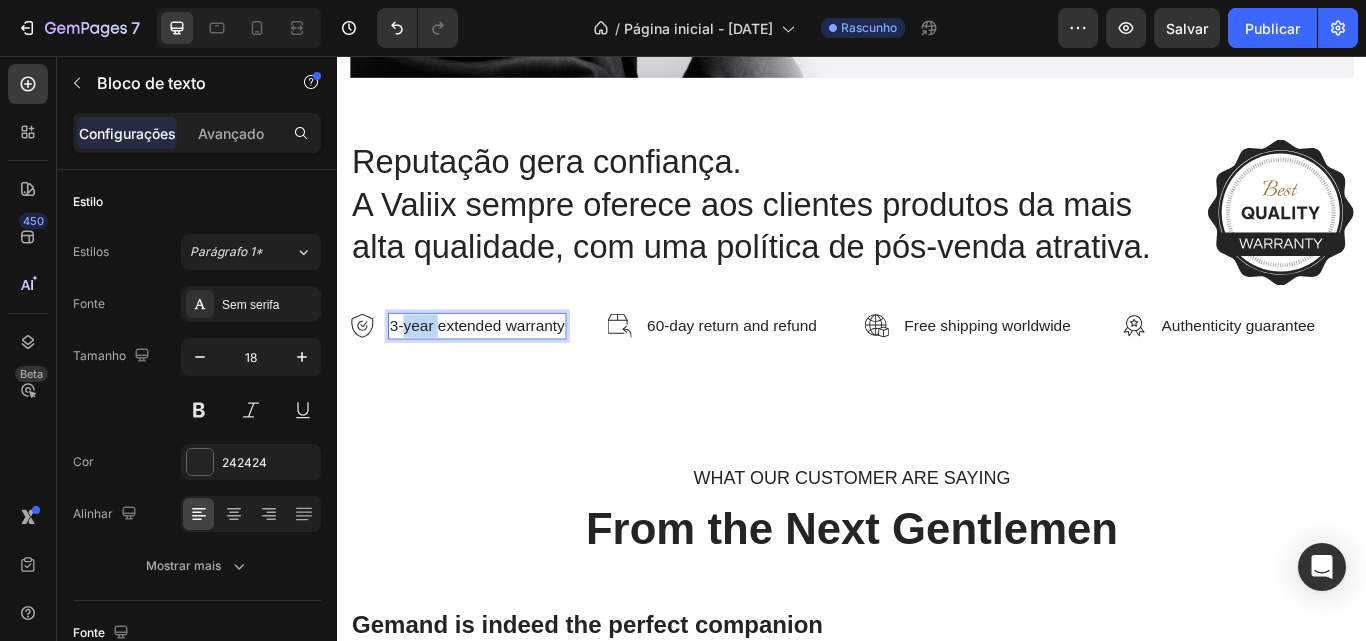 click on "3-year extended warranty" at bounding box center (500, 371) 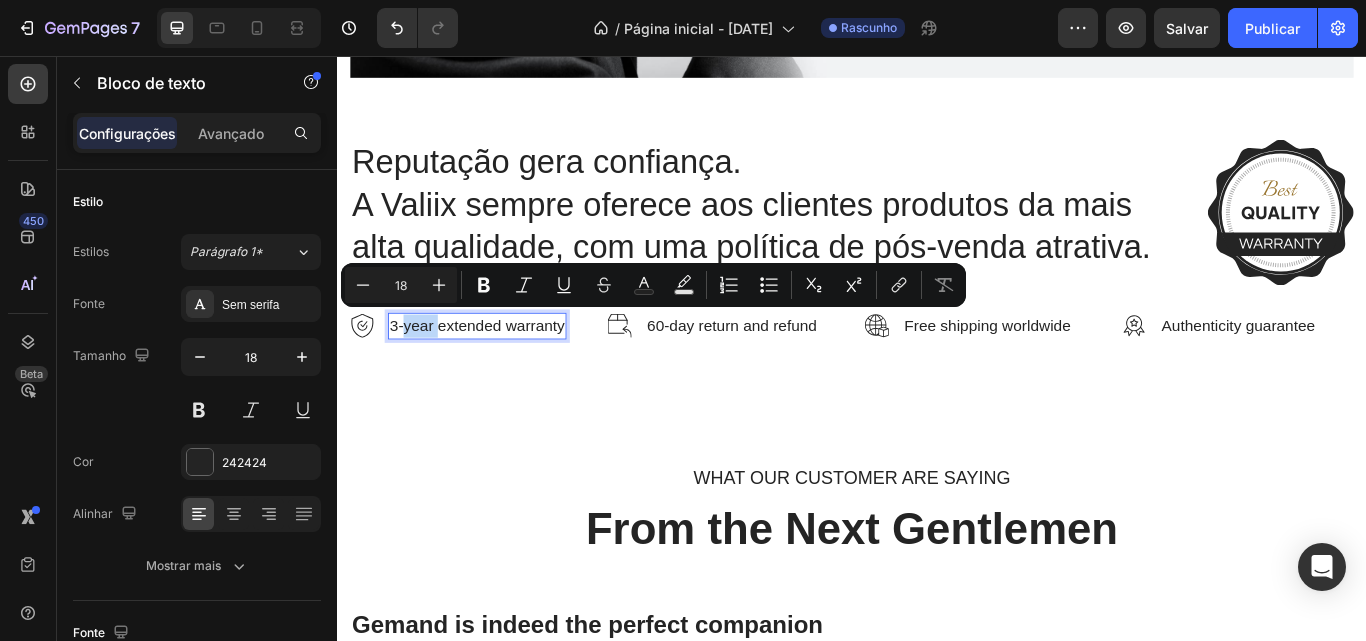 click on "3-year extended warranty" at bounding box center [500, 371] 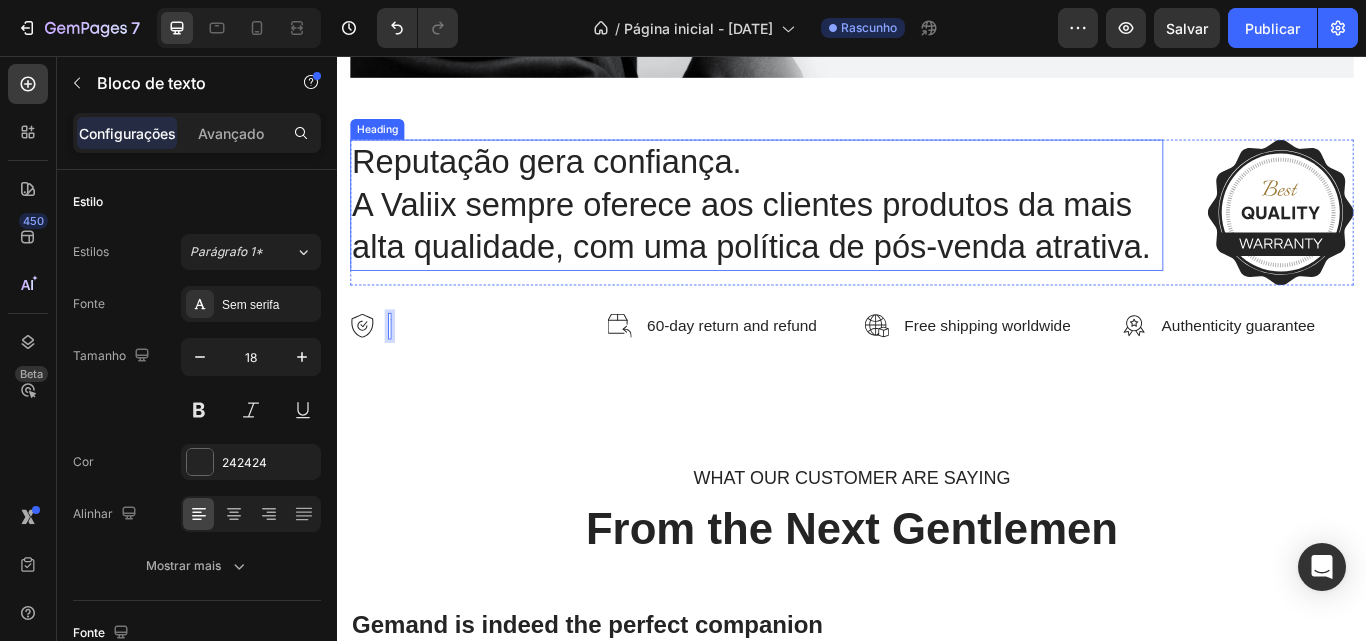click on "Reputação gera confiança. A Valiix sempre oferece aos clientes produtos da mais alta qualidade, com uma política de pós-venda atrativa." at bounding box center [826, 230] 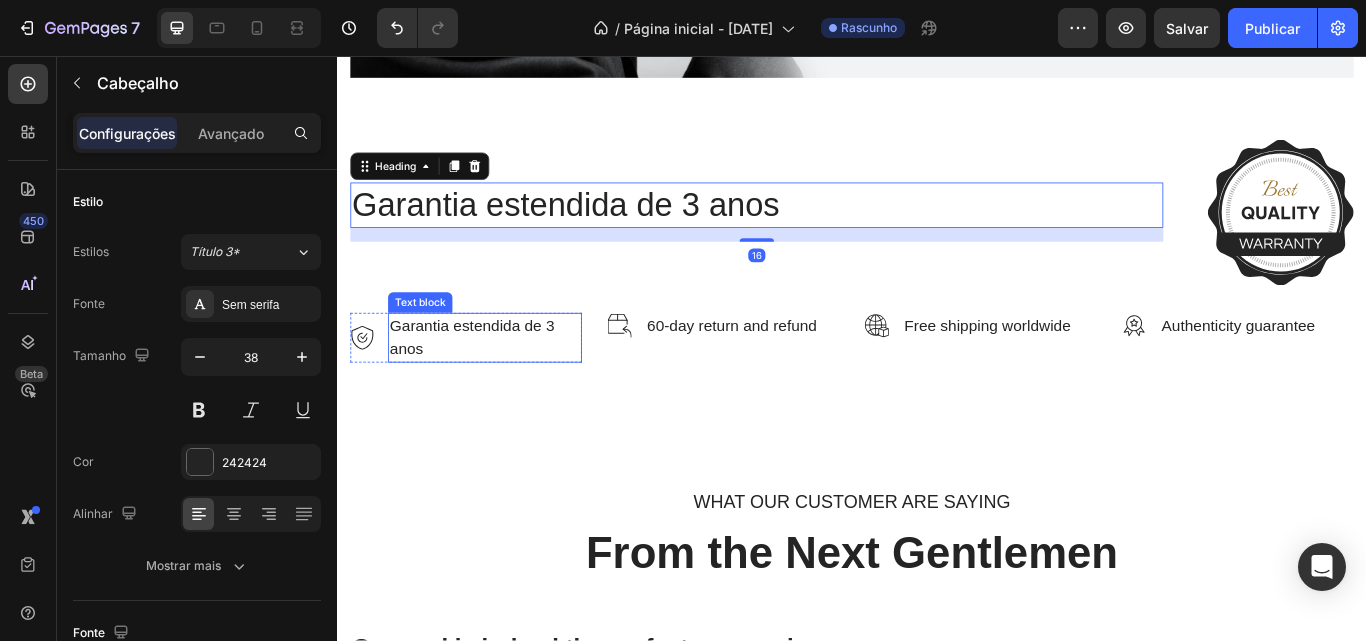 click on "Garantia estendida de 3 anos" at bounding box center (509, 385) 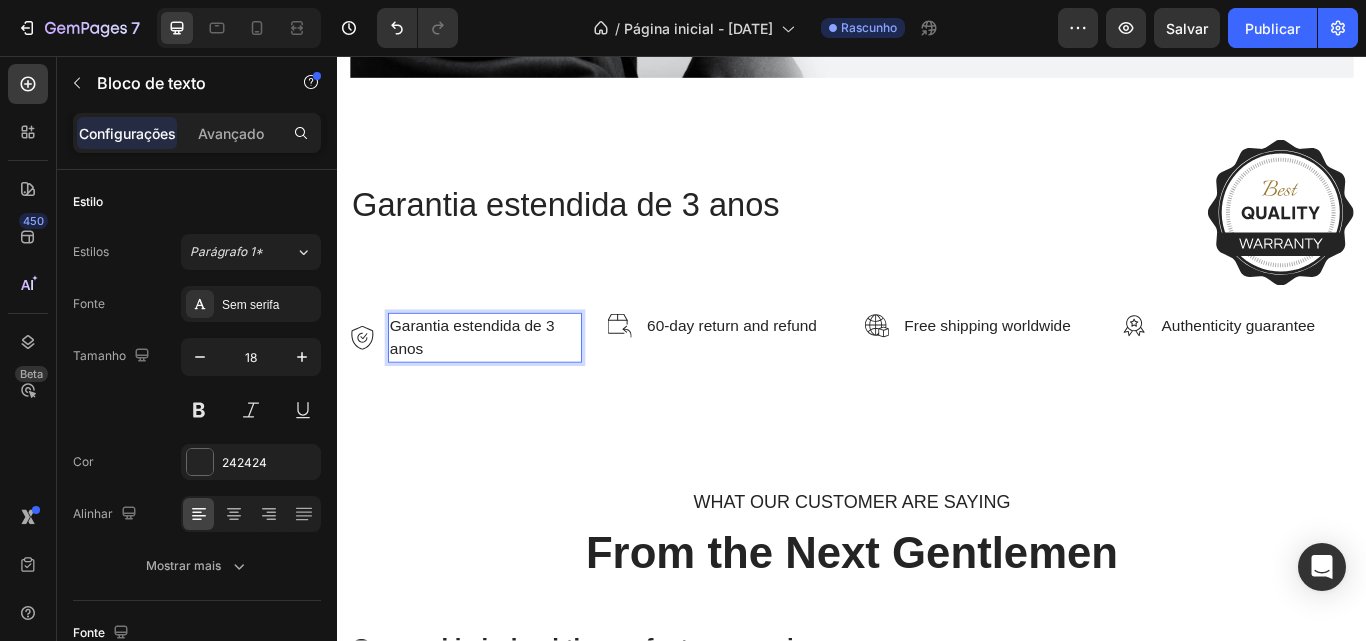 click on "Garantia estendida de 3 anos" at bounding box center [509, 385] 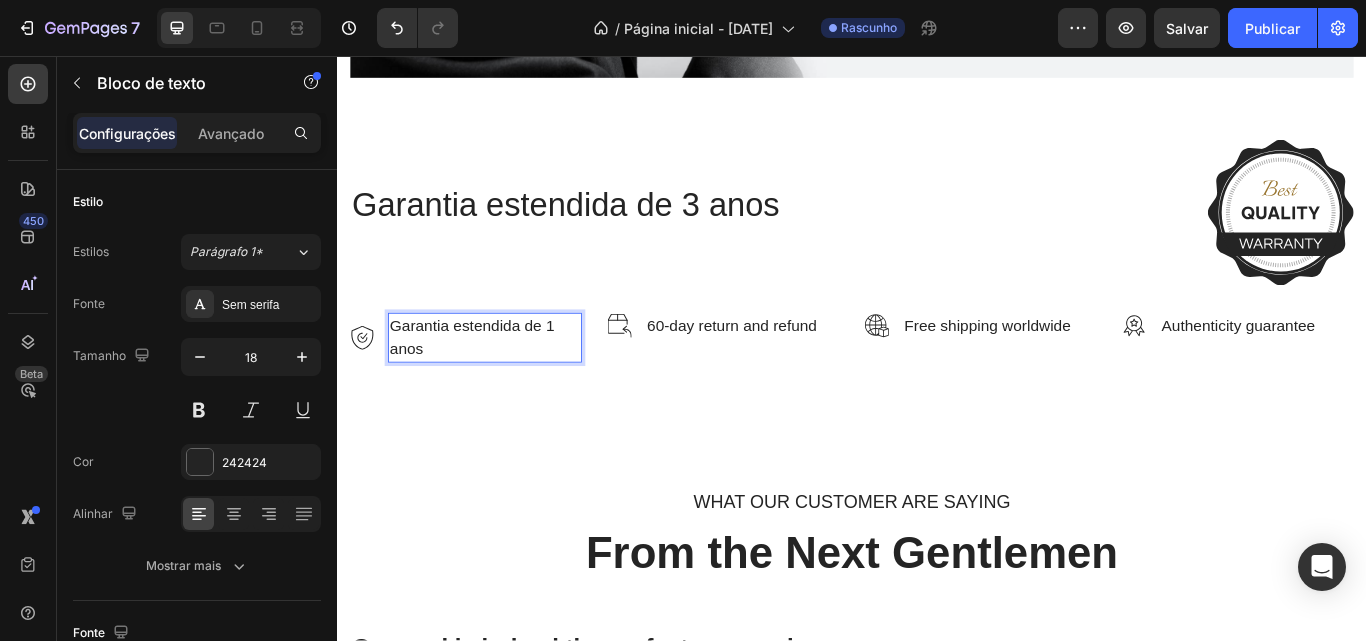 click on "Garantia estendida de 1 anos" at bounding box center [509, 385] 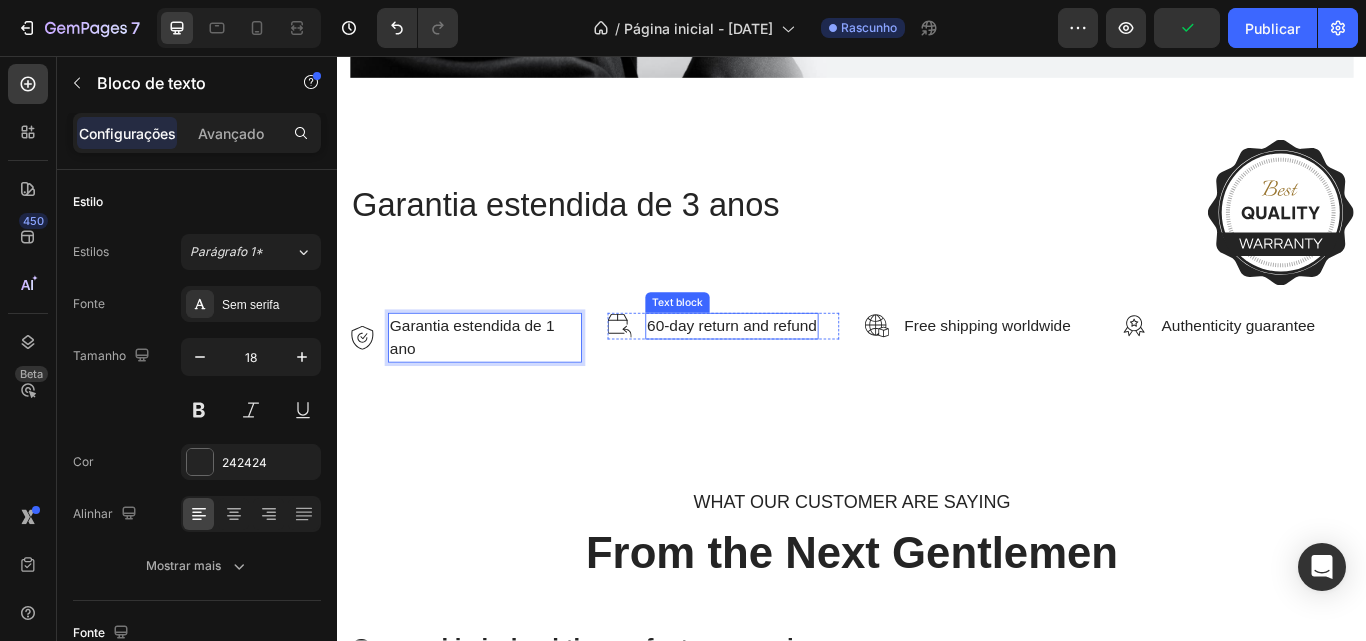 click on "60-day return and refund" at bounding box center [797, 371] 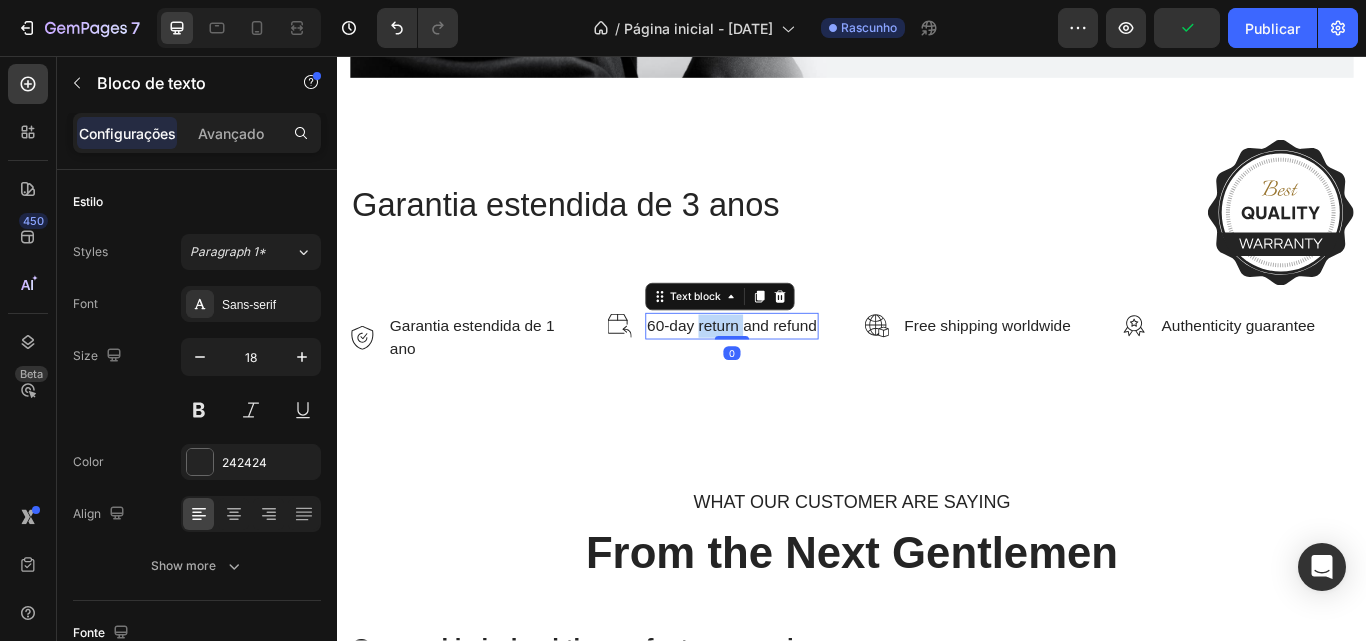 click on "60-day return and refund" at bounding box center [797, 371] 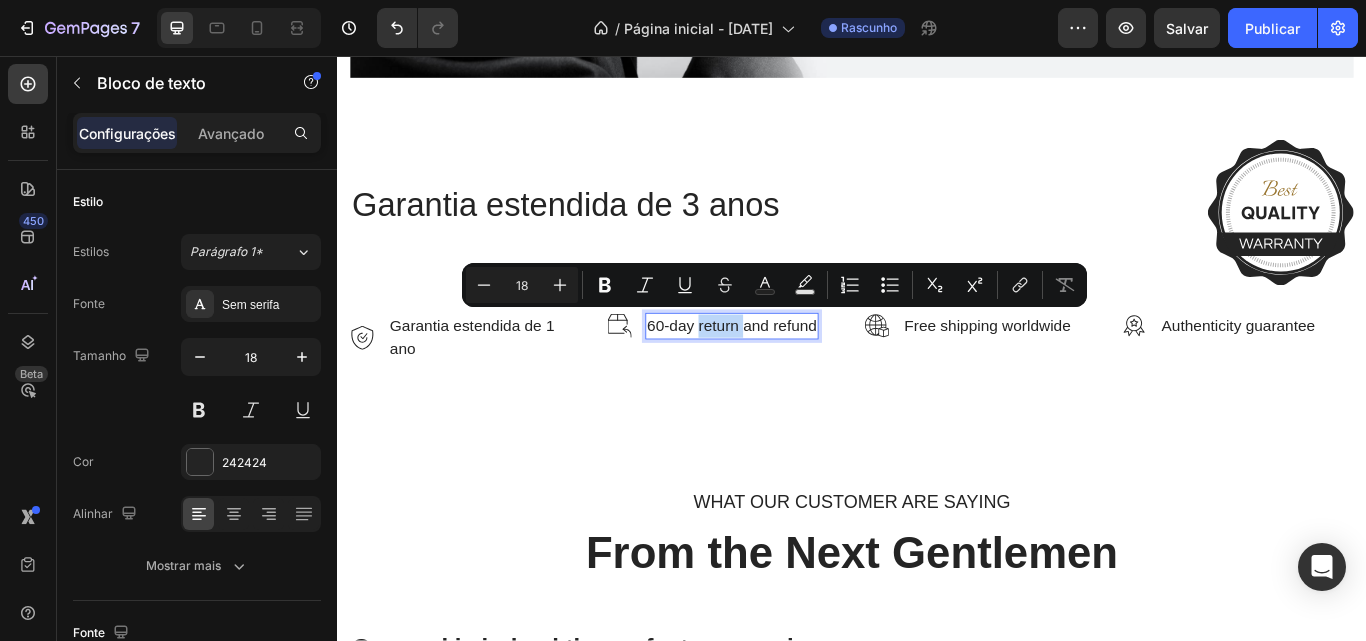 click on "60-day return and refund" at bounding box center (797, 371) 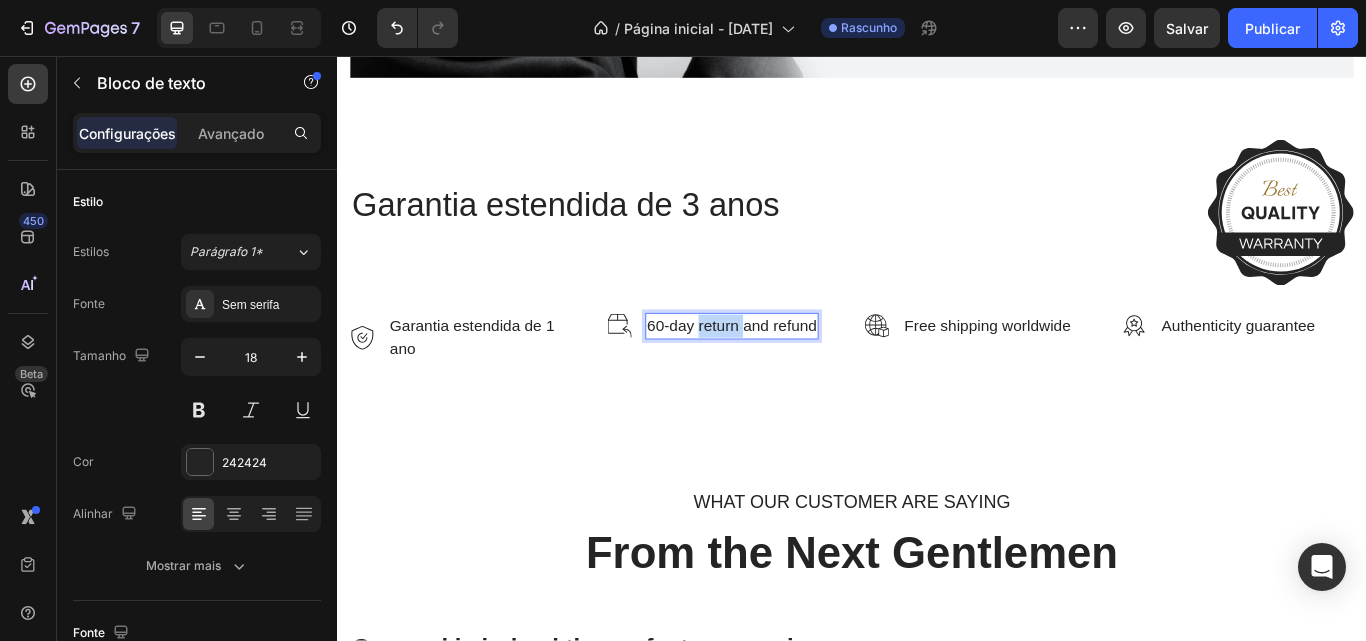 click on "60-day return and refund" at bounding box center (797, 371) 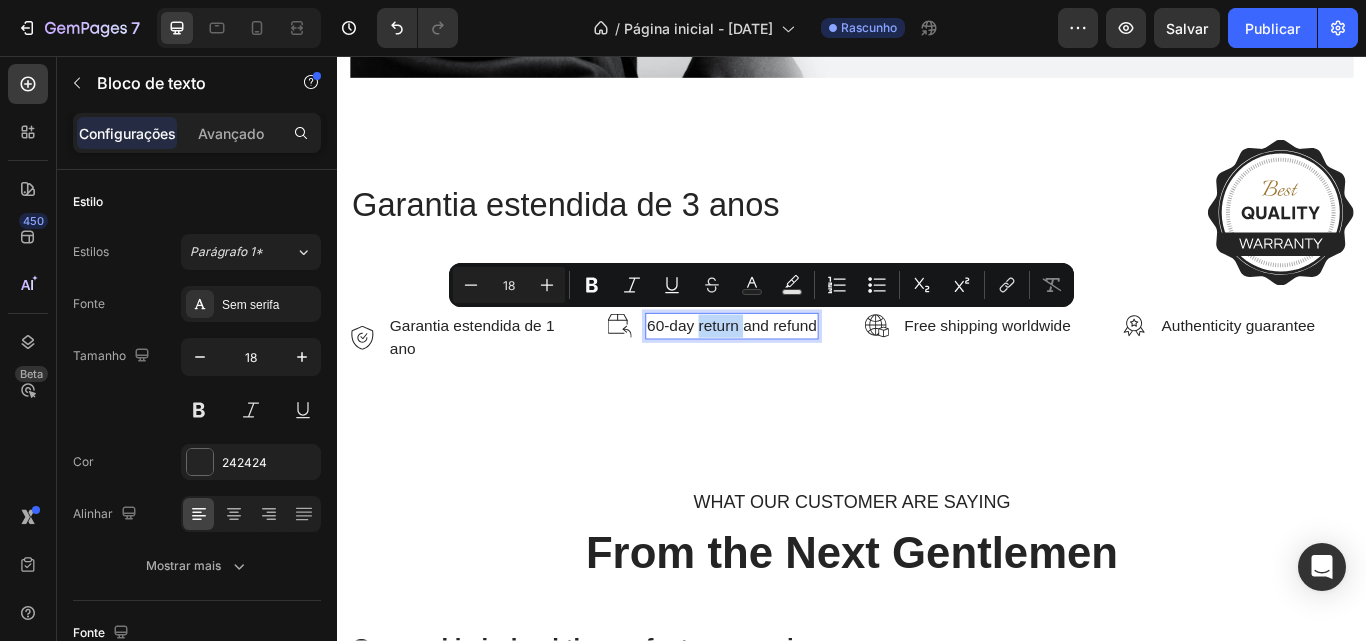 copy on "return" 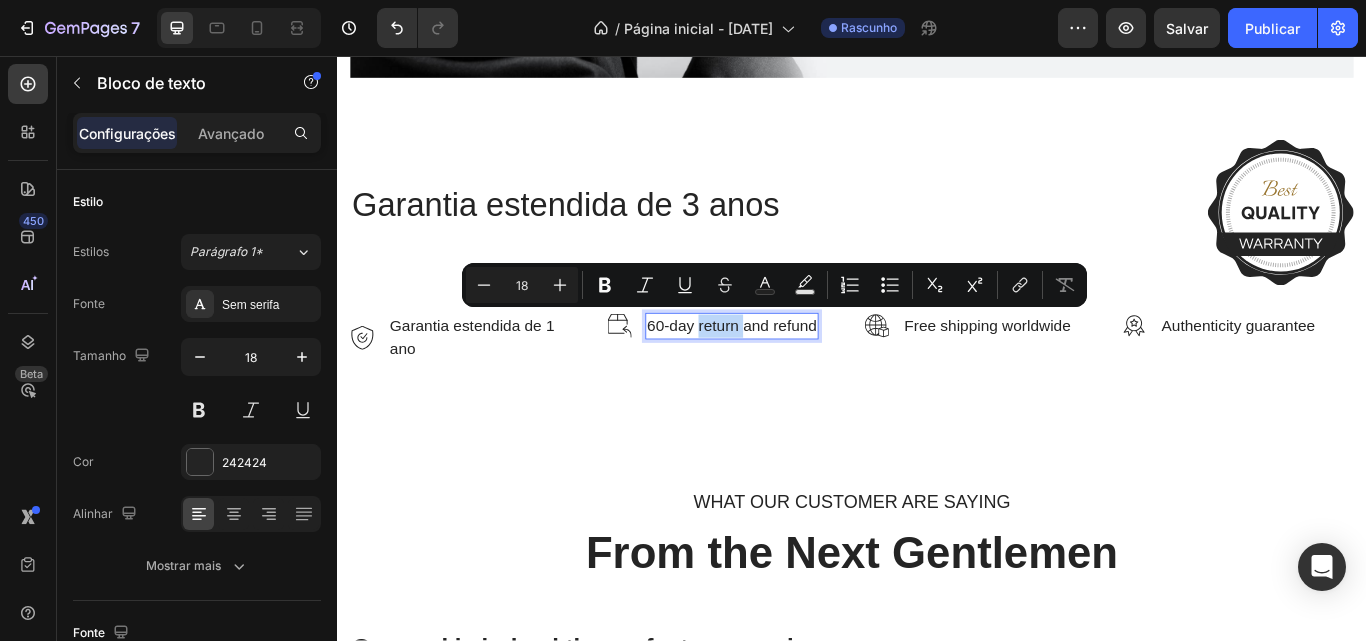 copy on "60-day return and refund" 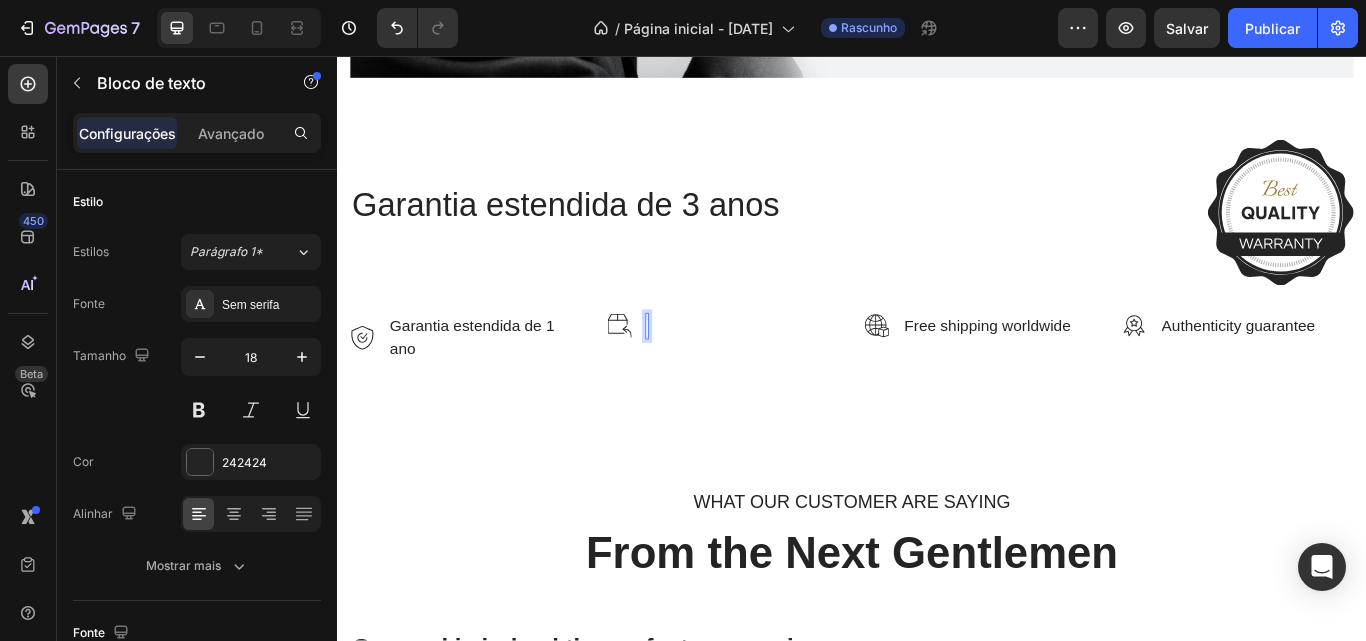 click on "Garantia estendida de 3 anos Heading Image Row Image Garantia estendida de 1 ano  Text block Row Image Text block   0 Row Image Free shipping worldwide Text block Row Image Authenticity guarantee  Text block Row Row" at bounding box center [937, 284] 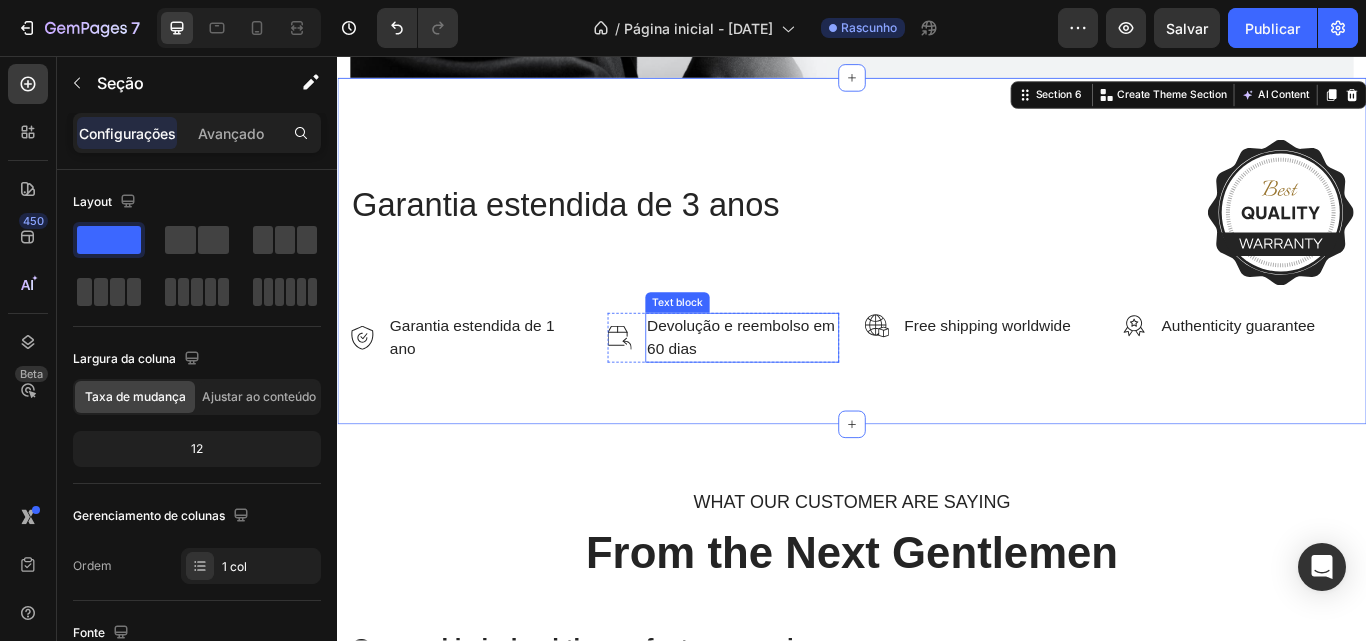 click on "Devolução e reembolso em 60 dias" at bounding box center (809, 385) 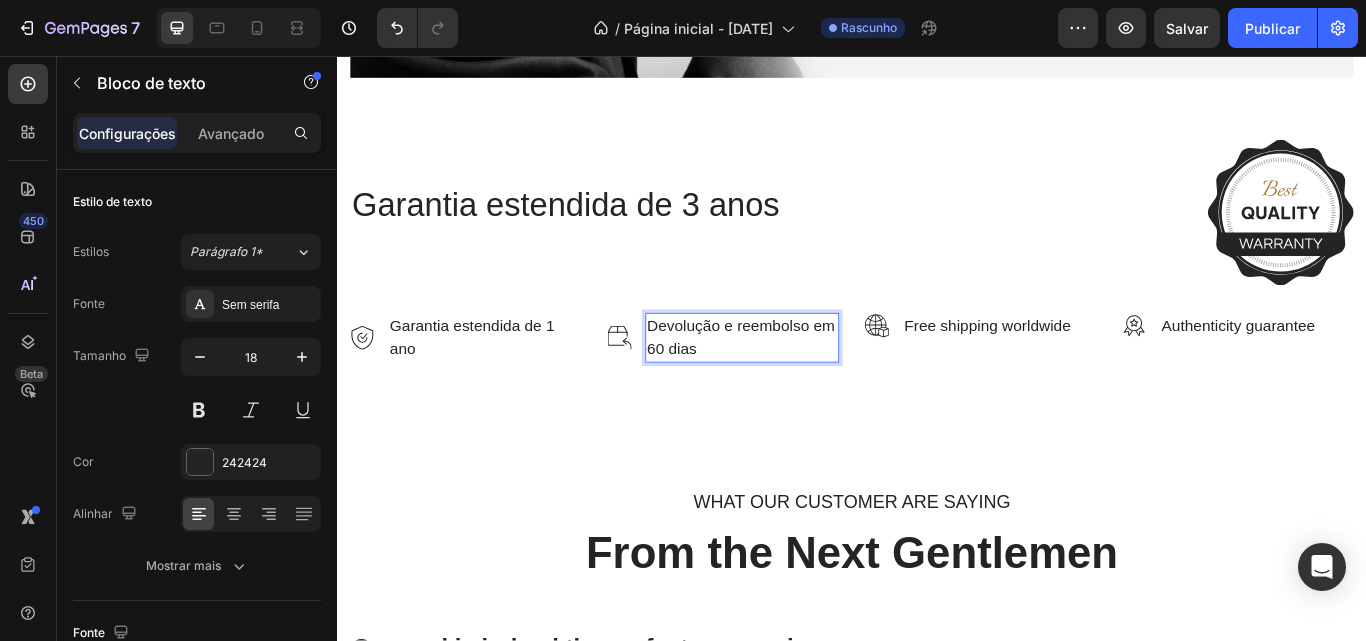 click on "Devolução e reembolso em 60 dias" at bounding box center [809, 385] 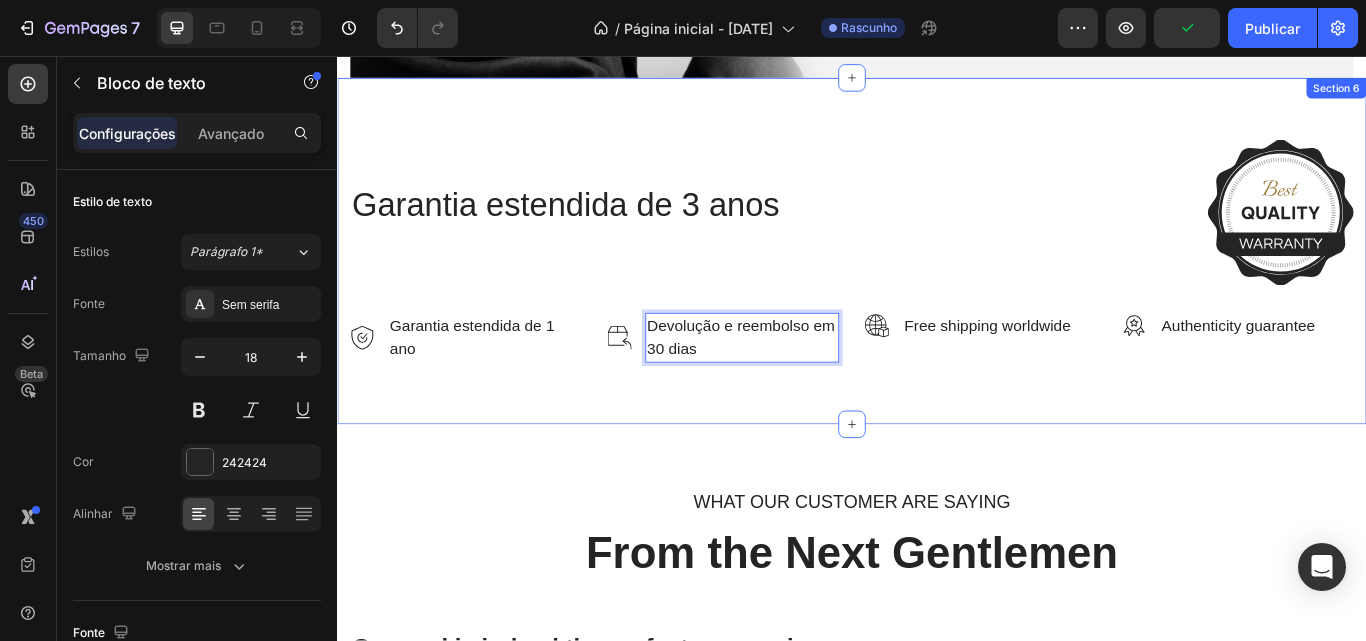 click on "Free shipping worldwide" at bounding box center (1095, 371) 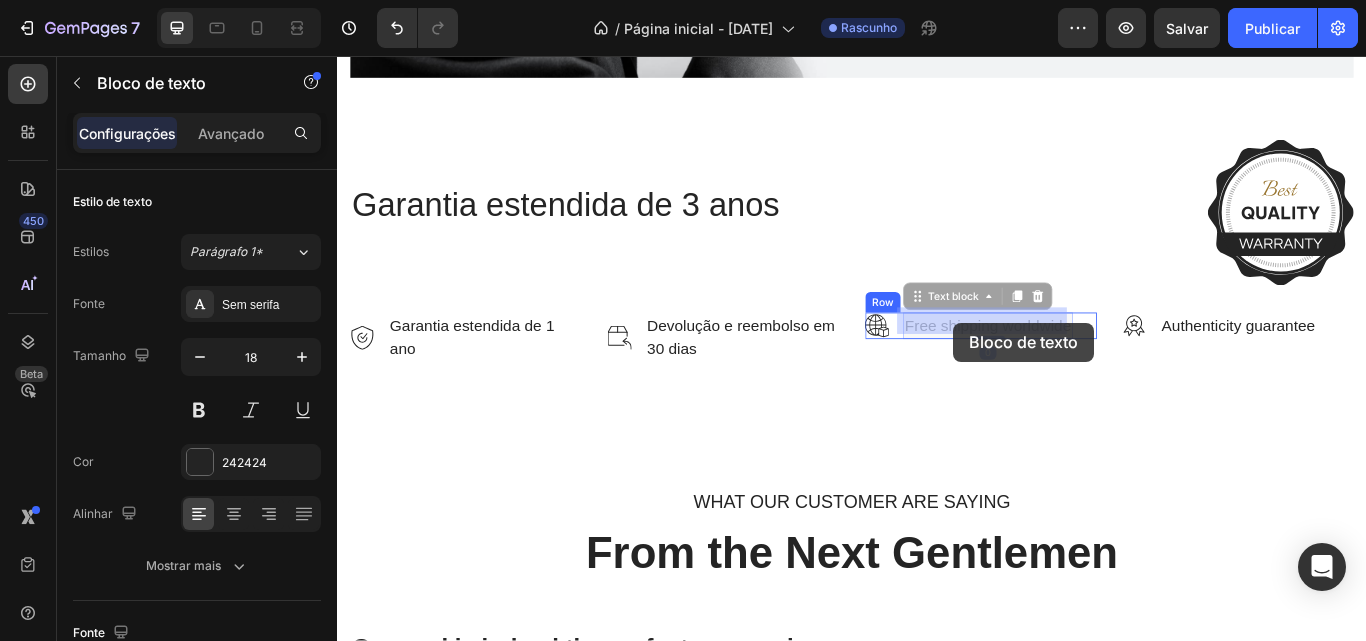 drag, startPoint x: 999, startPoint y: 366, endPoint x: 1055, endPoint y: 367, distance: 56.008926 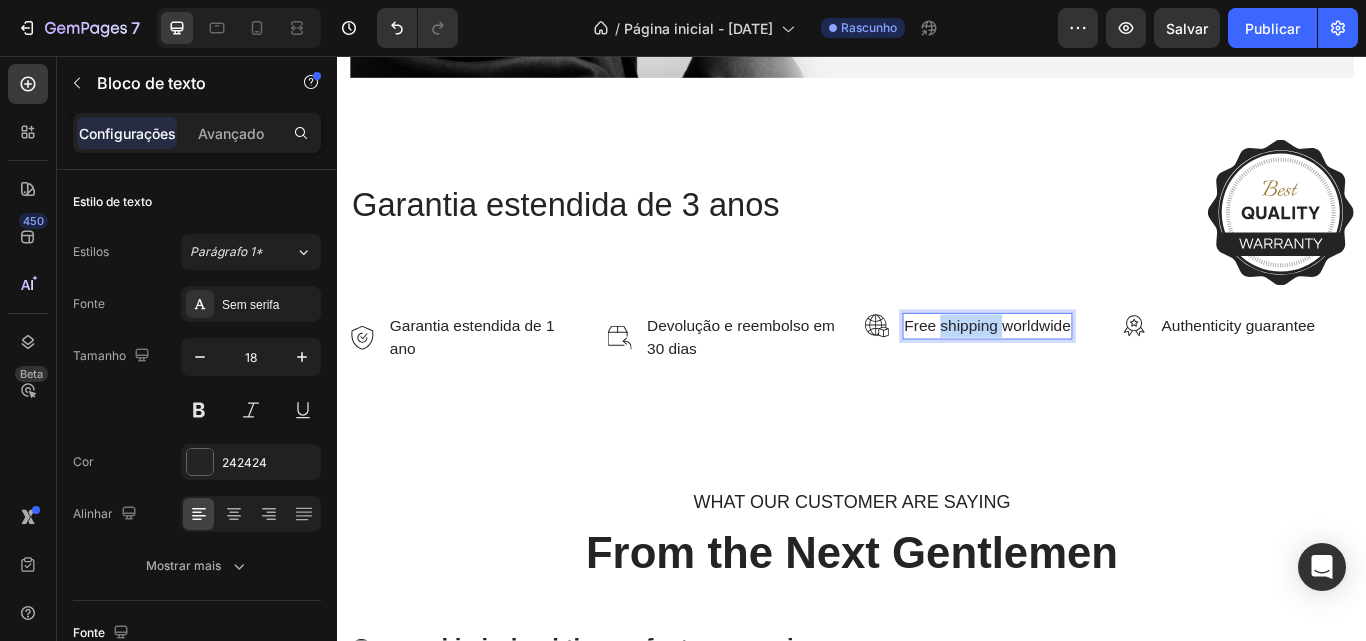 click on "Free shipping worldwide" at bounding box center [1095, 371] 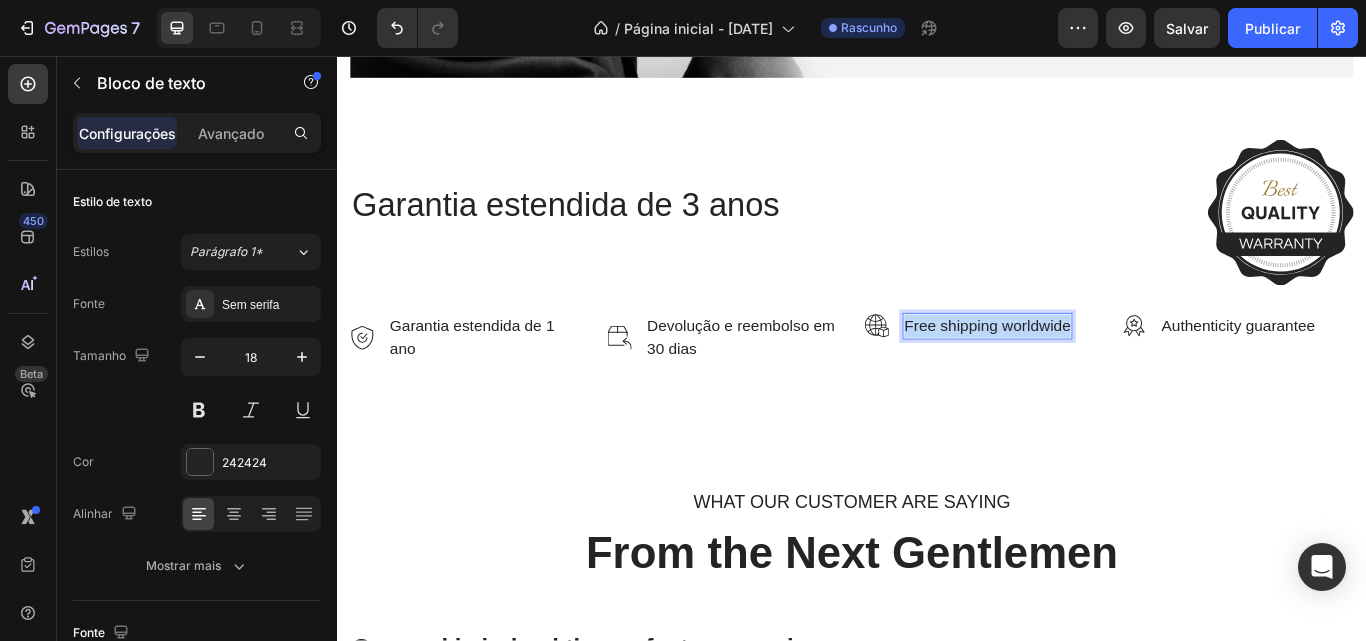 click on "Free shipping worldwide" at bounding box center (1095, 371) 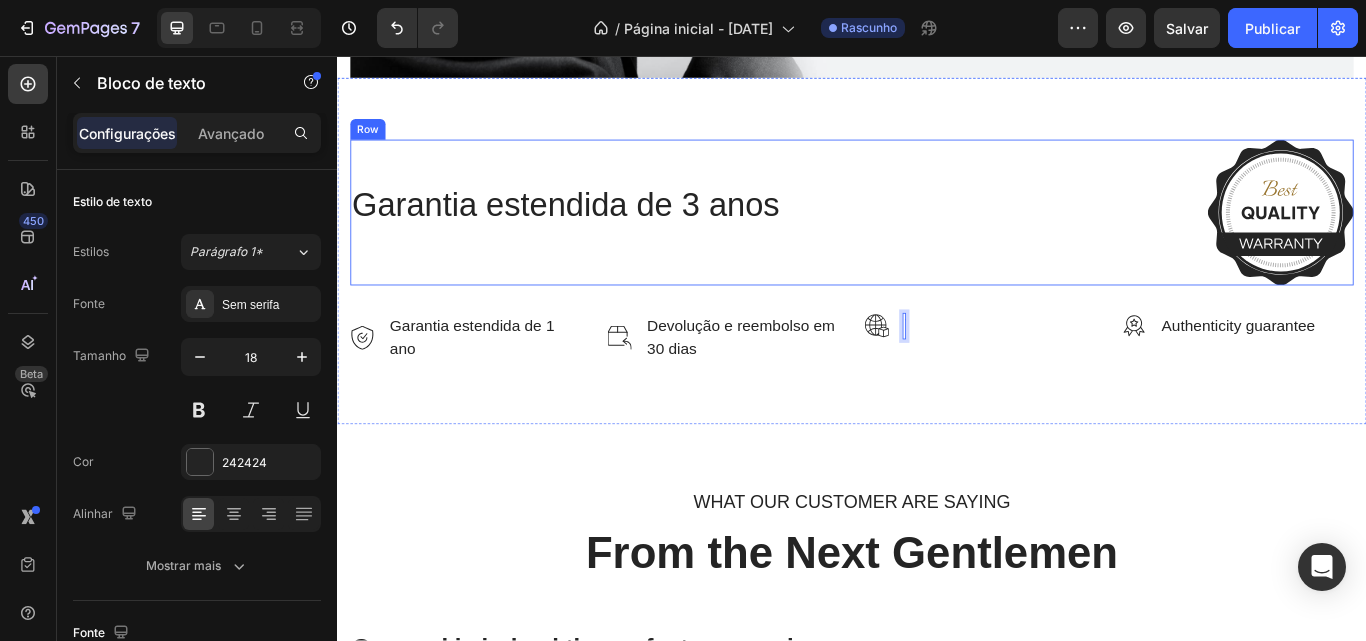 click on "Garantia estendida de 3 anos Heading" at bounding box center [826, 239] 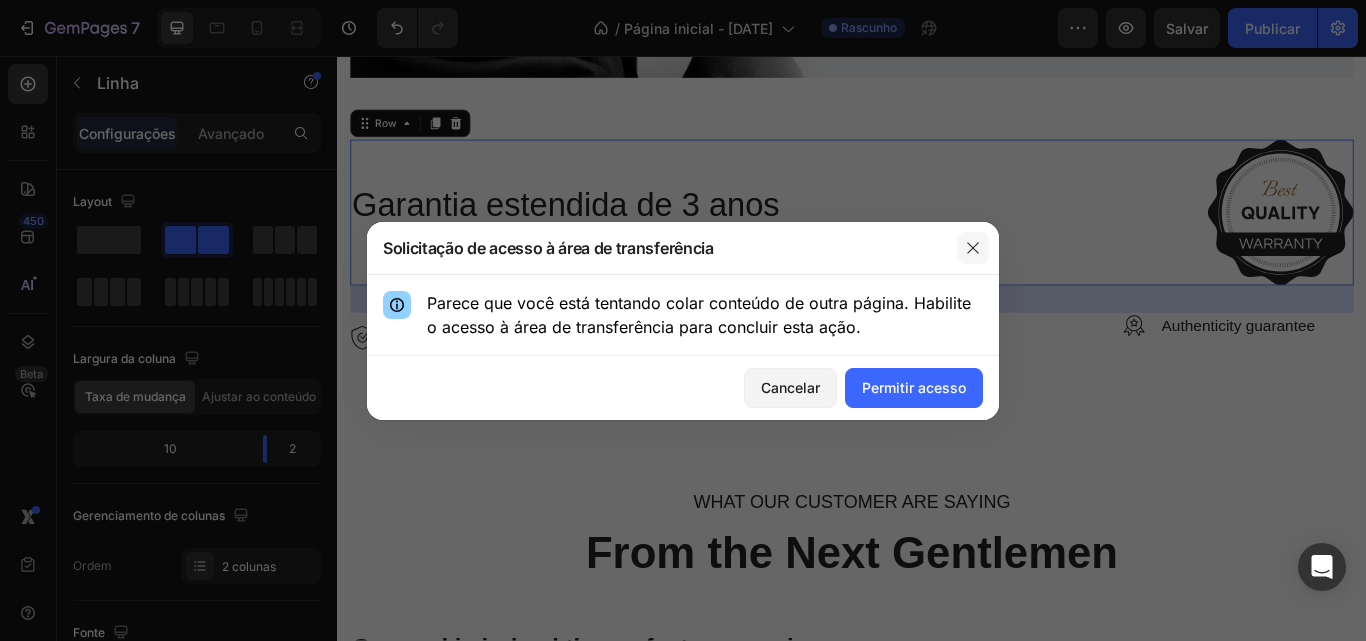 click 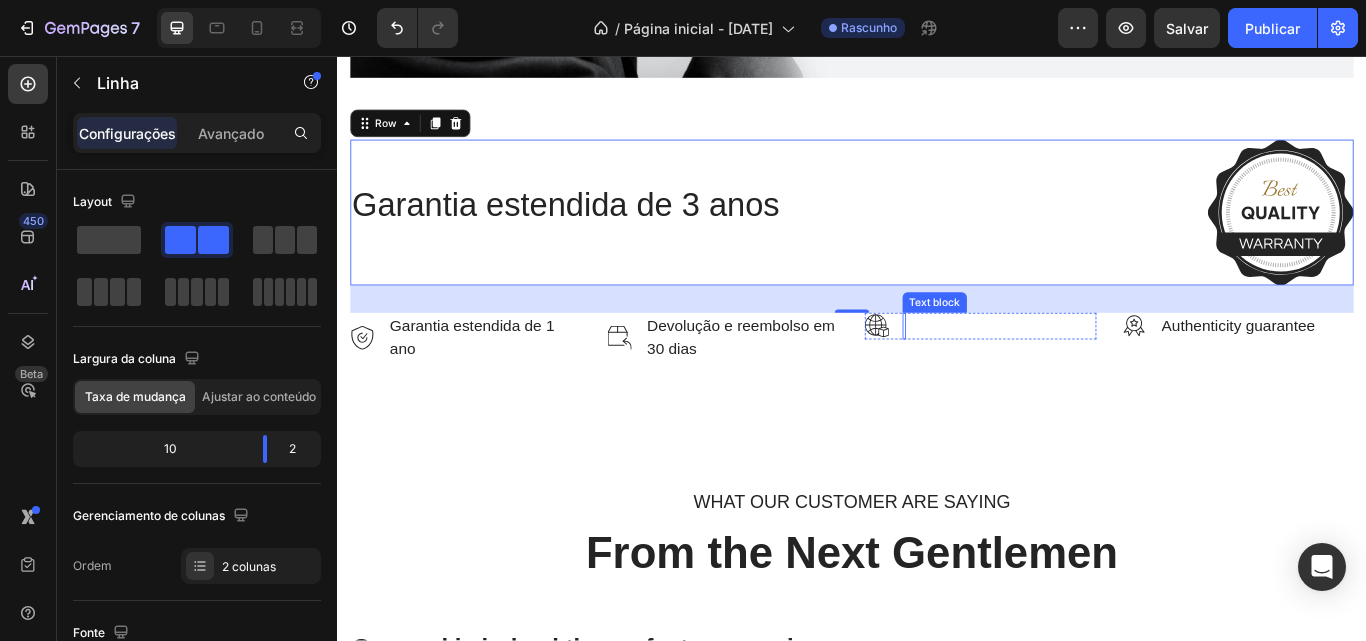 click on "Image Text block Row" at bounding box center [1087, 371] 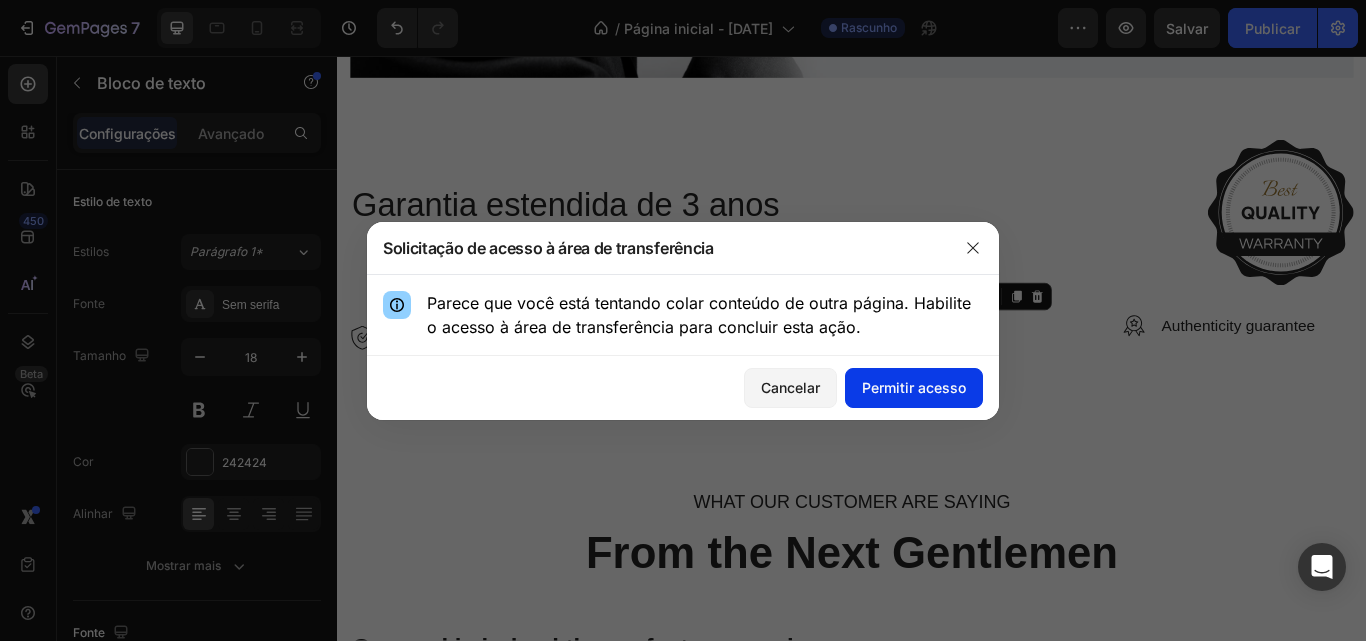 click on "Permitir acesso" 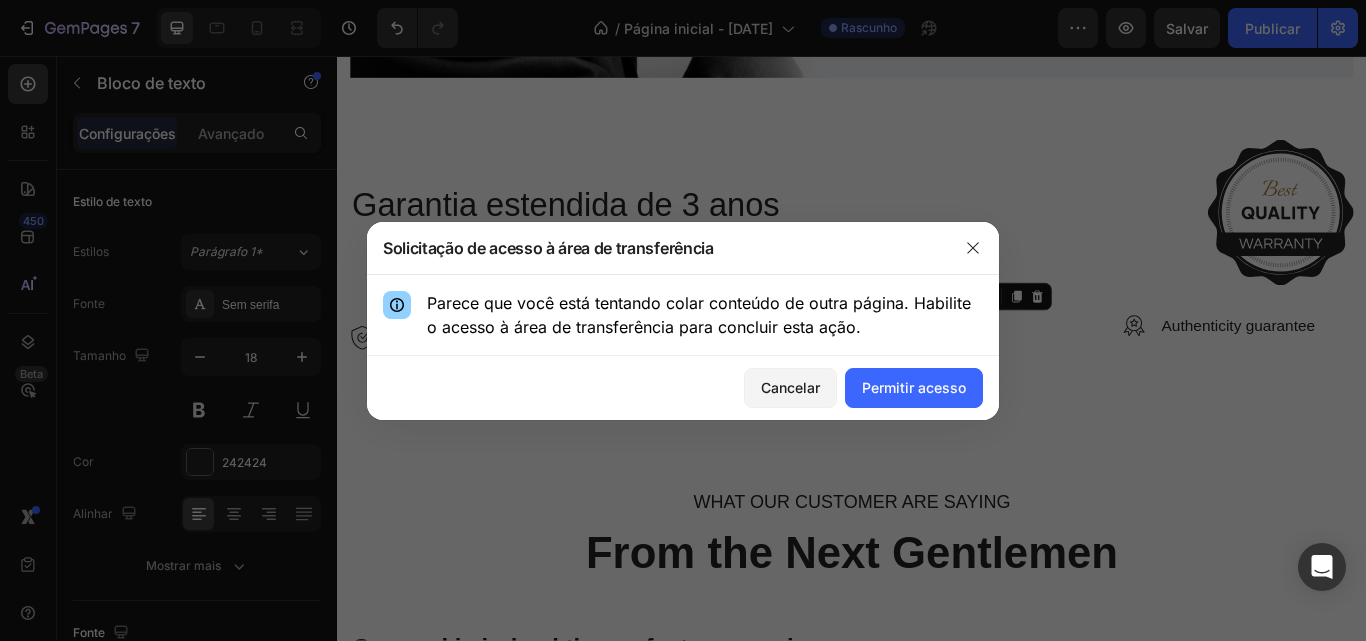 click on "Cancelar Permitir acesso" at bounding box center [683, 388] 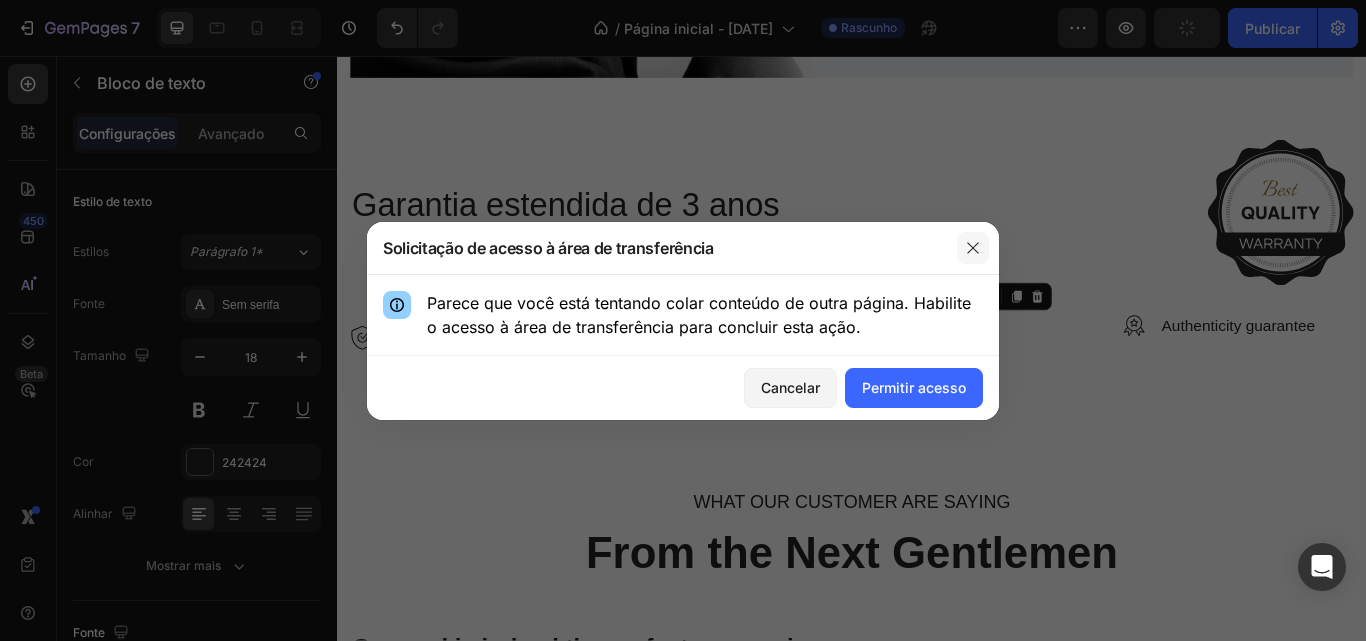 click 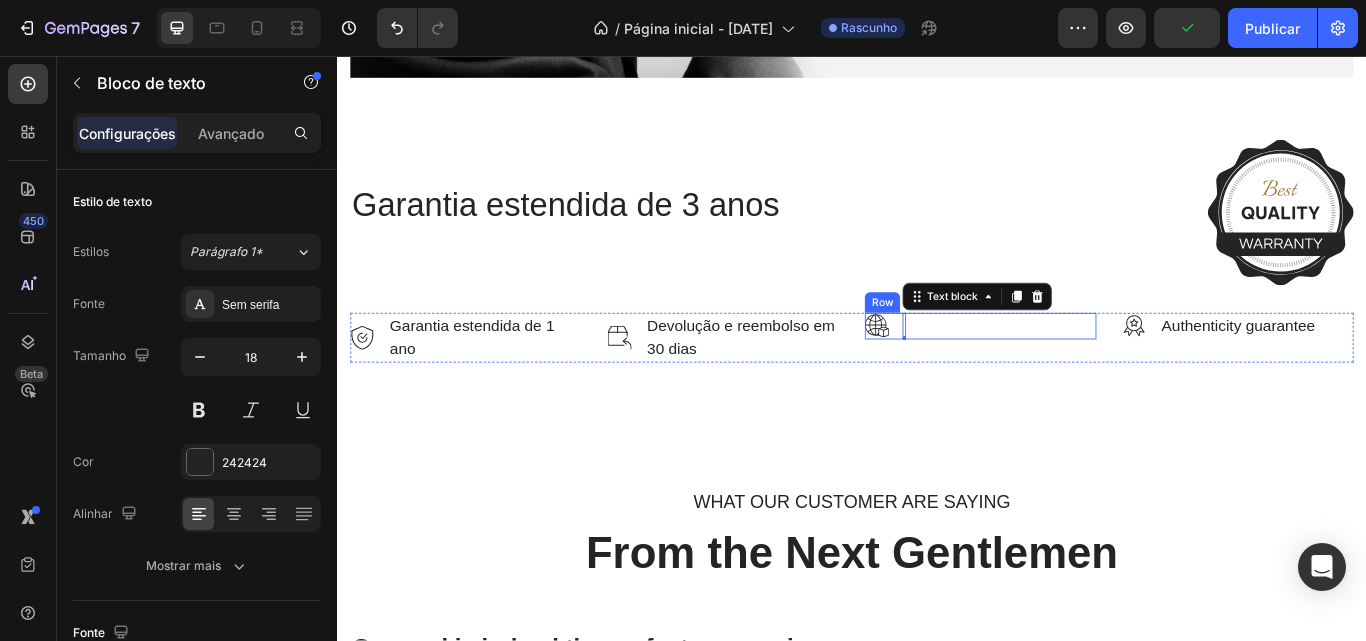 click on "Image Text block   0 Row" at bounding box center [1087, 371] 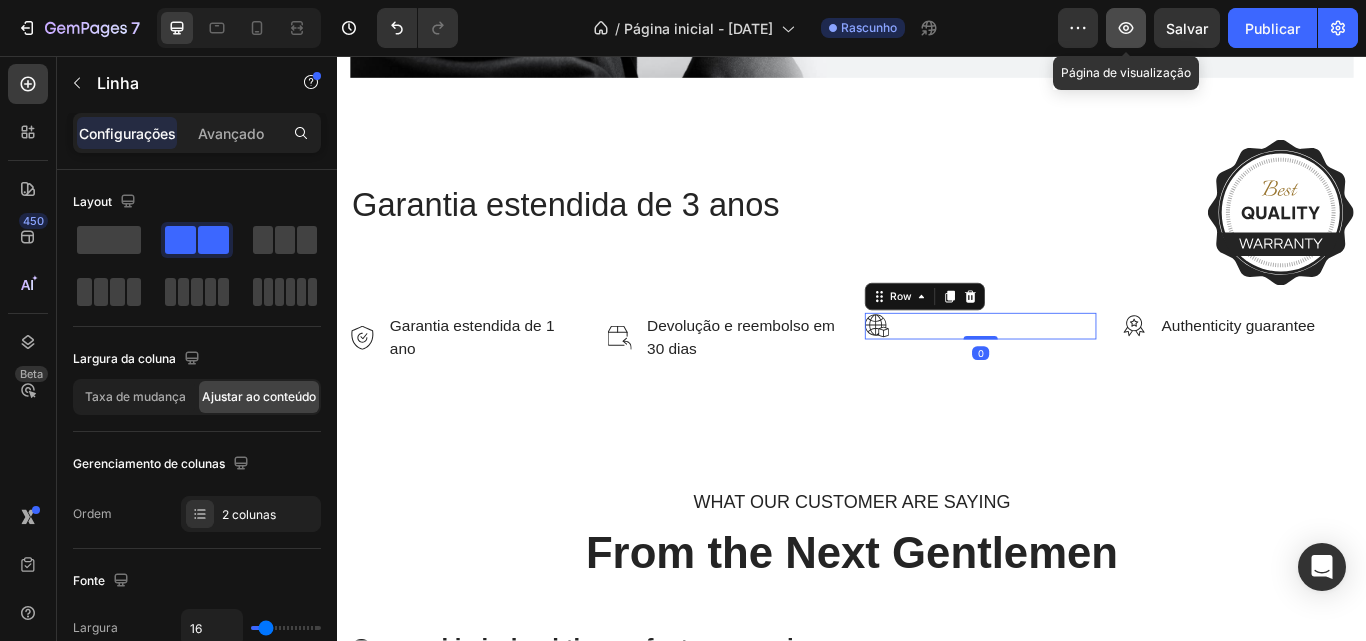 click 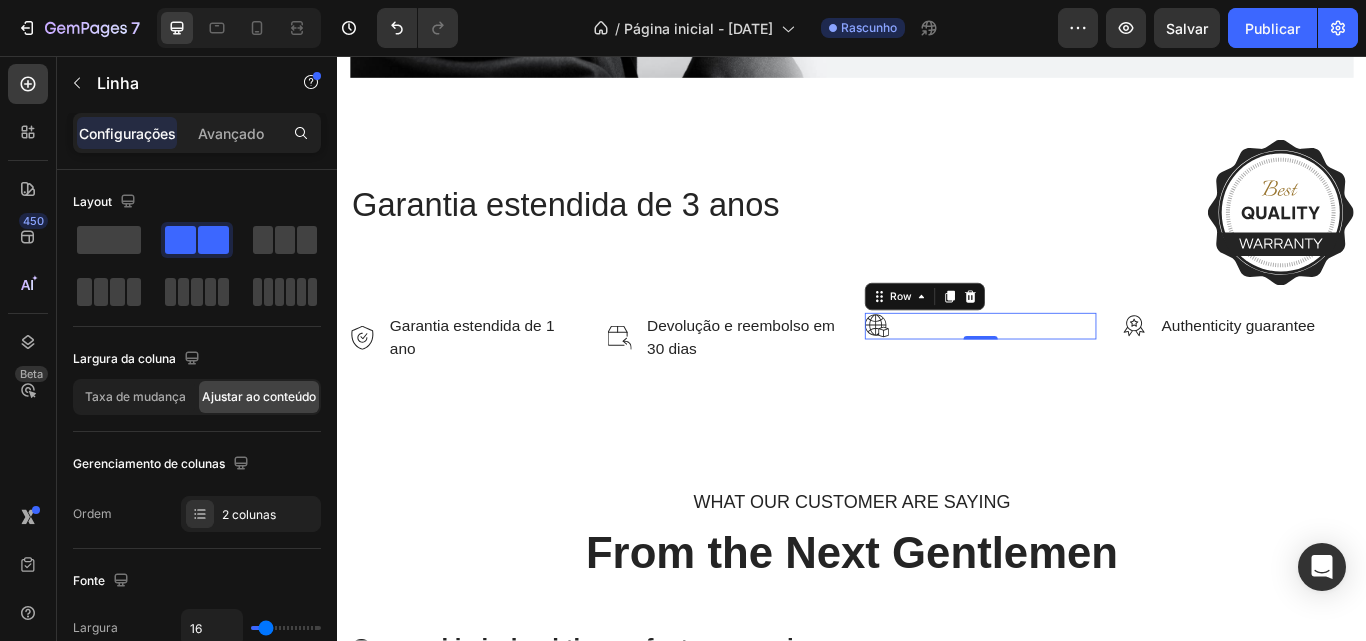 click on "Image Text block Row   0" at bounding box center (1087, 371) 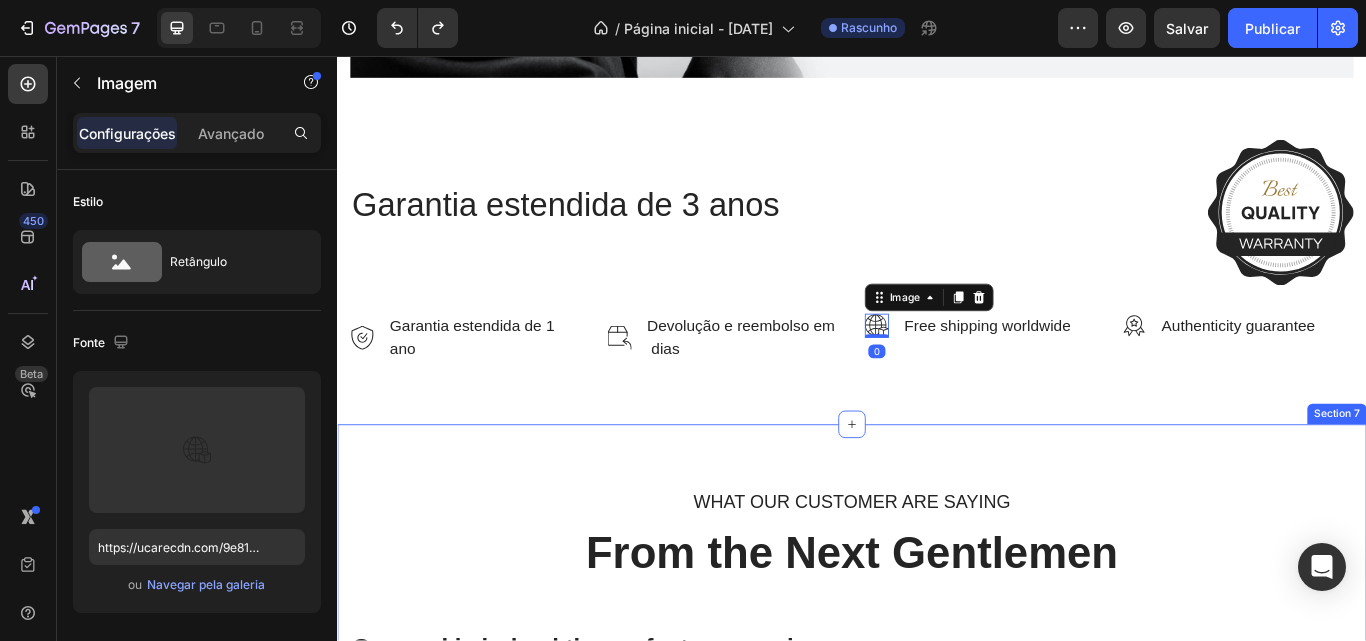 click on "Garantia estendida de 3 anos Heading Image Row Image Garantia estendida de 1 ano  Text block Row Image Devolução e reembolso em  dias Text block Row Image   0 Free shipping worldwide Text block Row Image Authenticity guarantee  Text block Row Row Section 6" at bounding box center [937, 284] 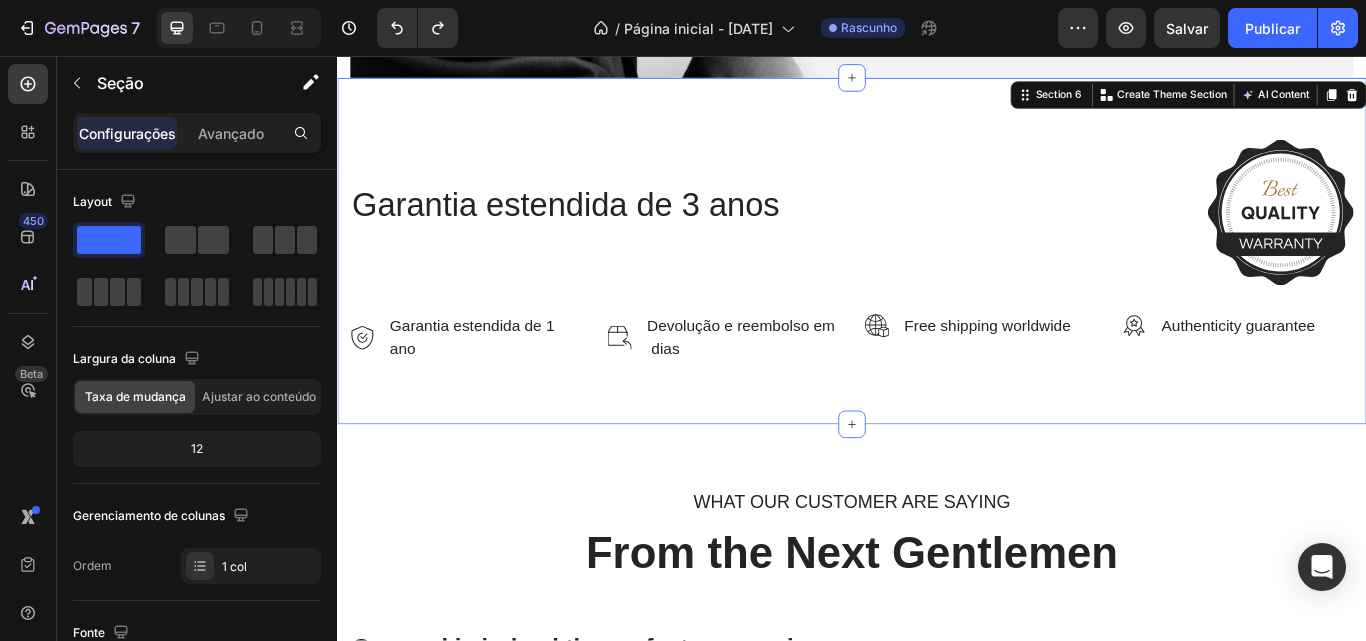 click on "Devolução e reembolso em  dias" at bounding box center [809, 385] 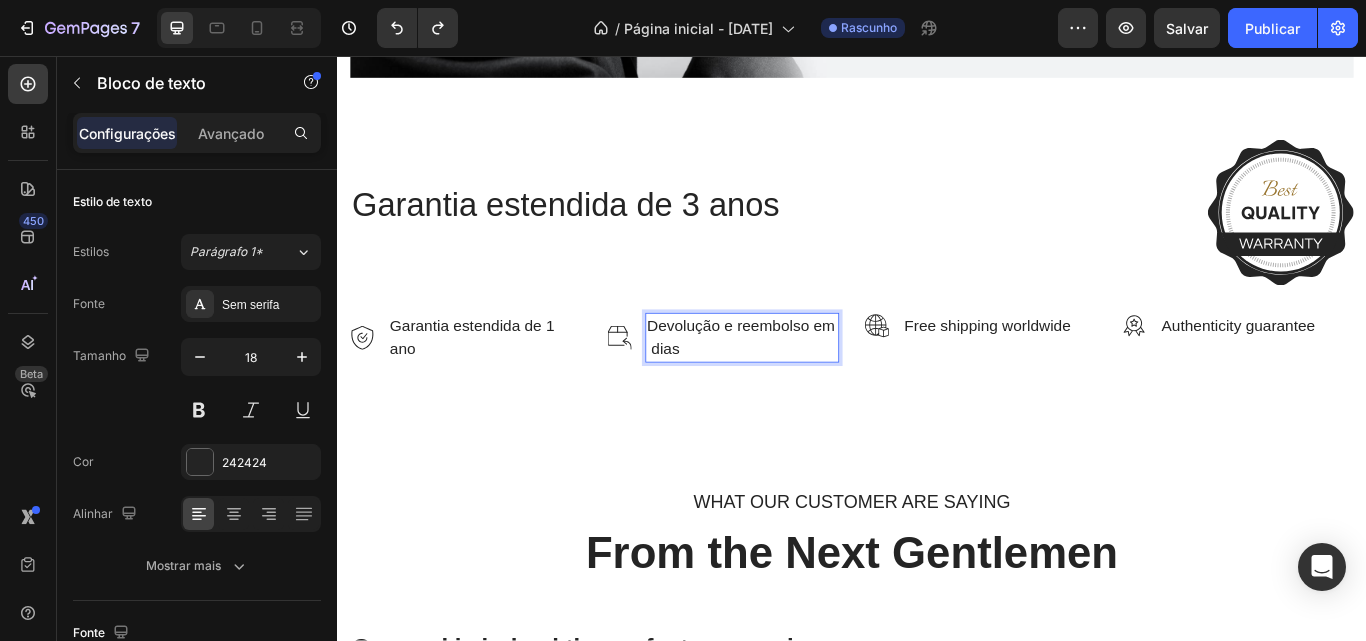 click on "Devolução e reembolso em  dias" at bounding box center (809, 385) 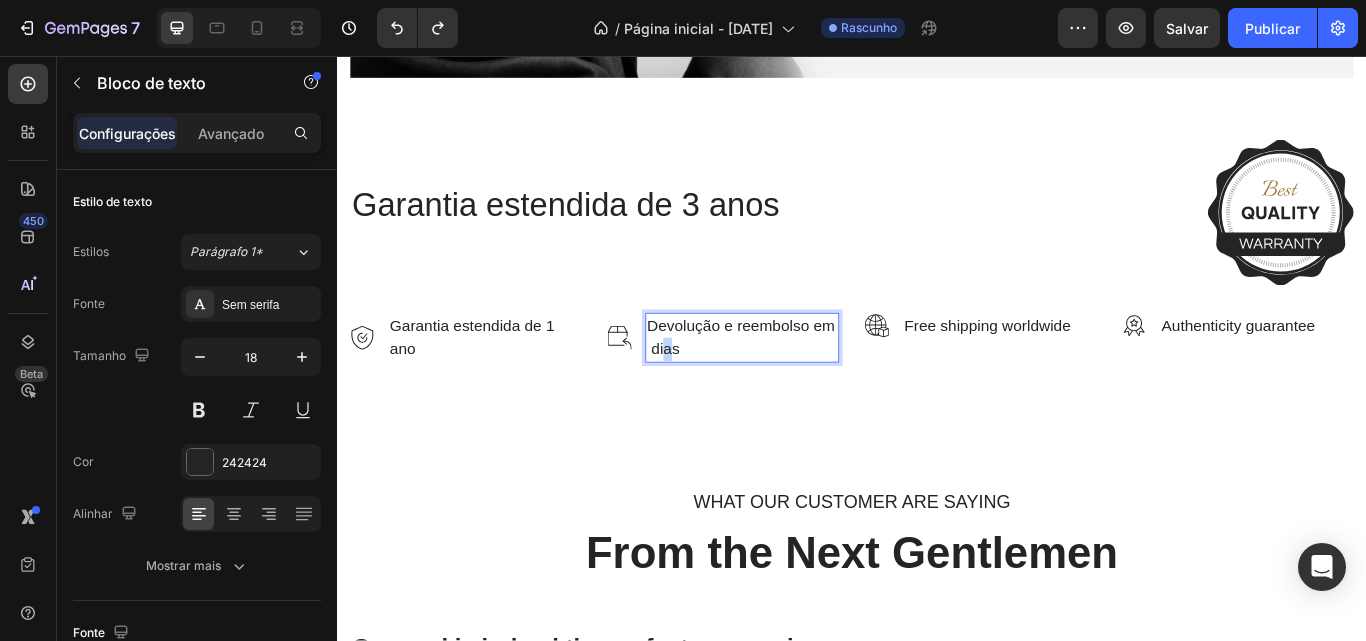 drag, startPoint x: 745, startPoint y: 388, endPoint x: 778, endPoint y: 387, distance: 33.01515 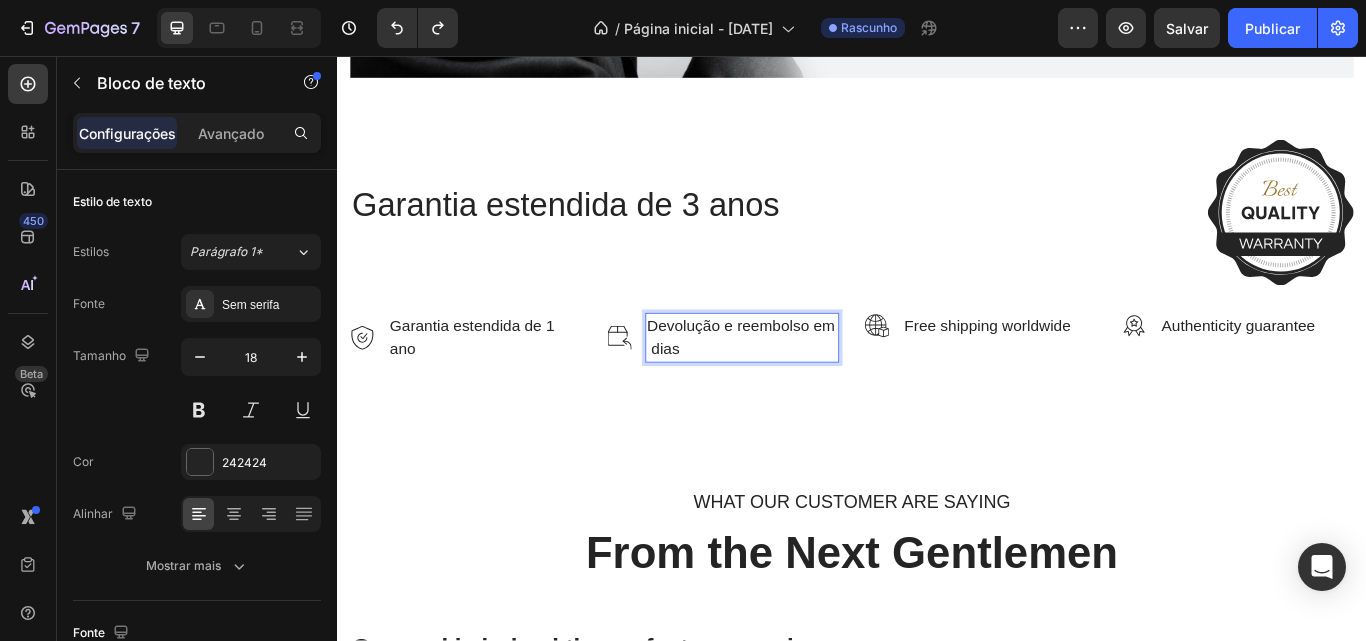 drag, startPoint x: 775, startPoint y: 388, endPoint x: 745, endPoint y: 393, distance: 30.413813 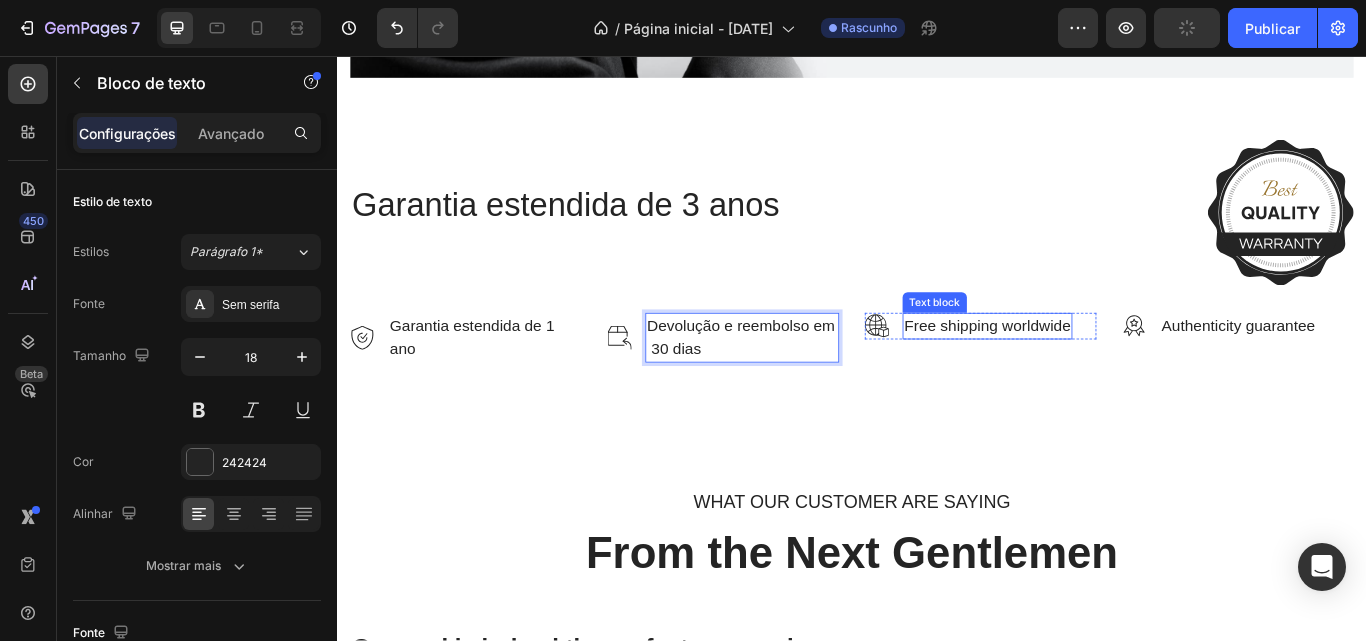 click on "Free shipping worldwide" at bounding box center (1095, 371) 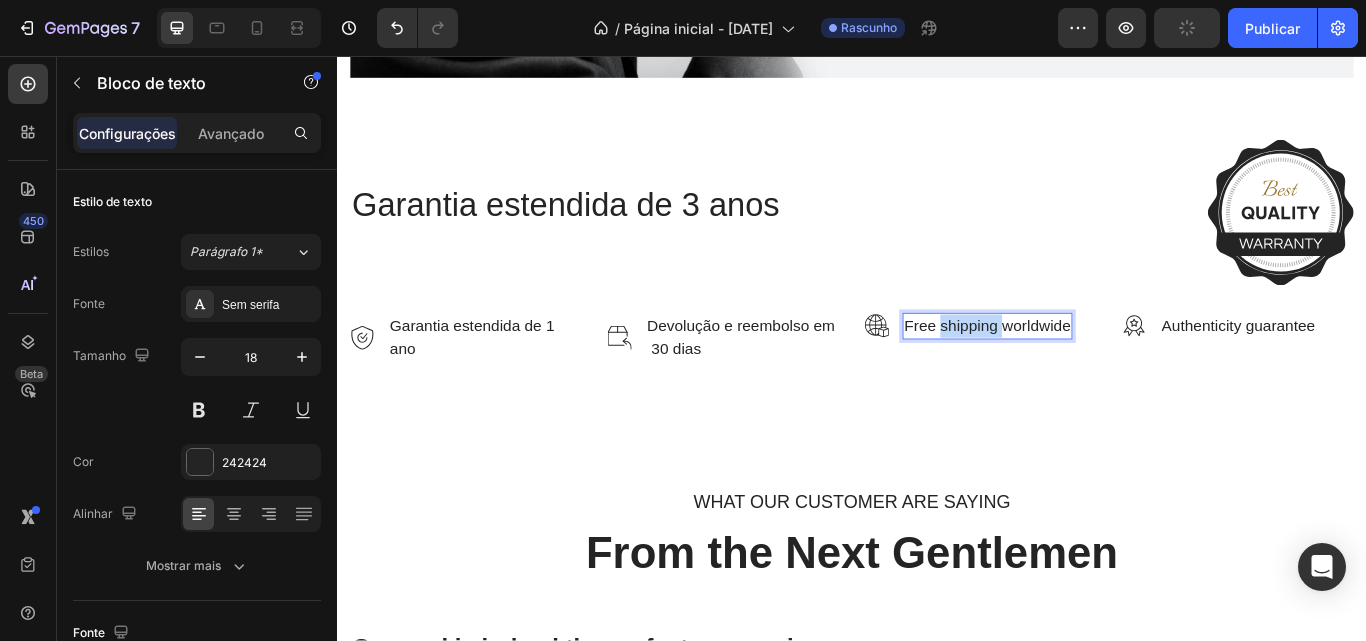 click on "Free shipping worldwide" at bounding box center [1095, 371] 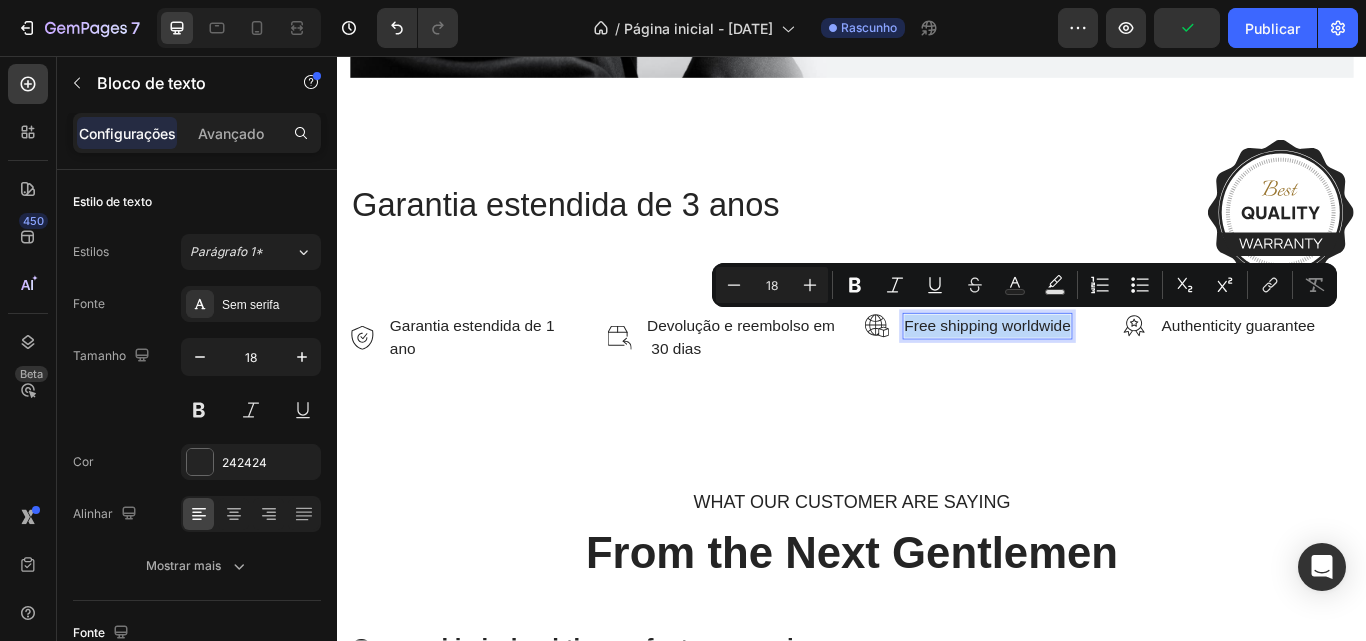 click on "Free shipping worldwide" at bounding box center [1095, 371] 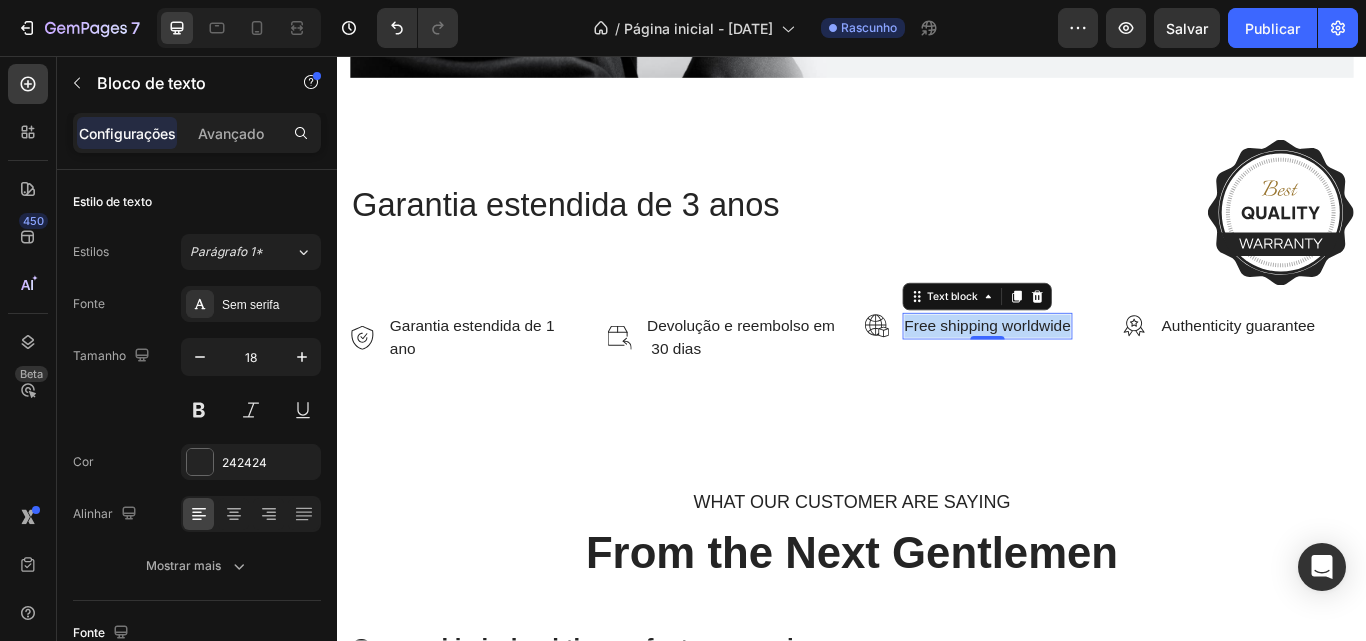 drag, startPoint x: 1057, startPoint y: 382, endPoint x: 1054, endPoint y: 362, distance: 20.22375 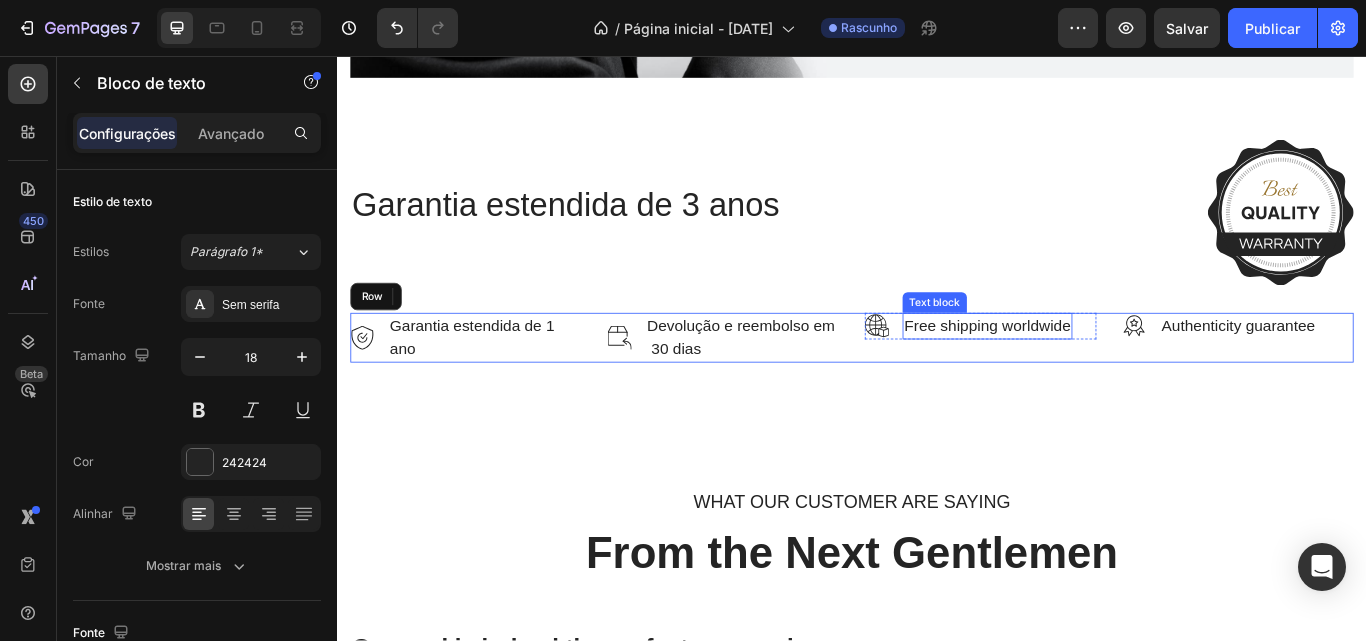 click on "Free shipping worldwide" at bounding box center (1095, 371) 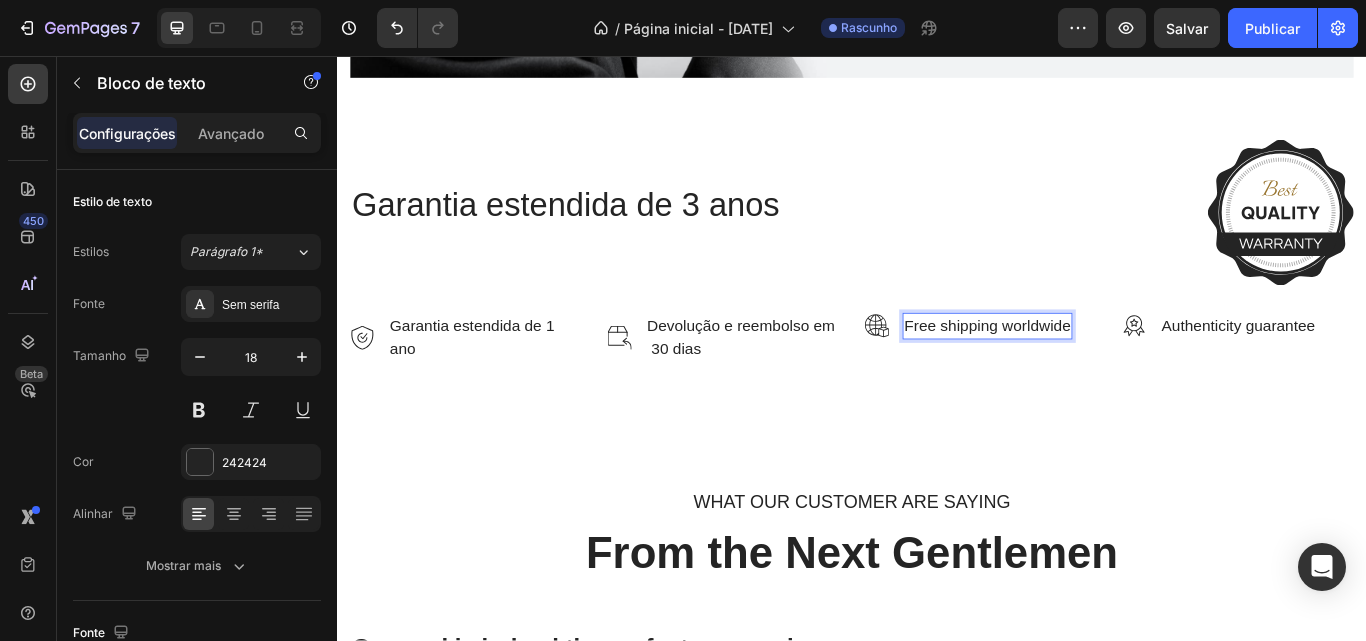 click on "Free shipping worldwide" at bounding box center (1095, 371) 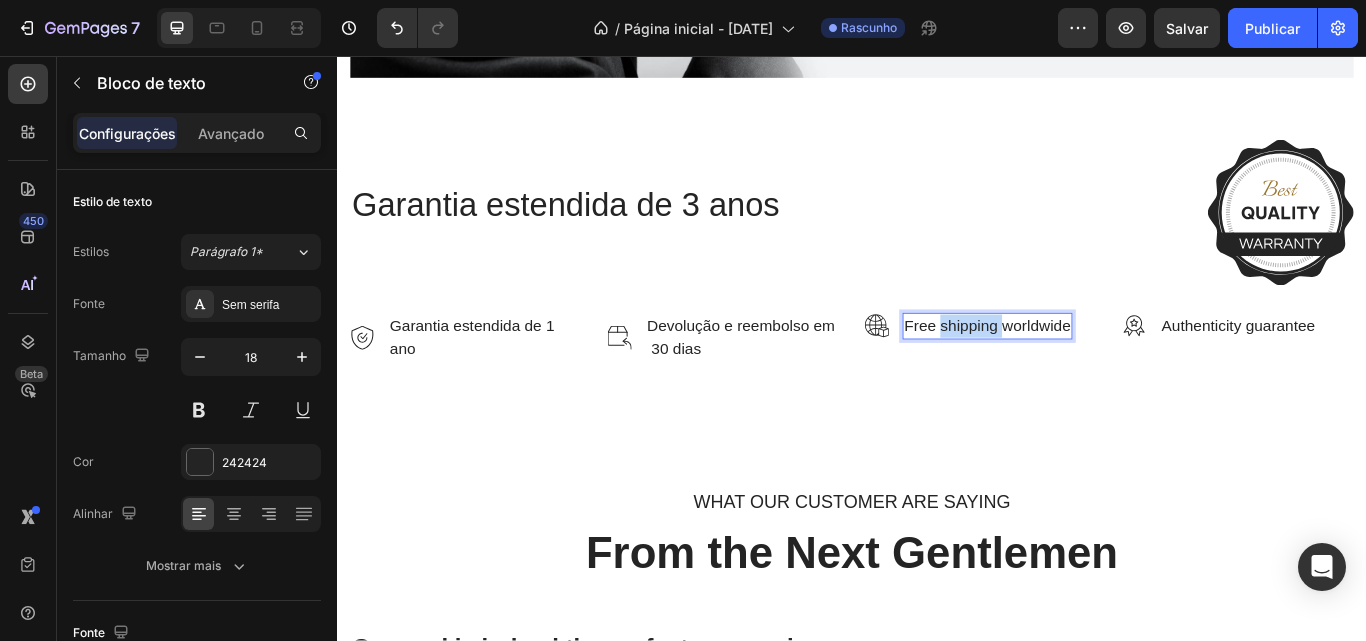 click on "Free shipping worldwide" at bounding box center [1095, 371] 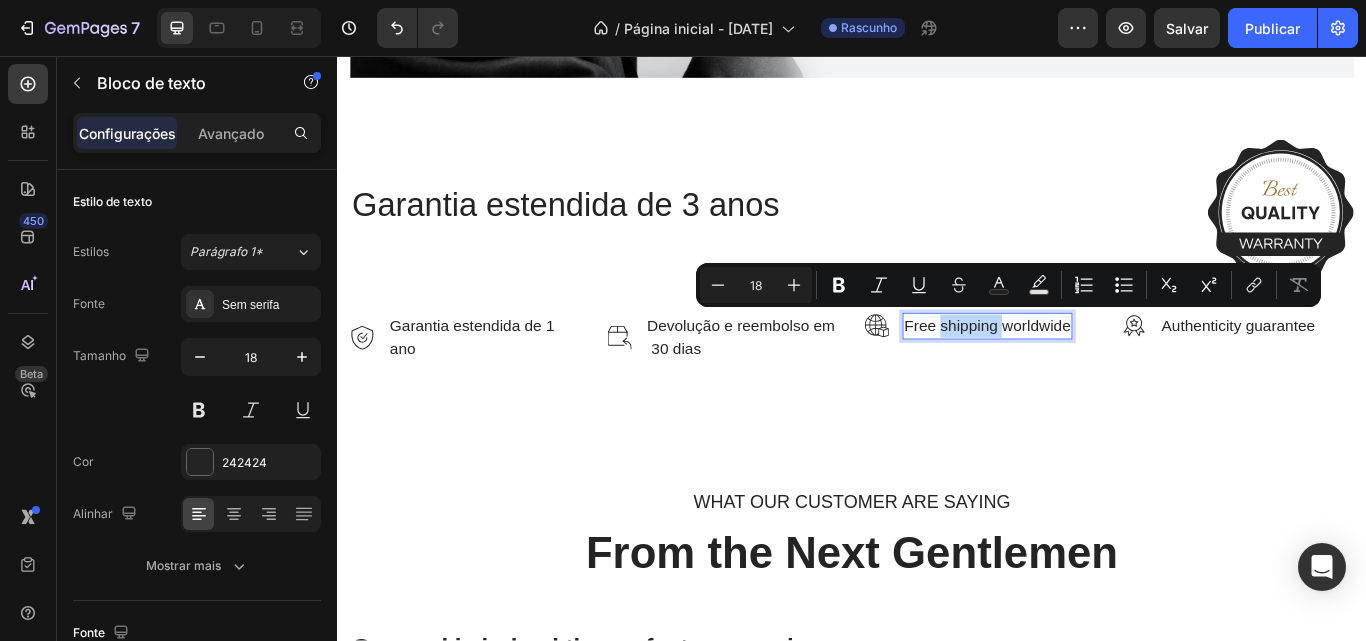 click on "Free shipping worldwide" at bounding box center (1095, 371) 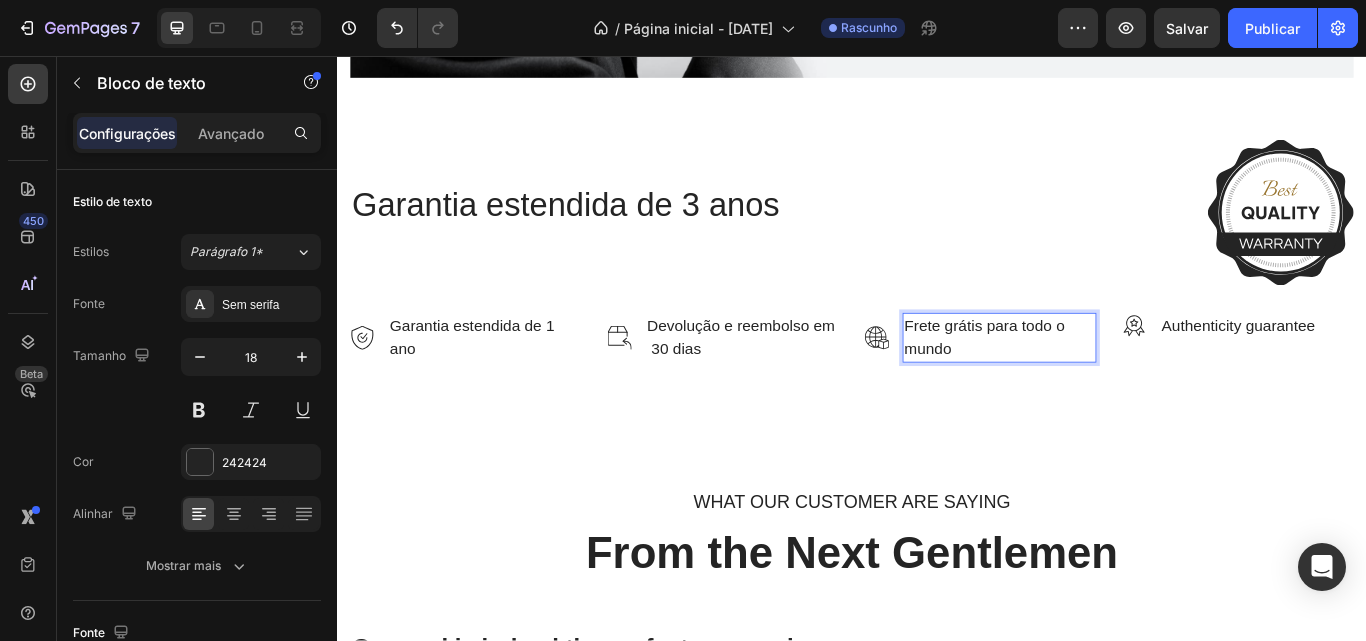 click on "Frete grátis para todo o mundo" at bounding box center [1109, 385] 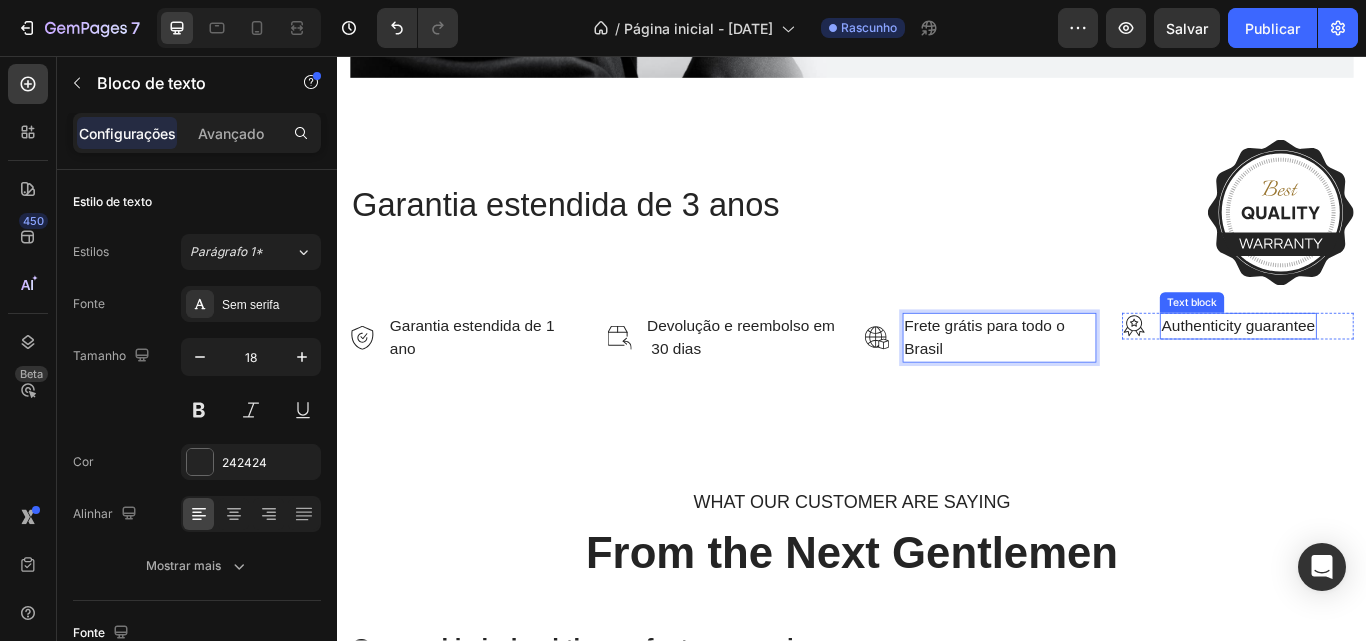 click on "Authenticity guarantee" at bounding box center [1387, 371] 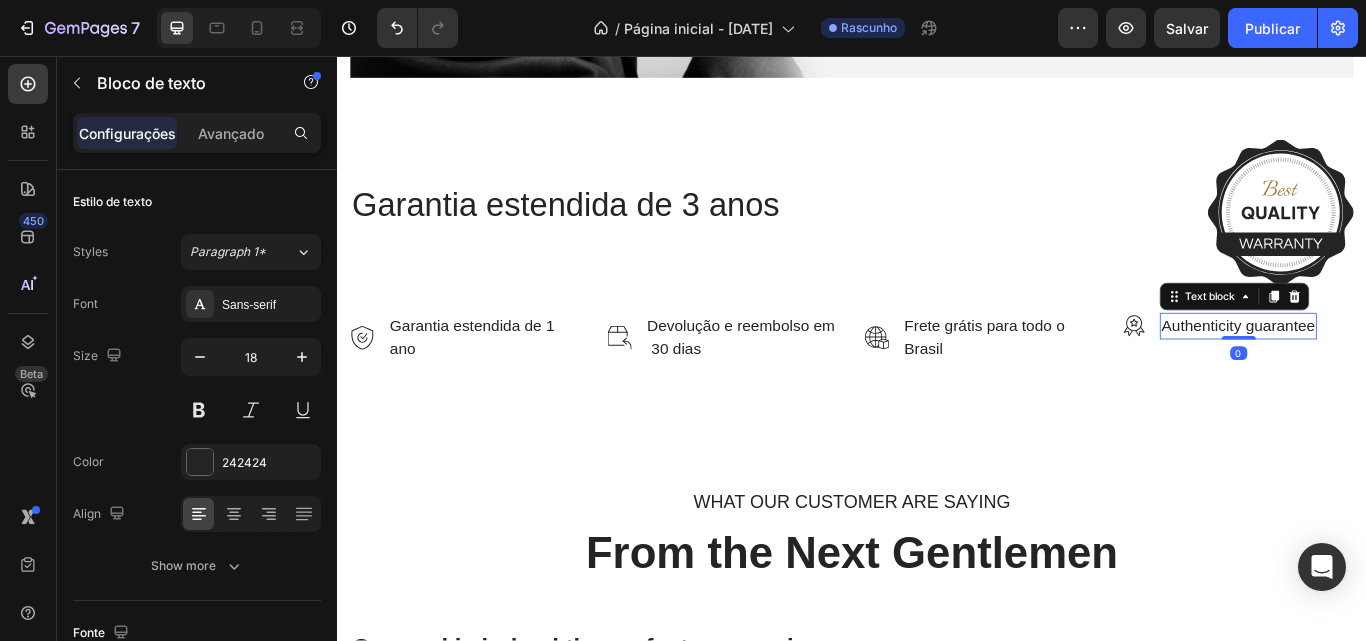 click on "Authenticity guarantee" at bounding box center (1387, 371) 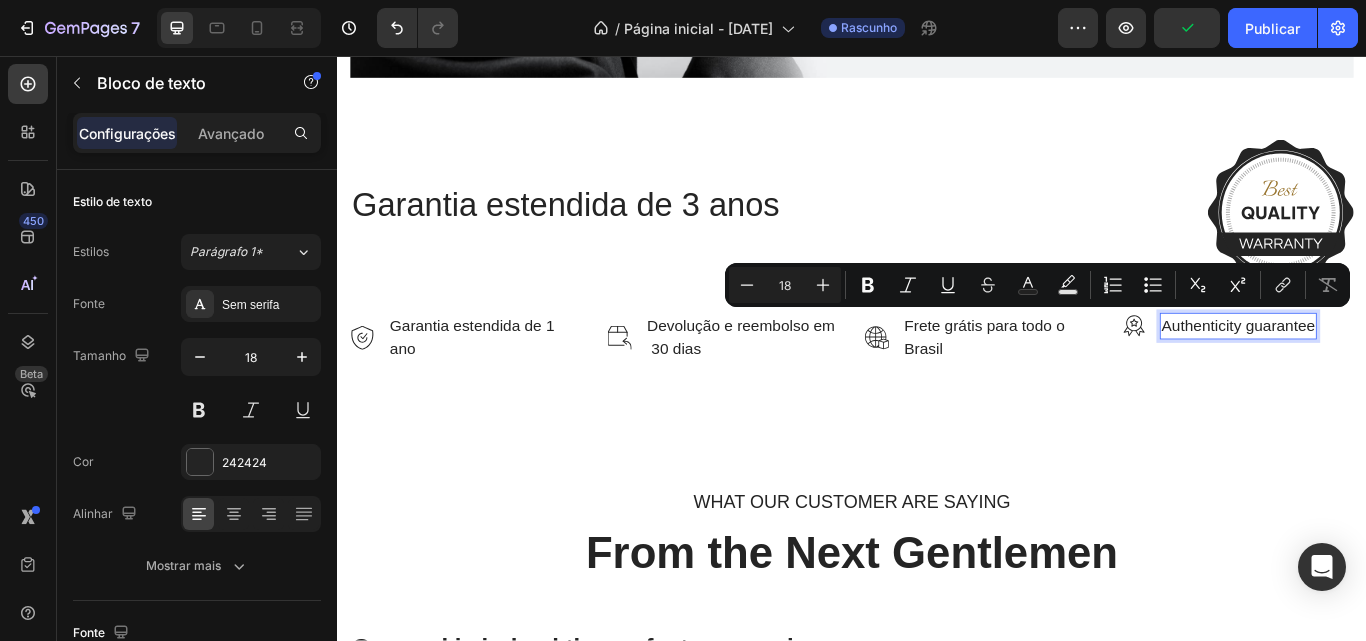copy on "Authenticity guarantee" 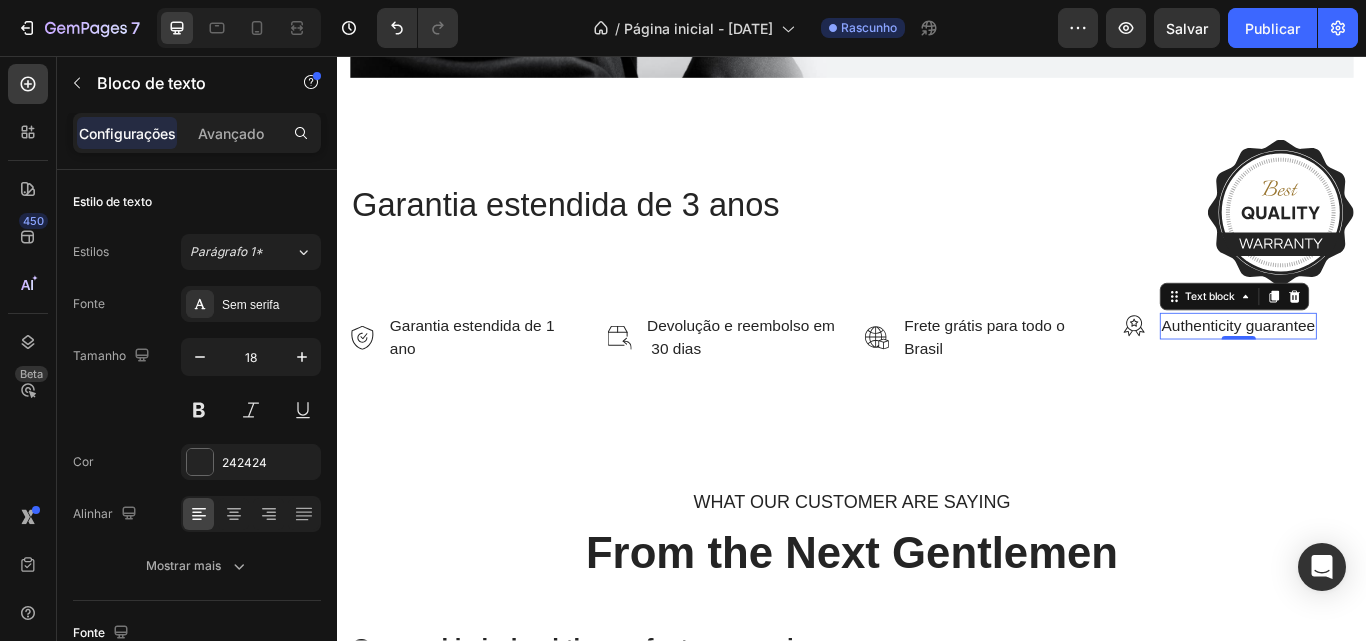 click on "Authenticity guarantee" at bounding box center (1387, 371) 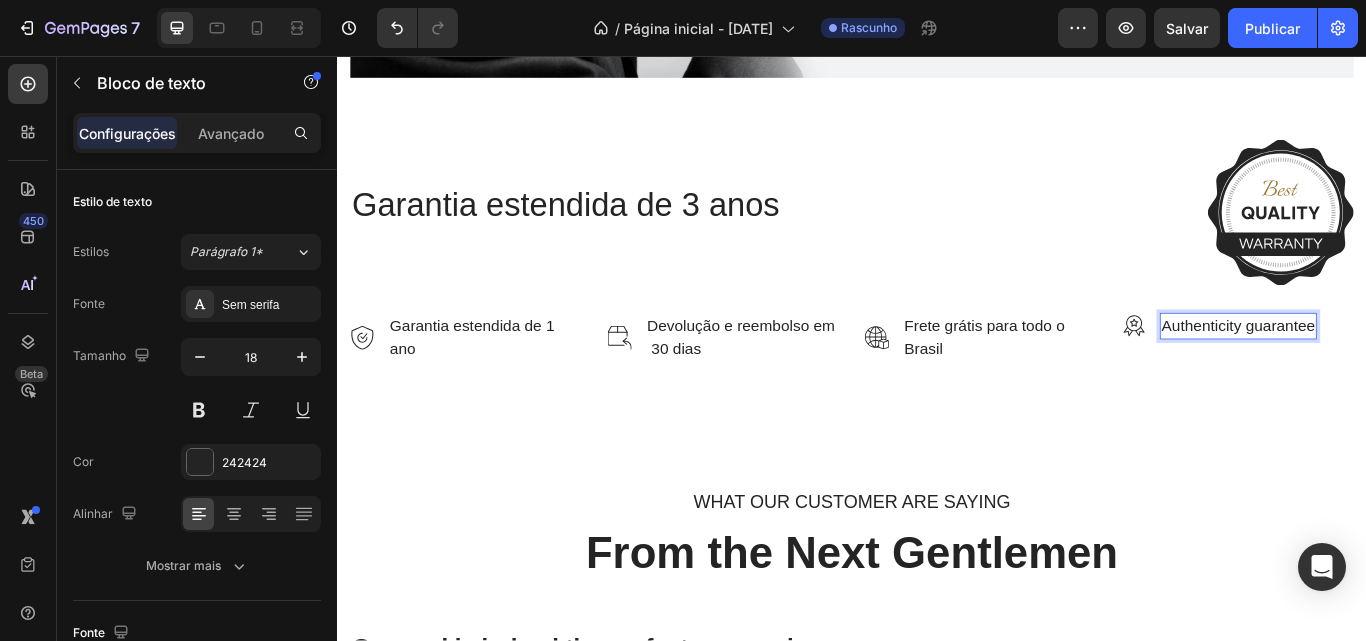 click on "Authenticity guarantee" at bounding box center (1387, 371) 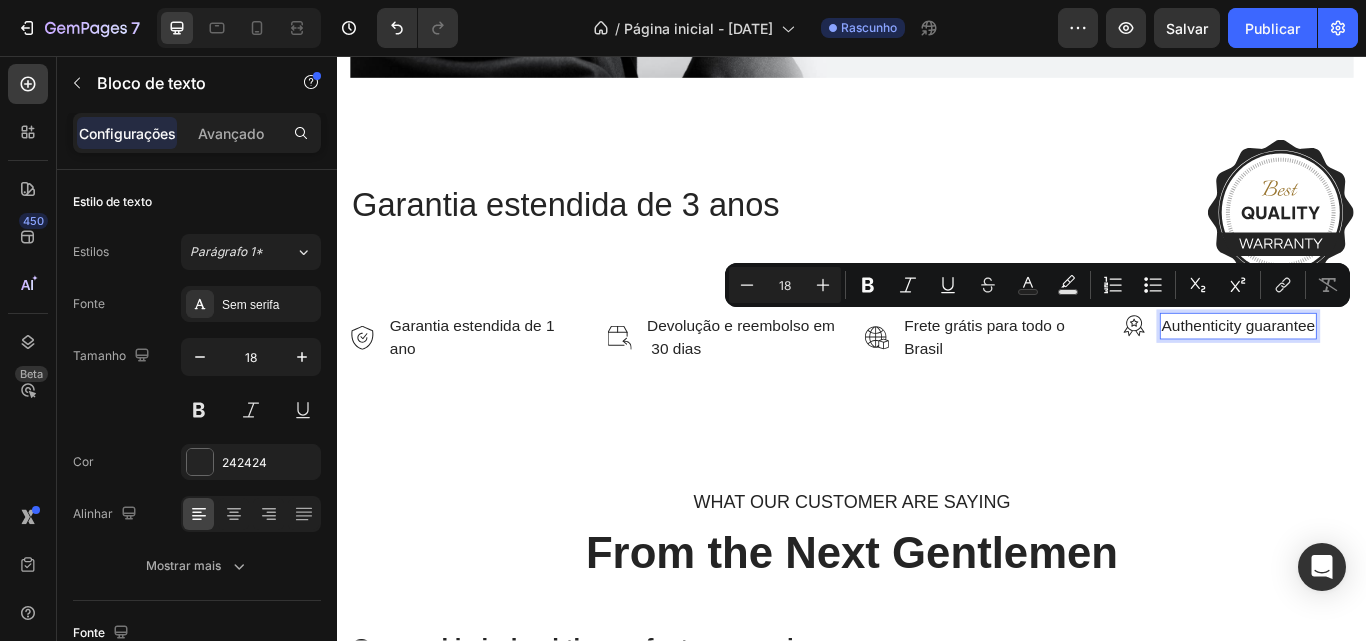 click on "Authenticity guarantee" at bounding box center [1387, 371] 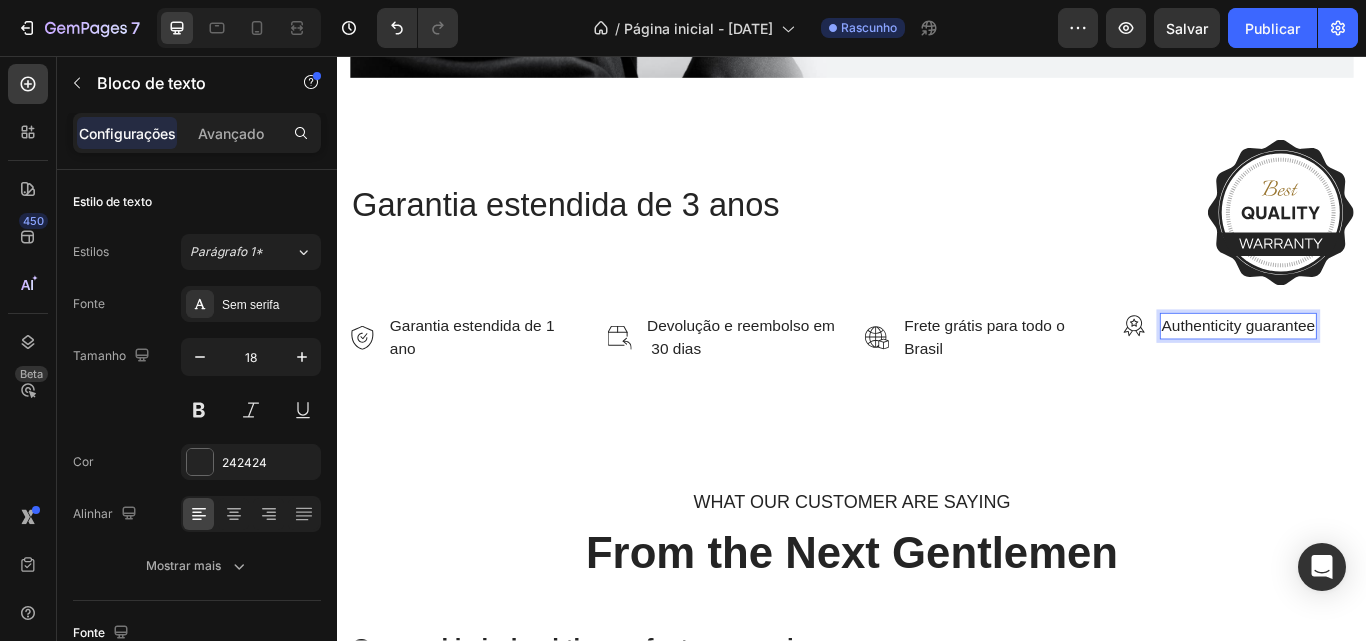 click on "Authenticity guarantee" at bounding box center [1387, 371] 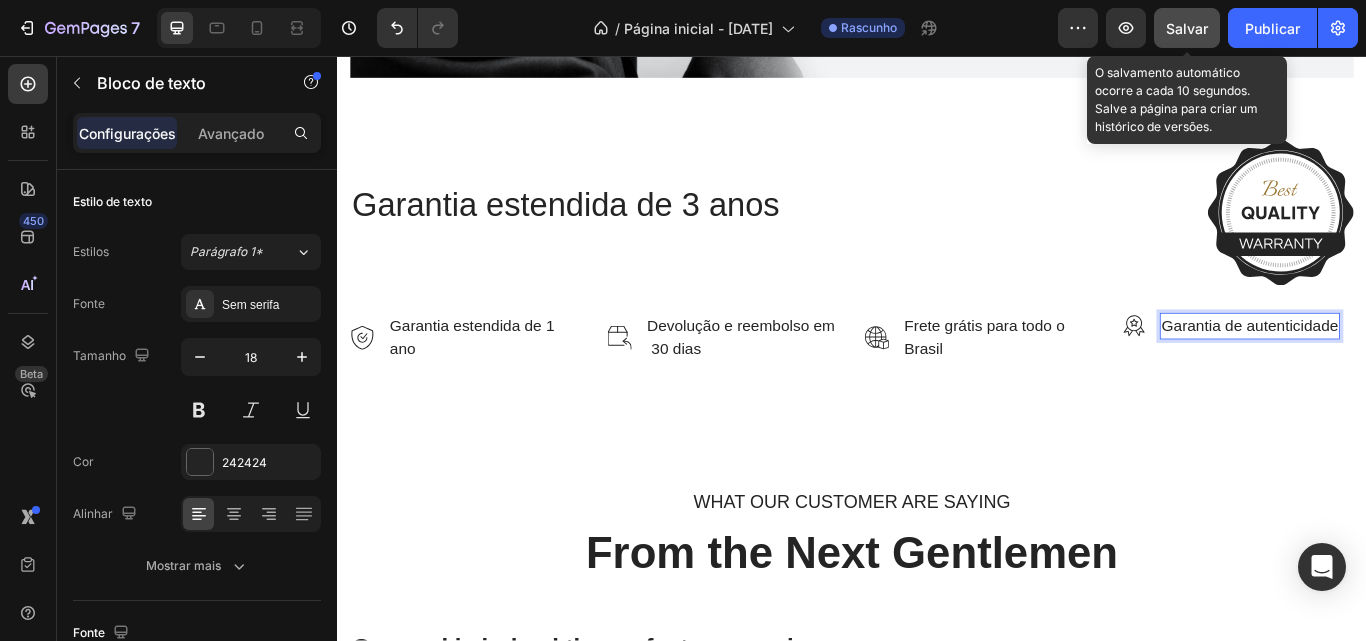 click on "Salvar" at bounding box center [1187, 28] 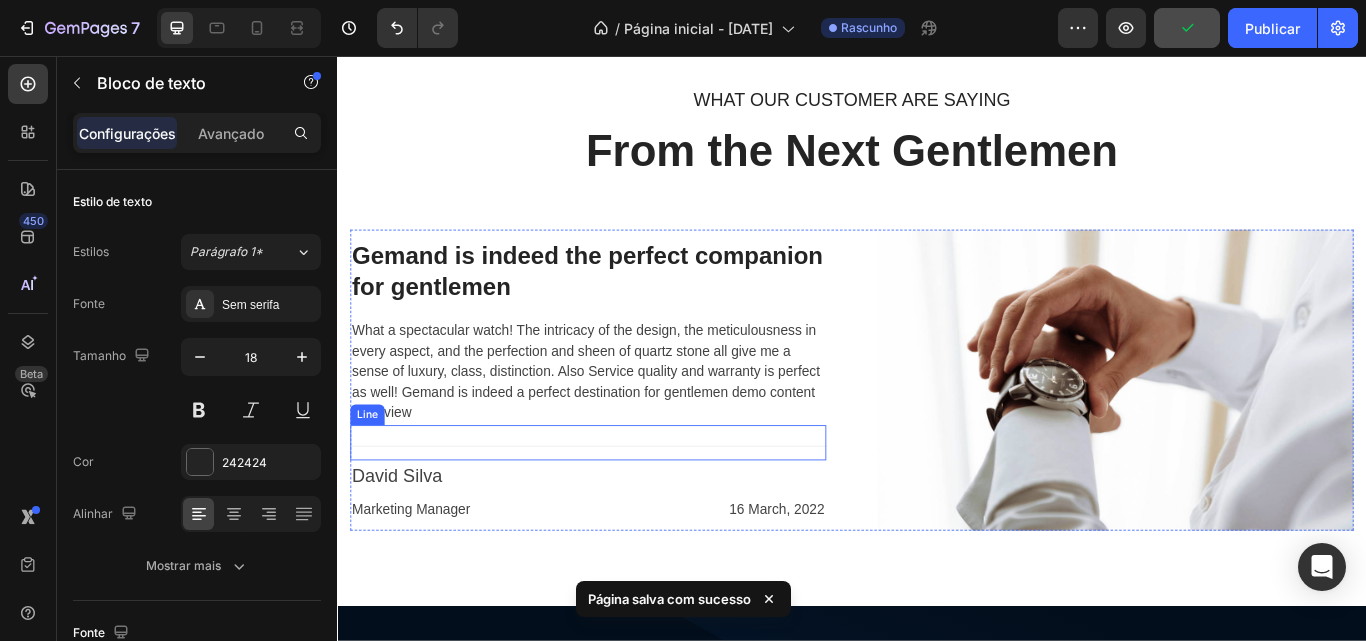 scroll, scrollTop: 4056, scrollLeft: 0, axis: vertical 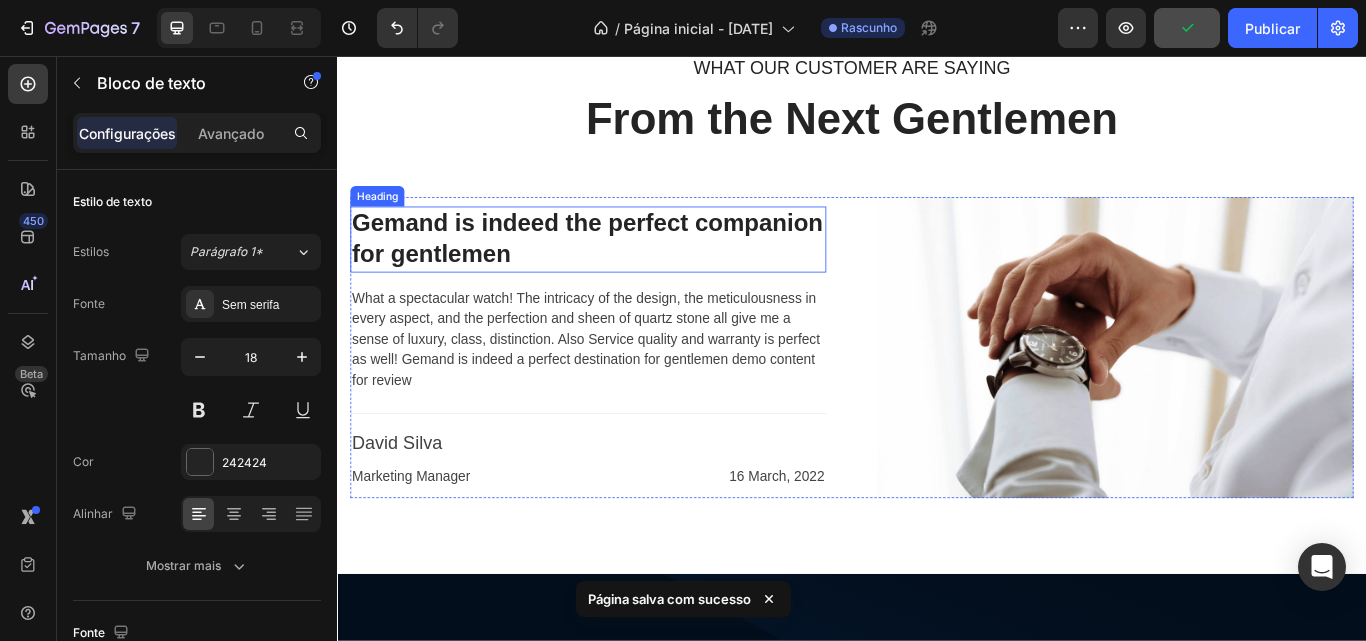 click on "Gemand is indeed the perfect companion for gentlemen" at bounding box center [629, 270] 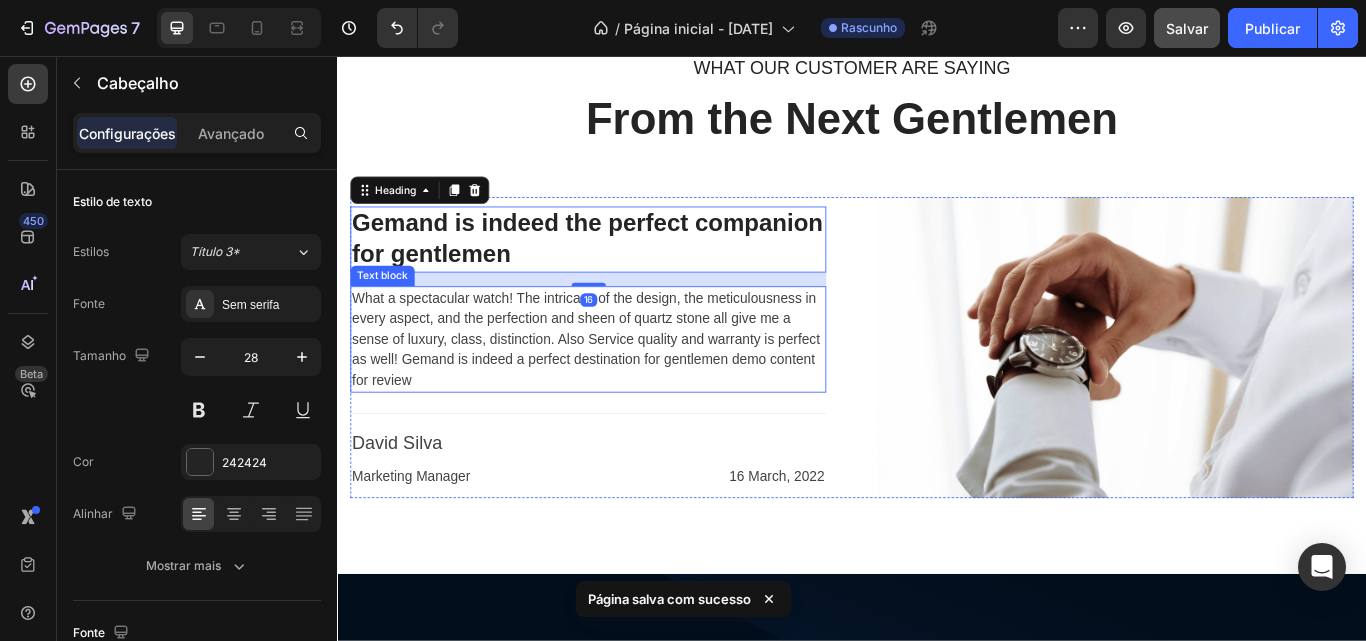 click on "What a spectacular watch! The intricacy of the design, the meticulousness in every aspect, and the perfection and sheen of quartz stone all give me a sense of luxury, class, distinction. Also Service quality and warranty is perfect as well! Gemand is indeed a perfect destination for gentlemen demo content for review" at bounding box center (629, 387) 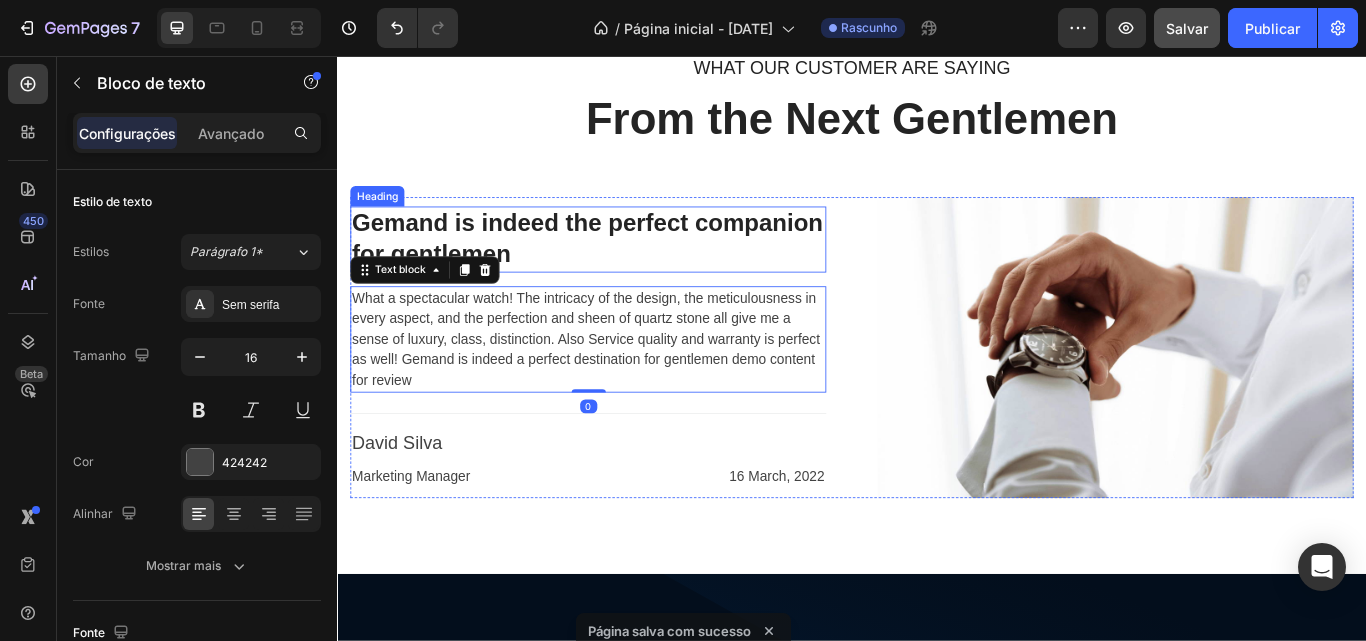 click on "Gemand is indeed the perfect companion for gentlemen" at bounding box center [629, 270] 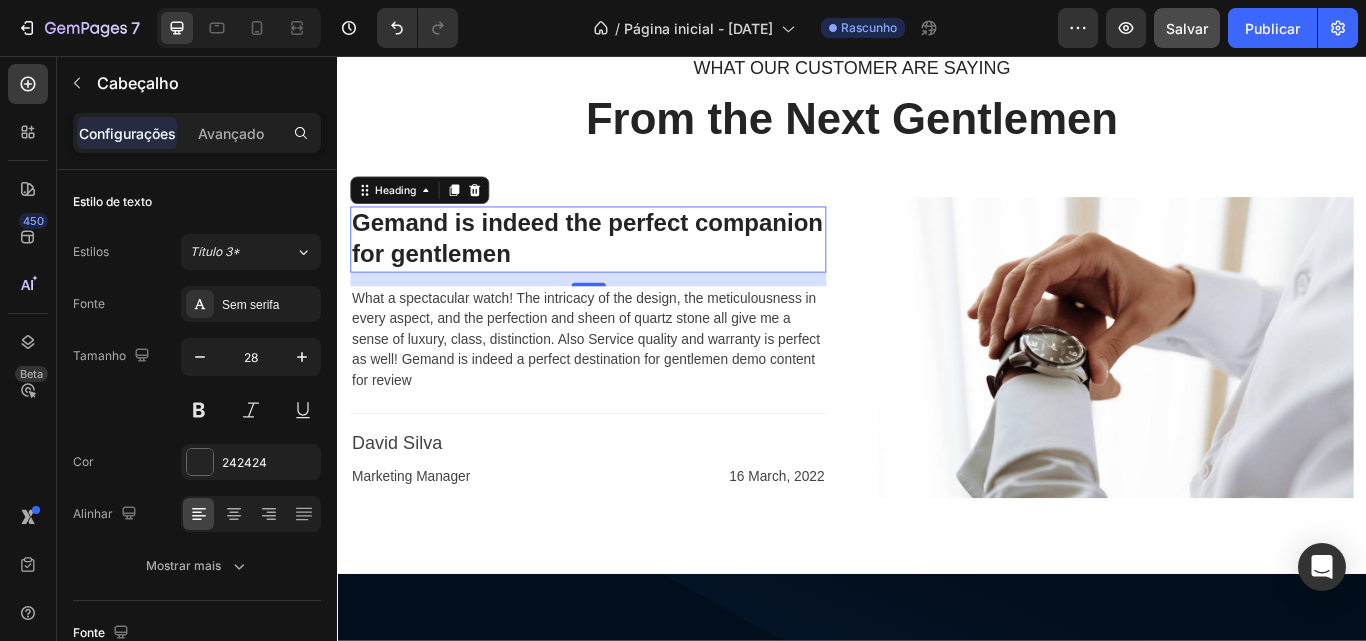 click on "Gemand is indeed the perfect companion for gentlemen" at bounding box center [629, 270] 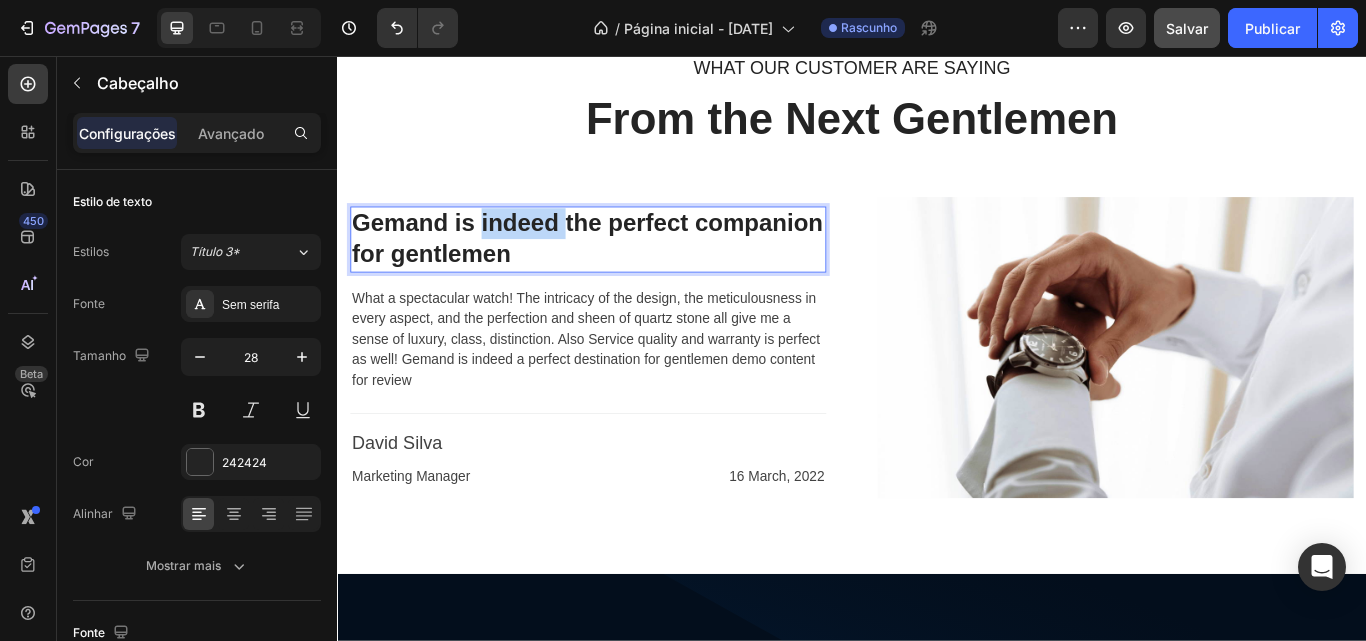 click on "Gemand is indeed the perfect companion for gentlemen" at bounding box center (629, 270) 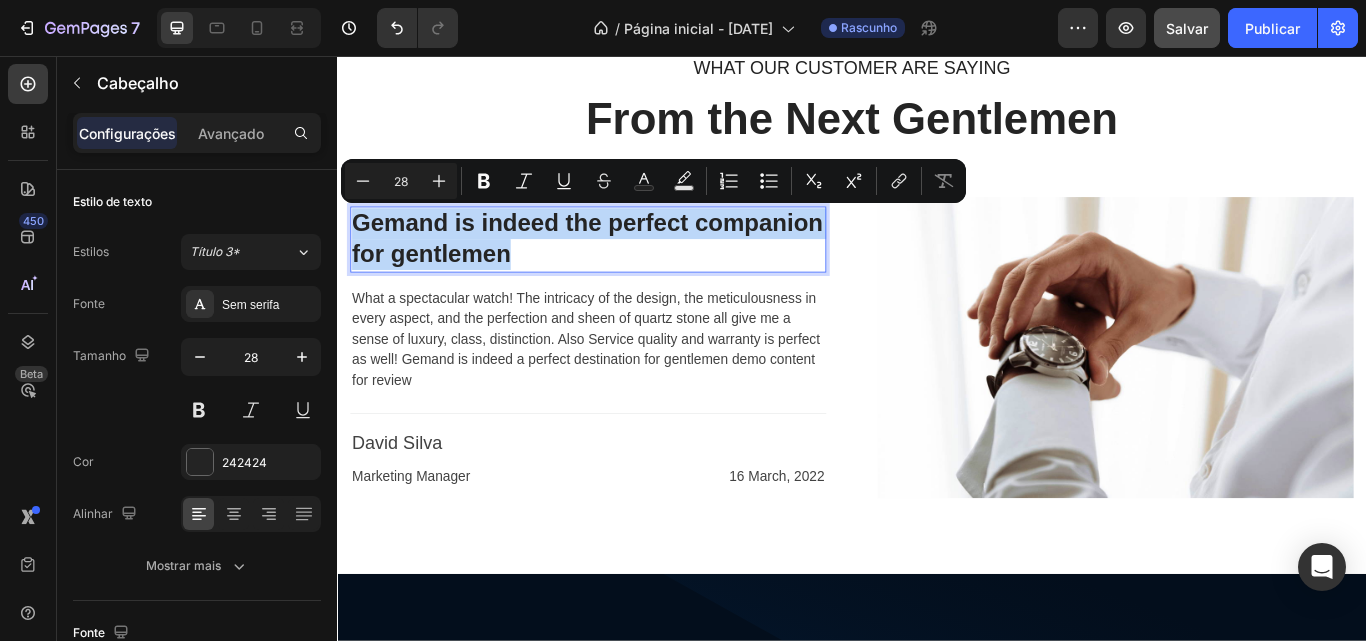 copy on "Gemand is indeed the perfect companion for gentlemen" 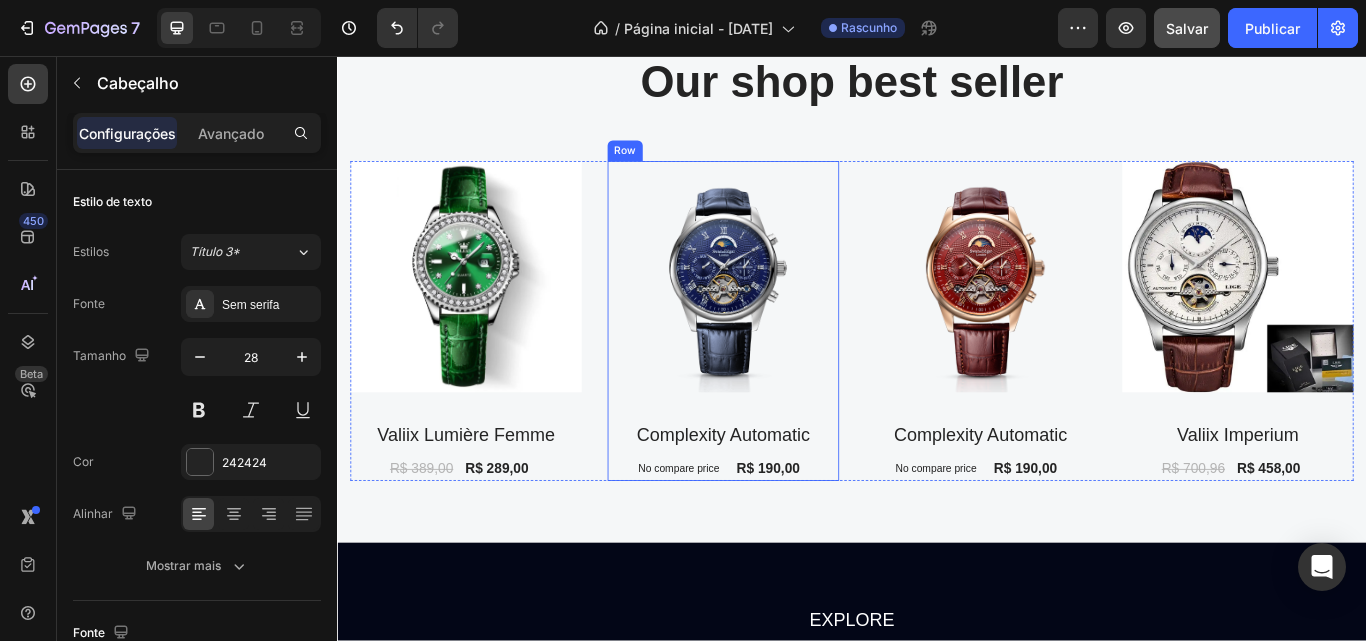 scroll, scrollTop: 1600, scrollLeft: 0, axis: vertical 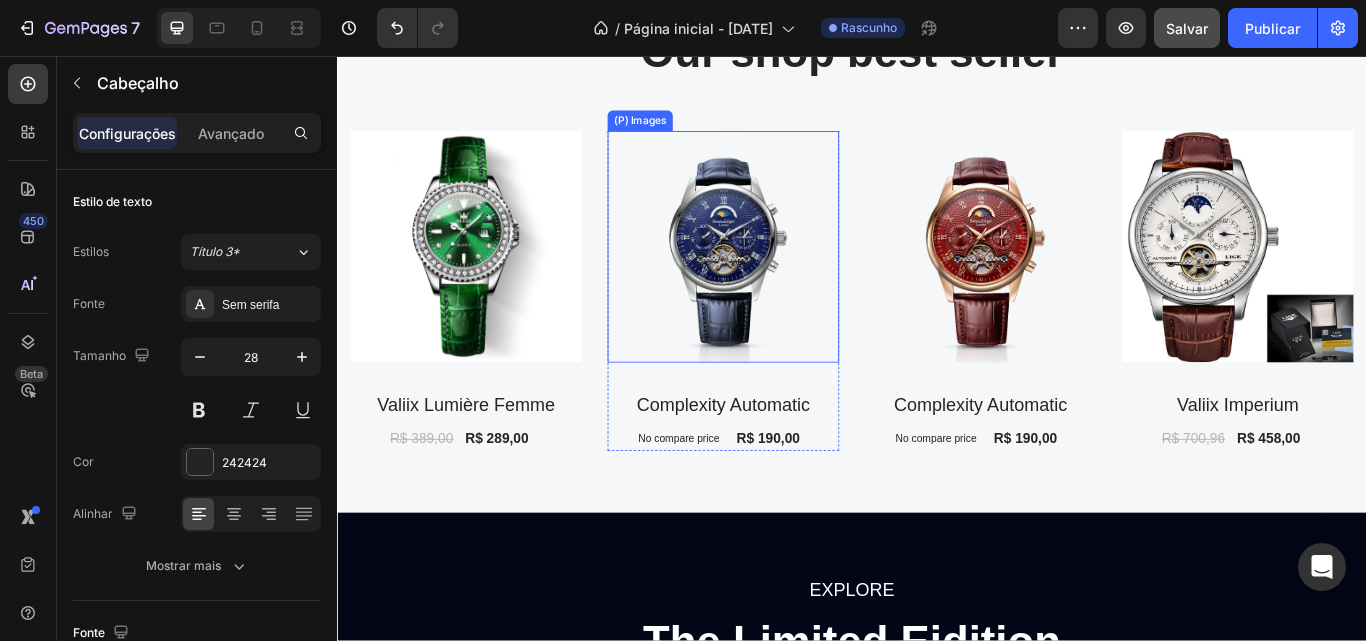 click at bounding box center (487, 279) 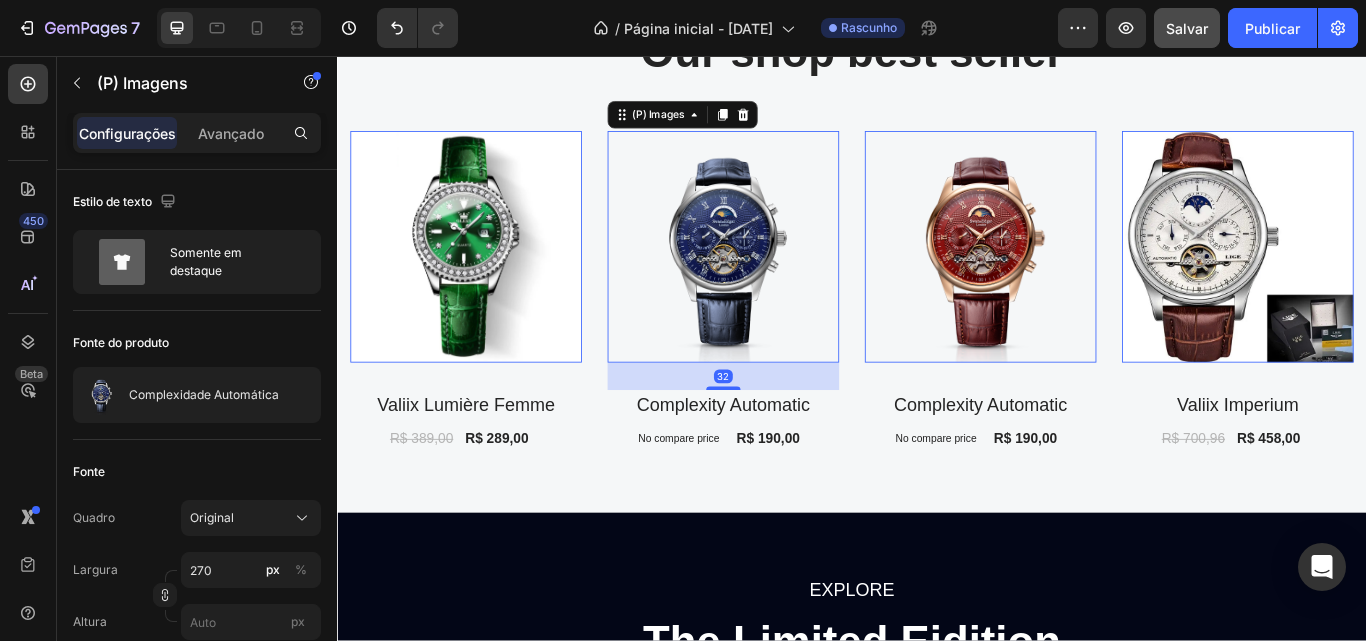 click at bounding box center (487, 279) 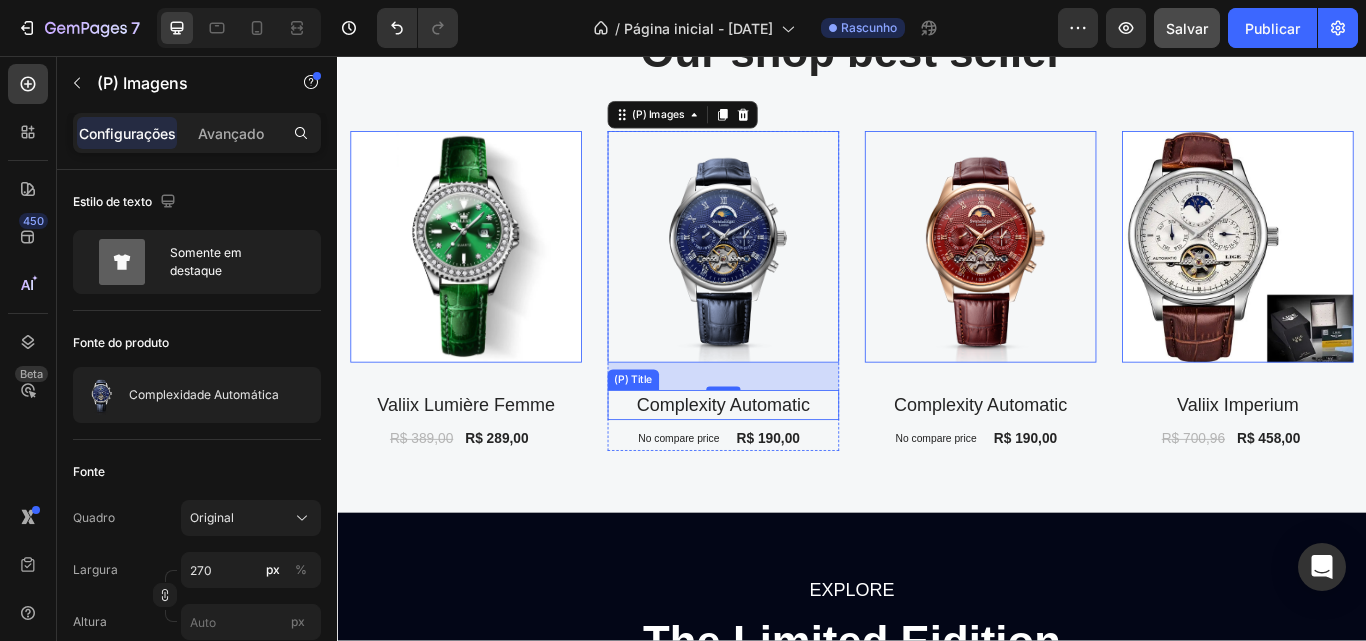 click on "Complexity Automatic" at bounding box center (787, 464) 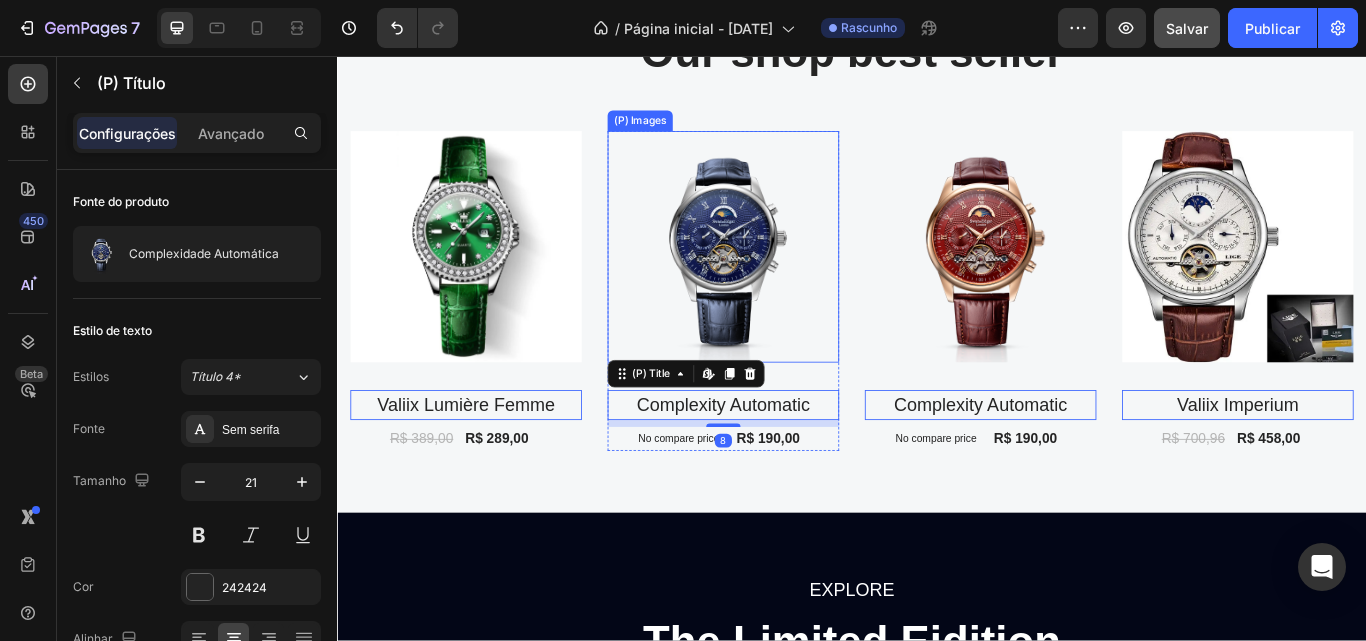 click at bounding box center (487, 279) 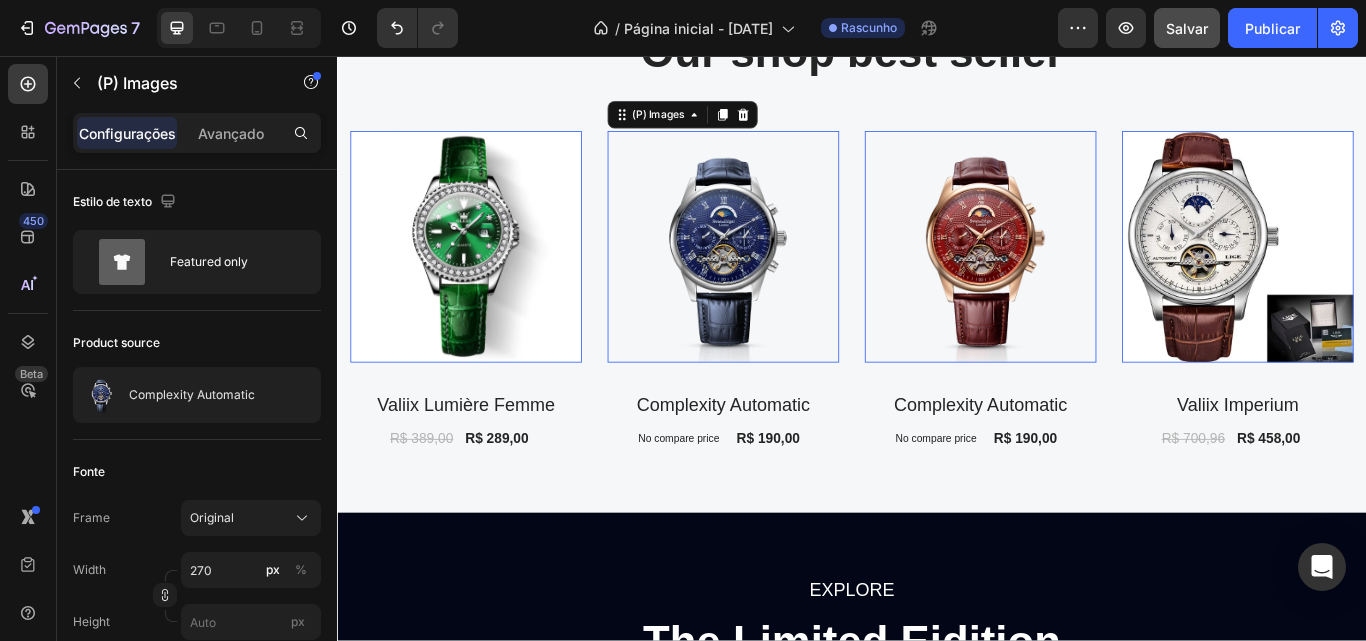 click at bounding box center [487, 279] 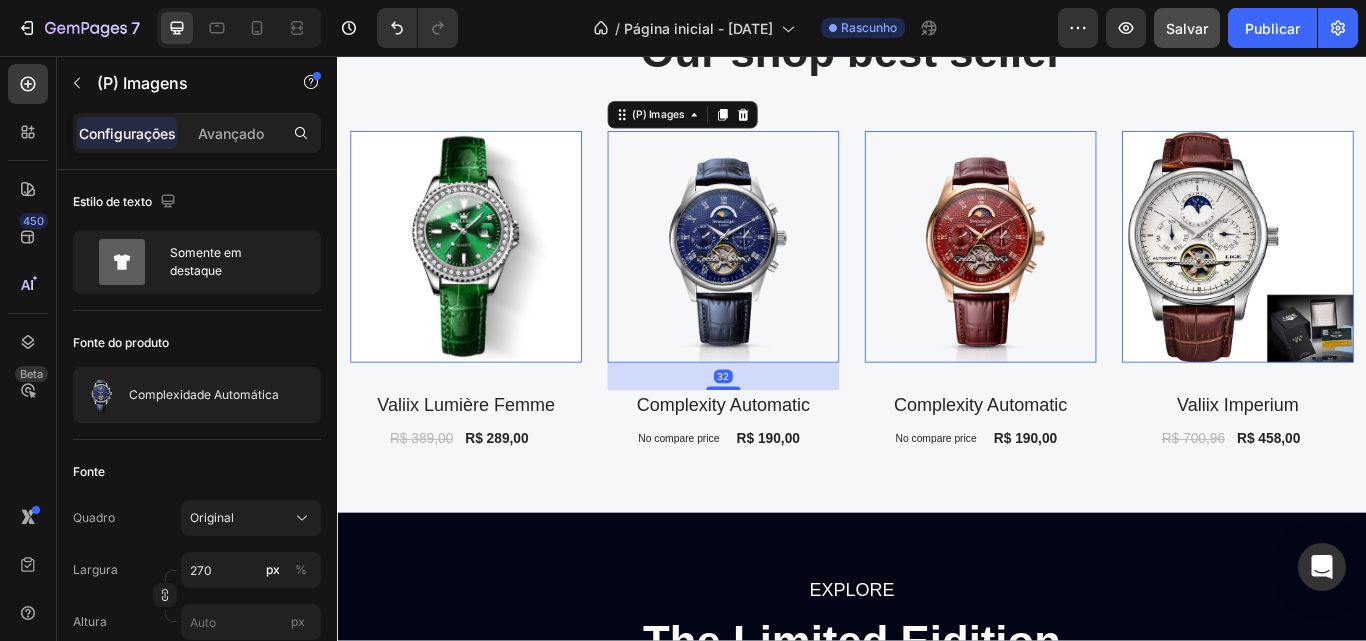 click at bounding box center [487, 279] 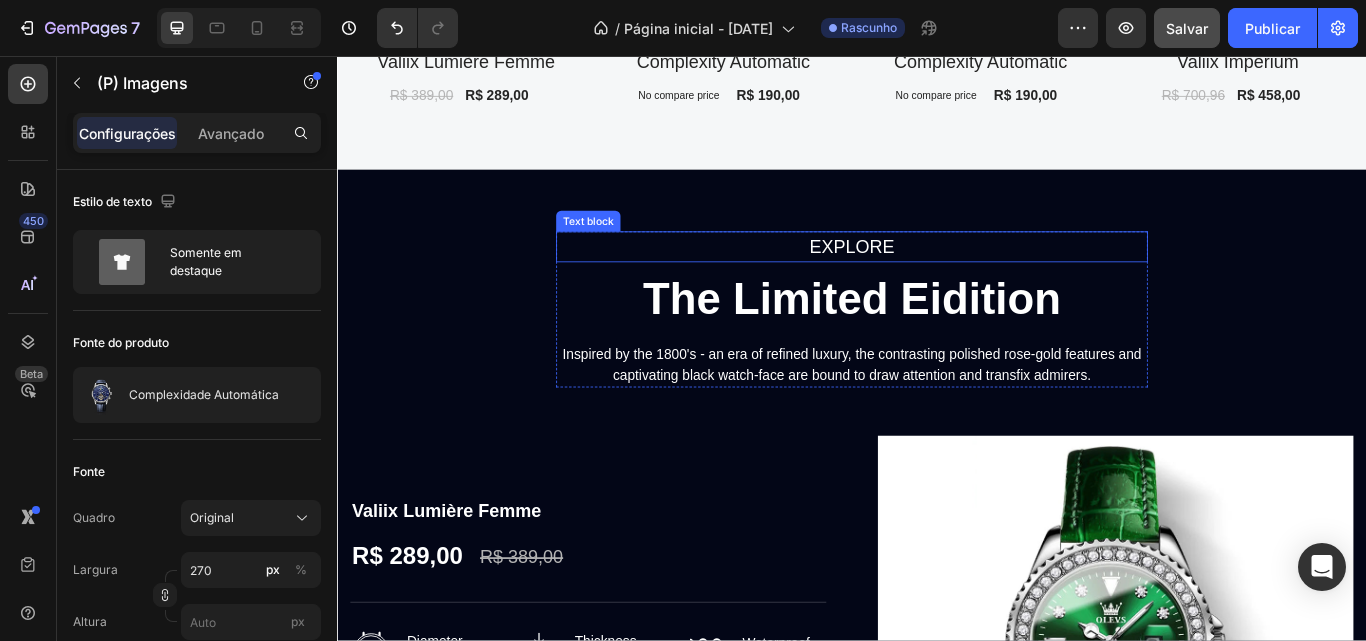 scroll, scrollTop: 1700, scrollLeft: 0, axis: vertical 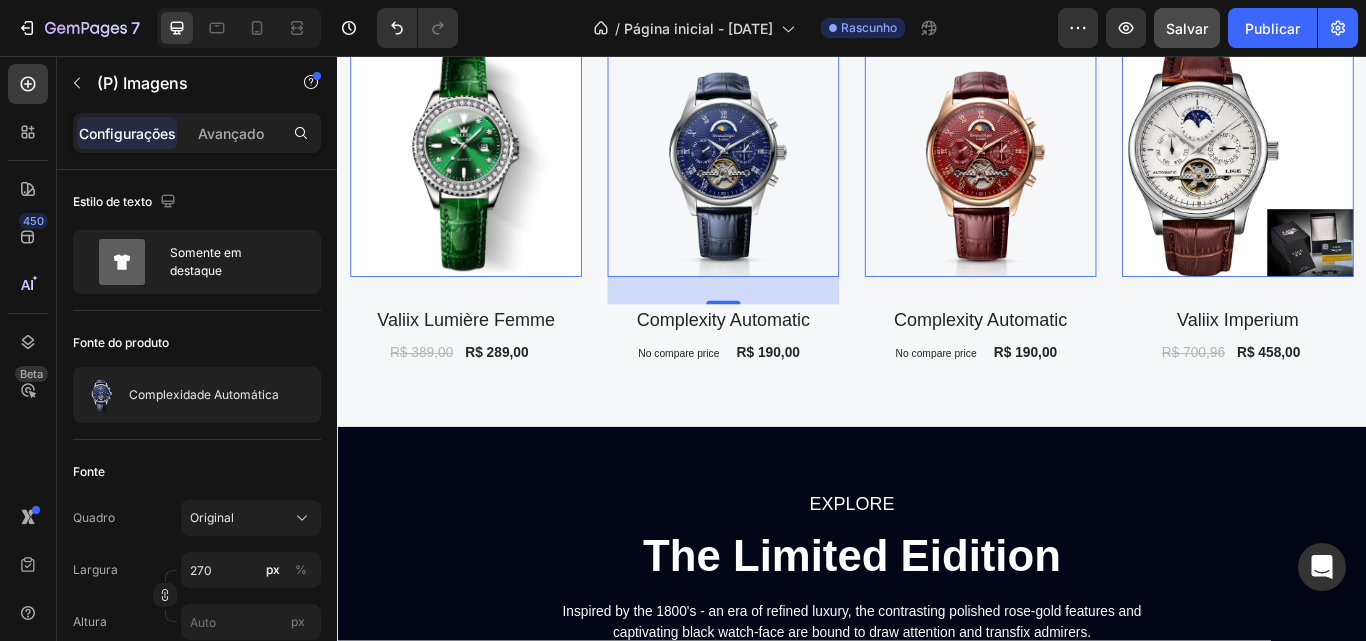 click at bounding box center (487, 179) 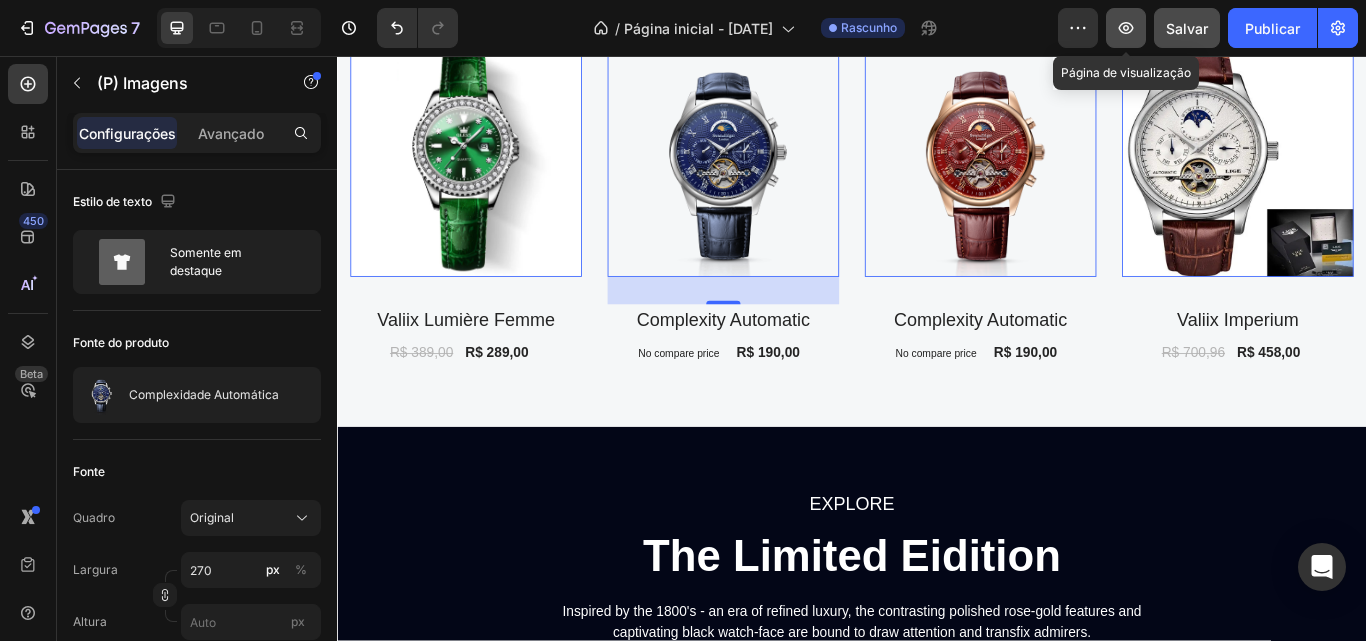 click 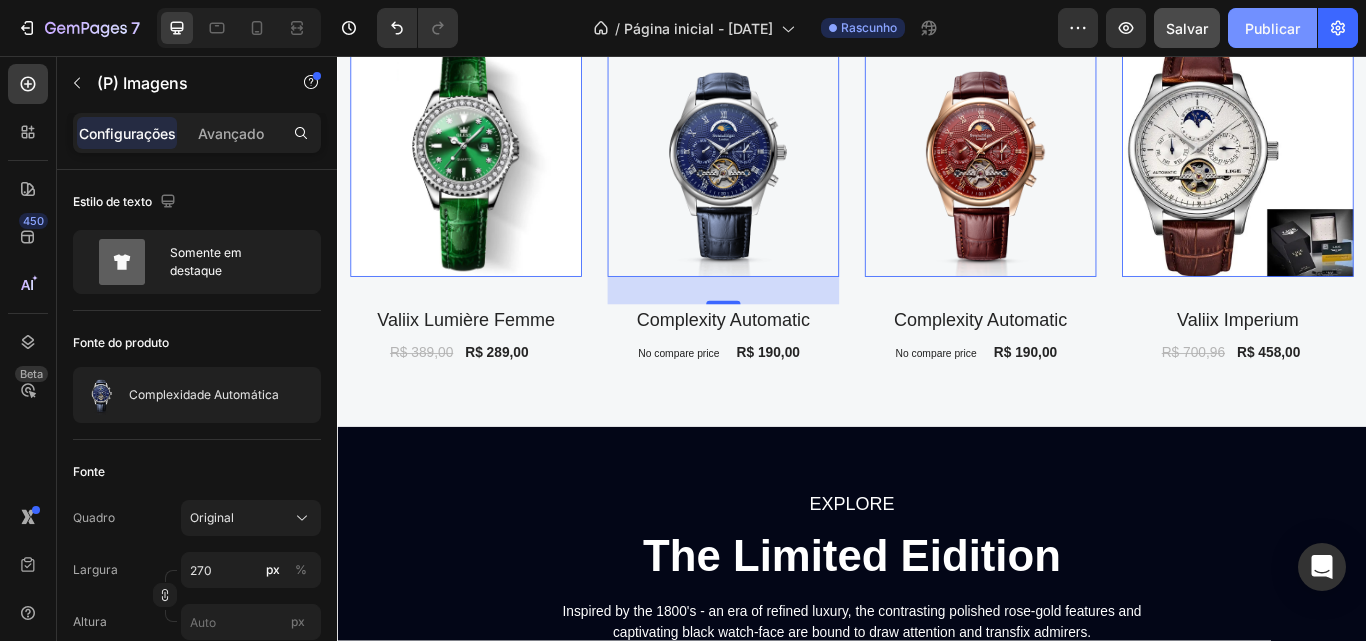 click on "Publicar" 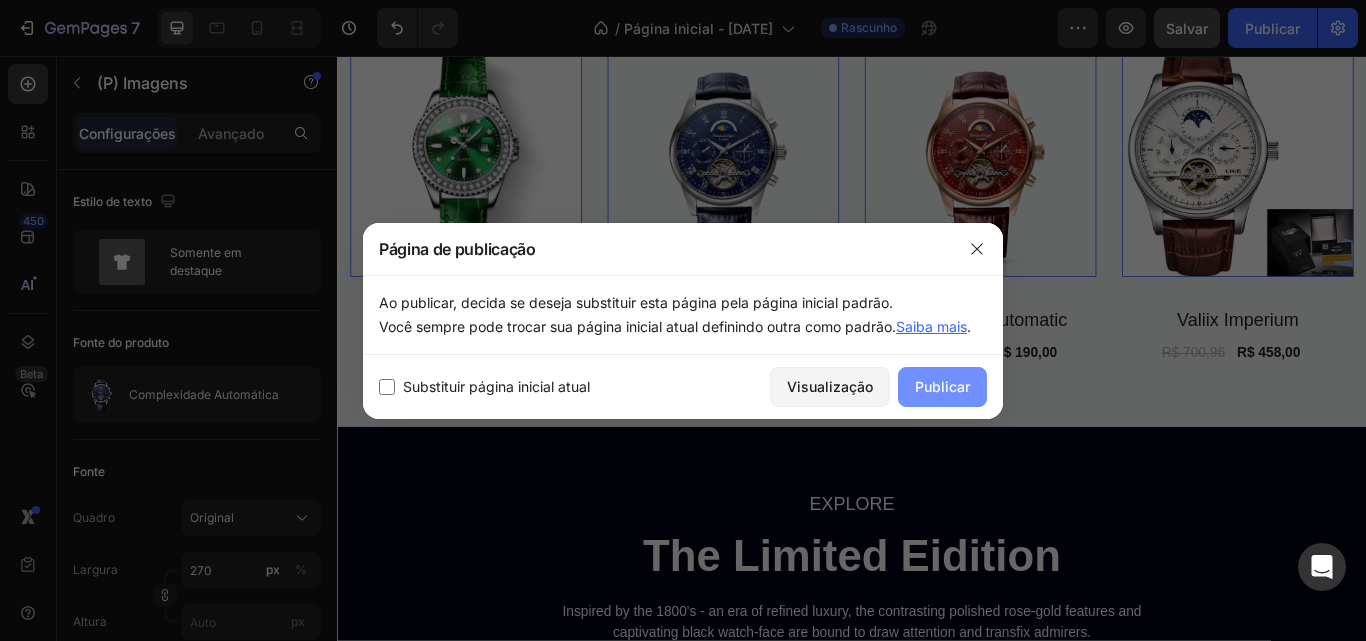 click on "Publicar" at bounding box center [942, 386] 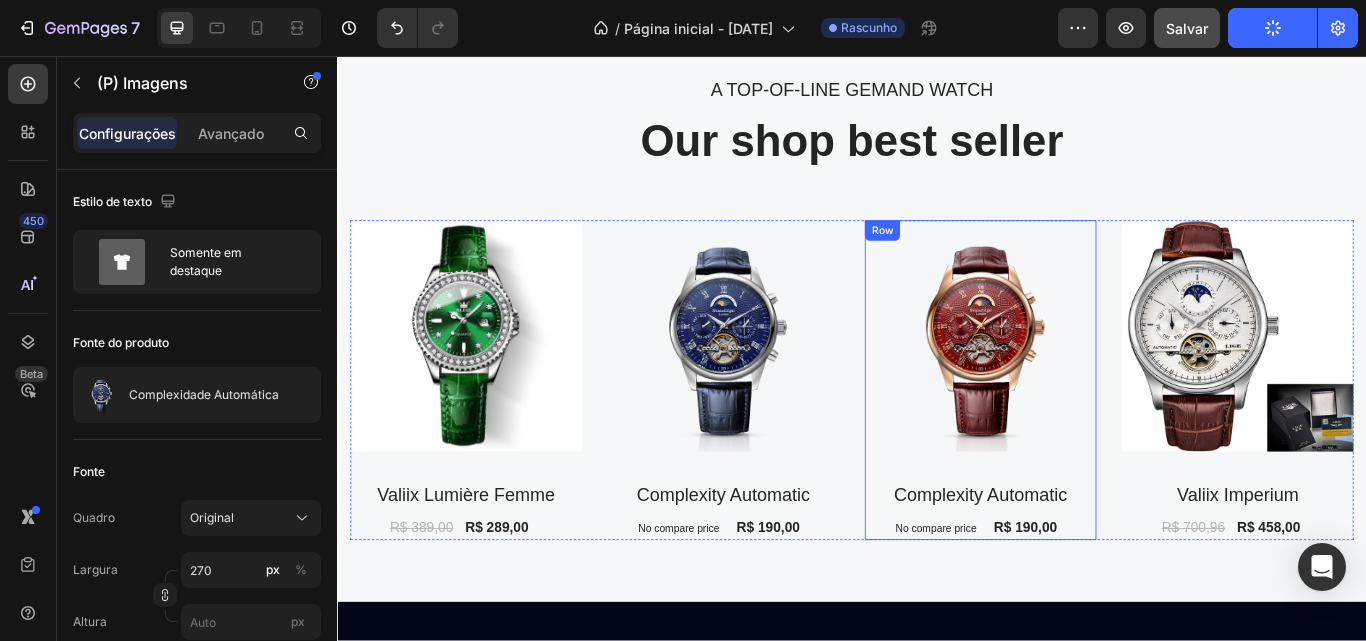 scroll, scrollTop: 1709, scrollLeft: 0, axis: vertical 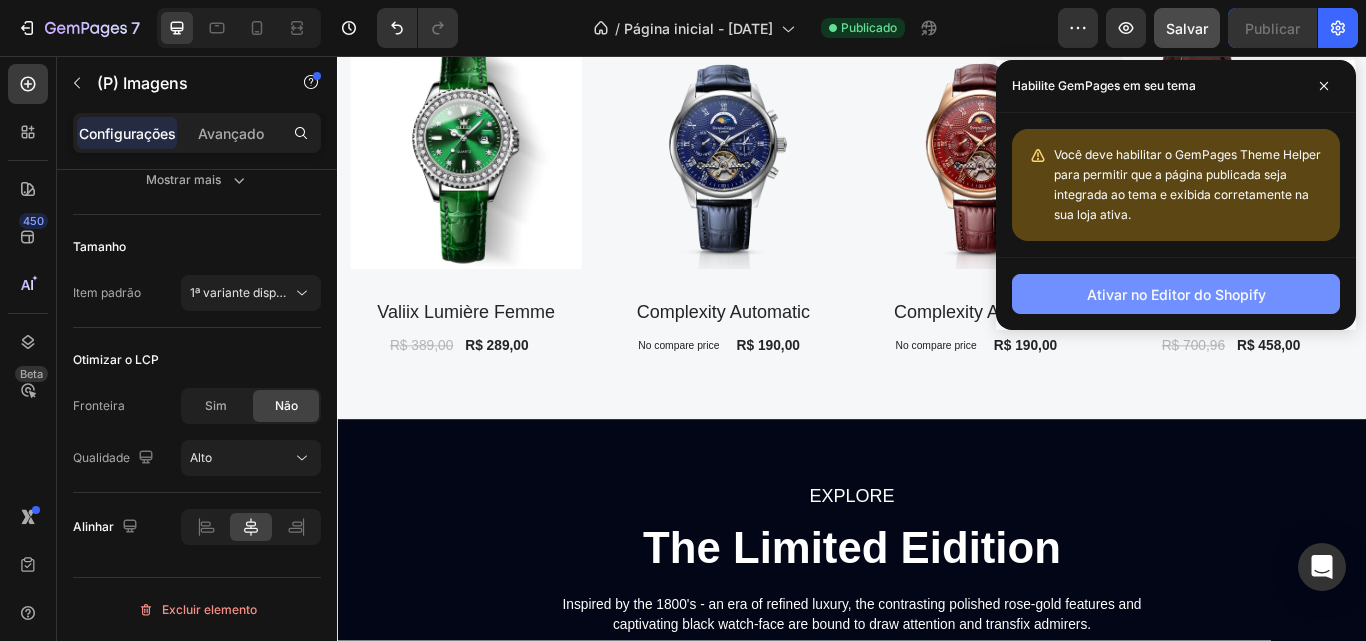 click on "Ativar no Editor do Shopify" at bounding box center (1176, 294) 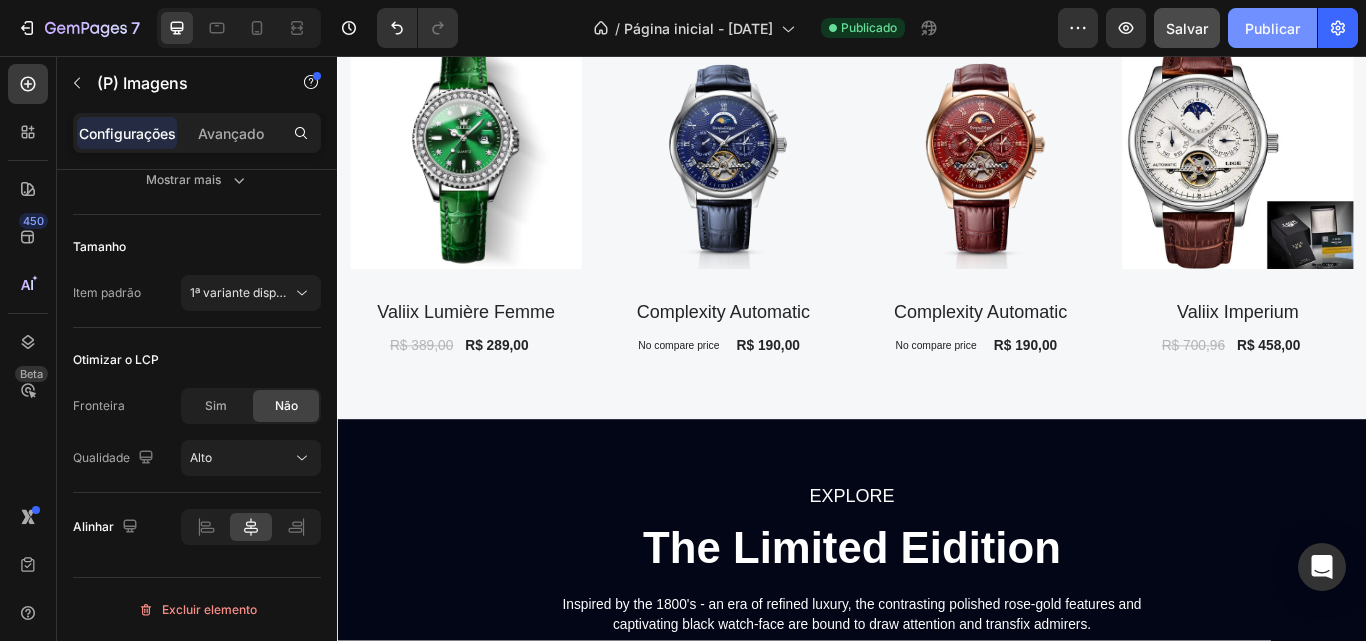 click on "Publicar" at bounding box center [1272, 28] 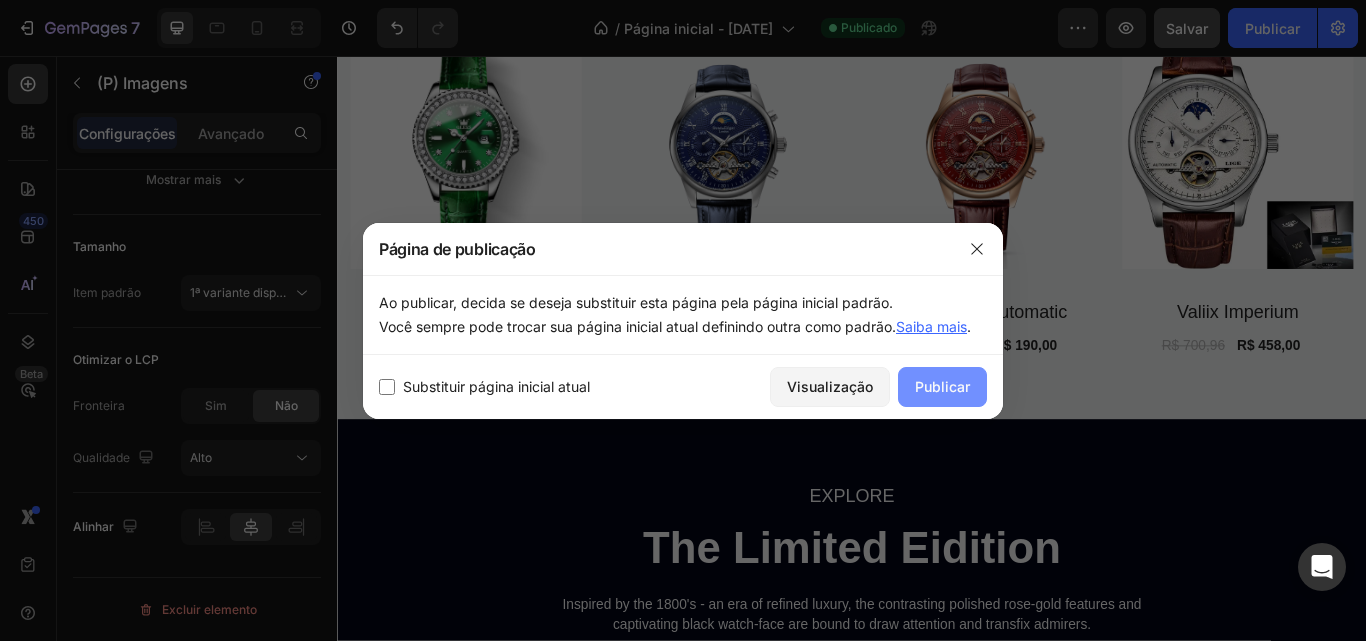 click on "Publicar" at bounding box center [942, 386] 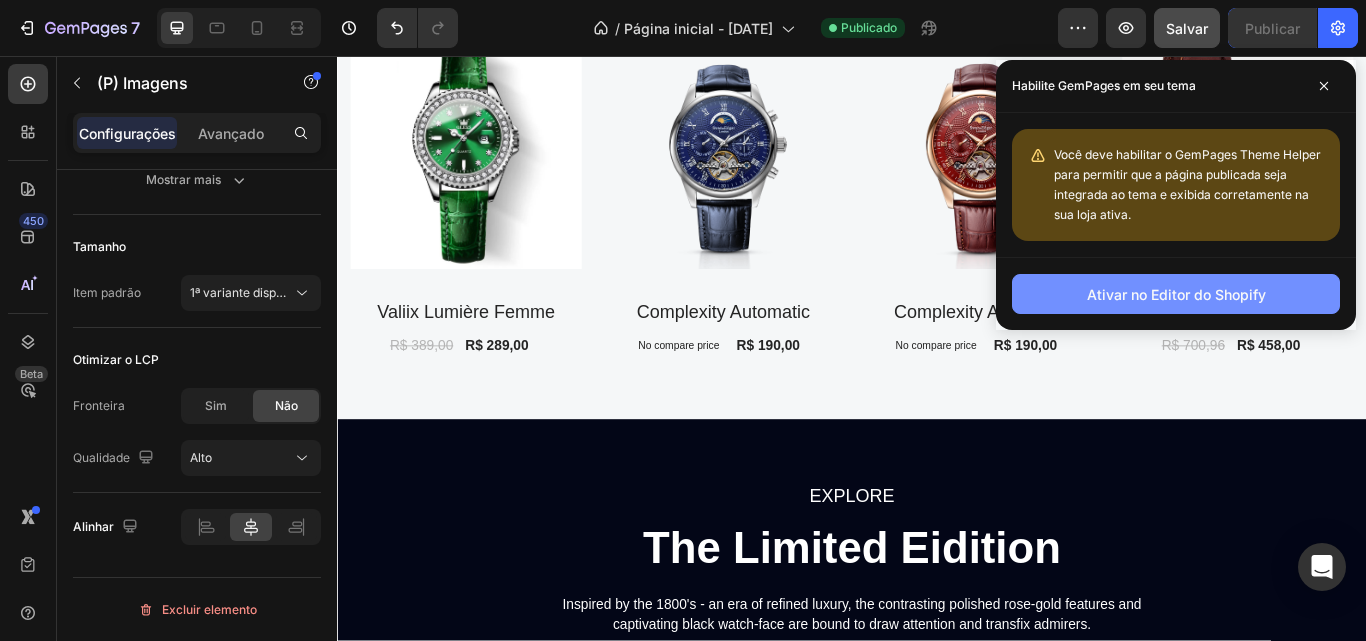 click on "Ativar no Editor do Shopify" at bounding box center (1176, 294) 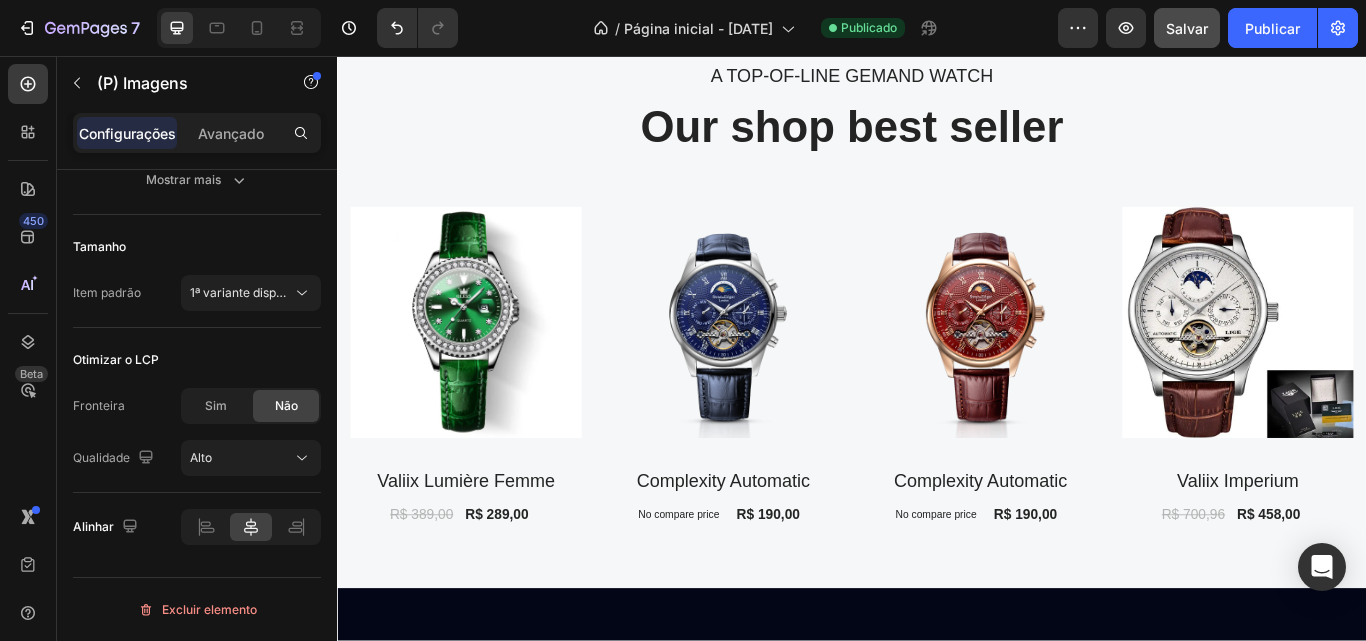 scroll, scrollTop: 1509, scrollLeft: 0, axis: vertical 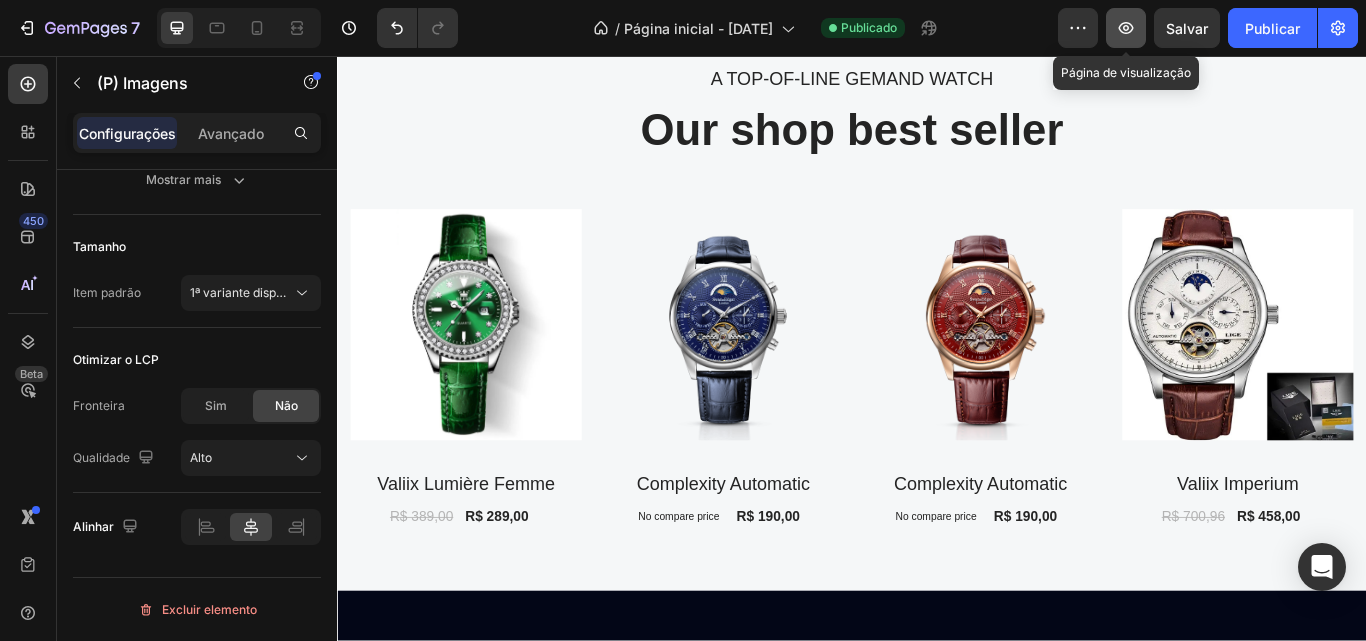 click 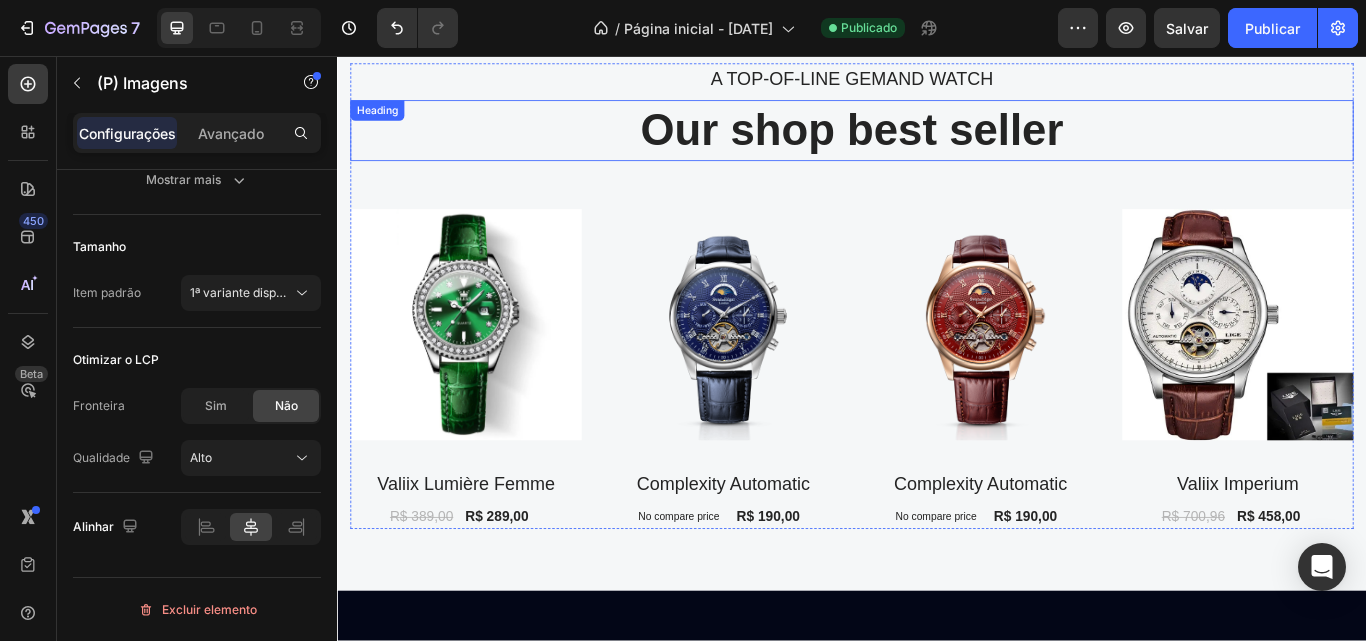 click on "Our shop best seller" at bounding box center (937, 143) 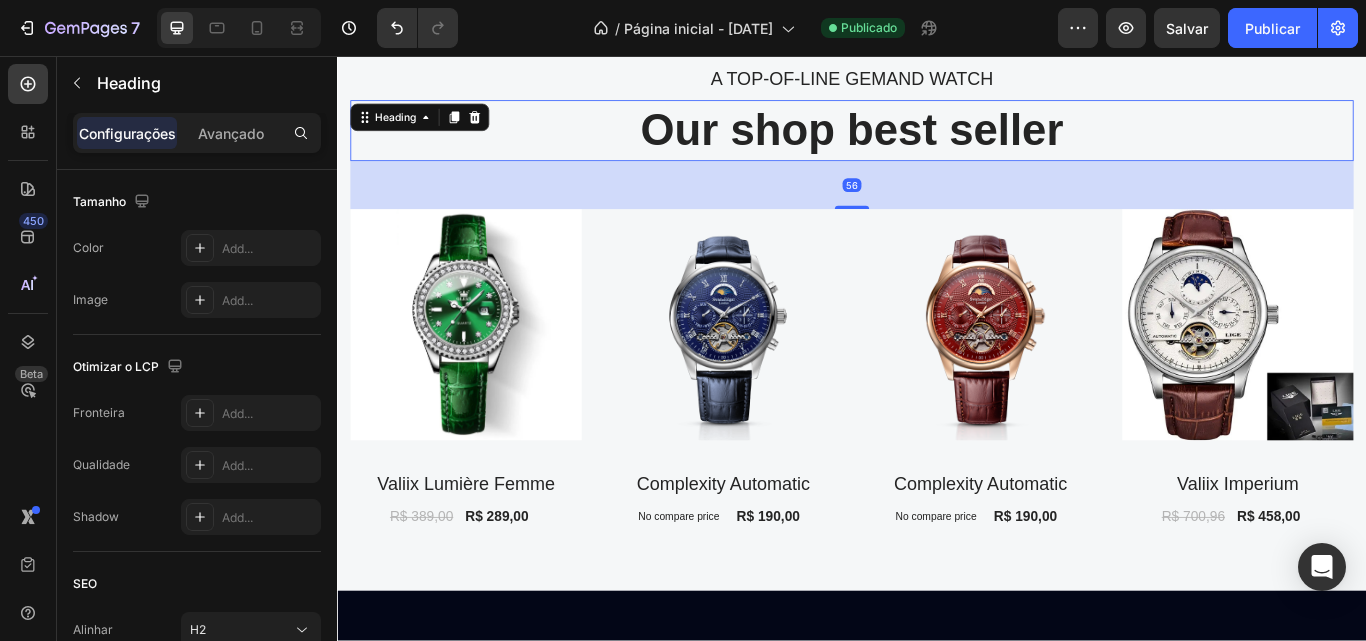 scroll, scrollTop: 0, scrollLeft: 0, axis: both 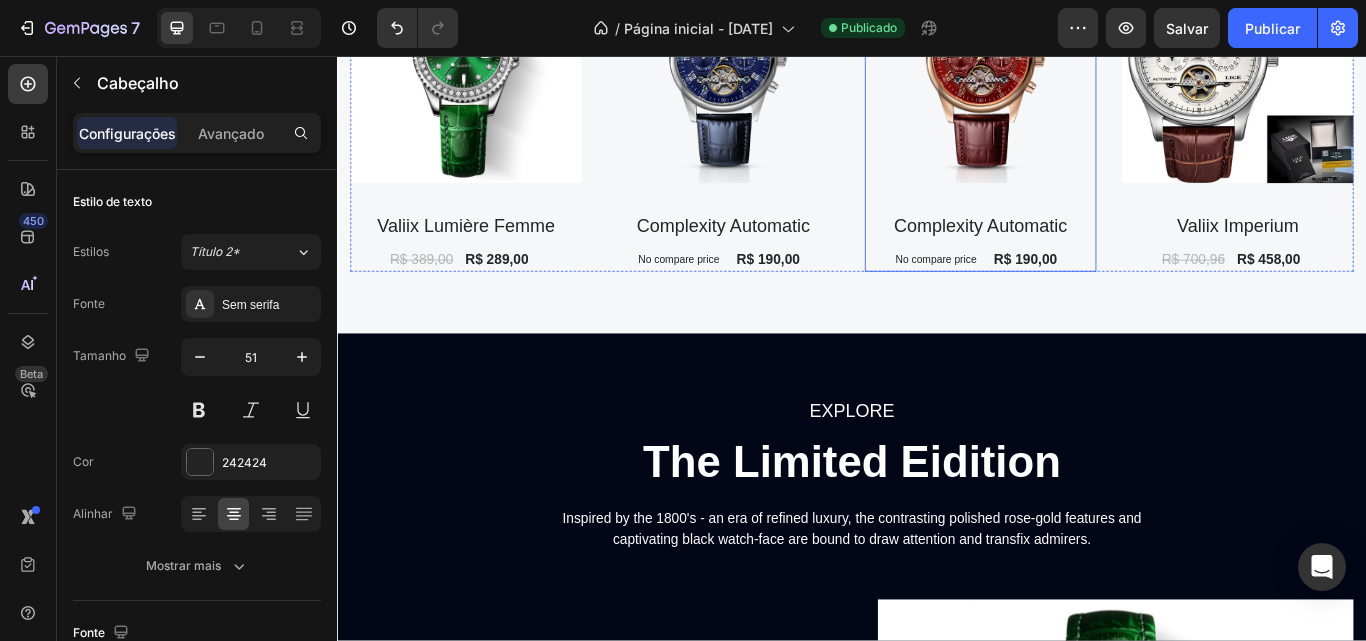 click on "(P) Images Complexity Automatic (P) Title No compare price (P) Price R$ 190,00 (P) Price (P) Price Row" at bounding box center [487, 122] 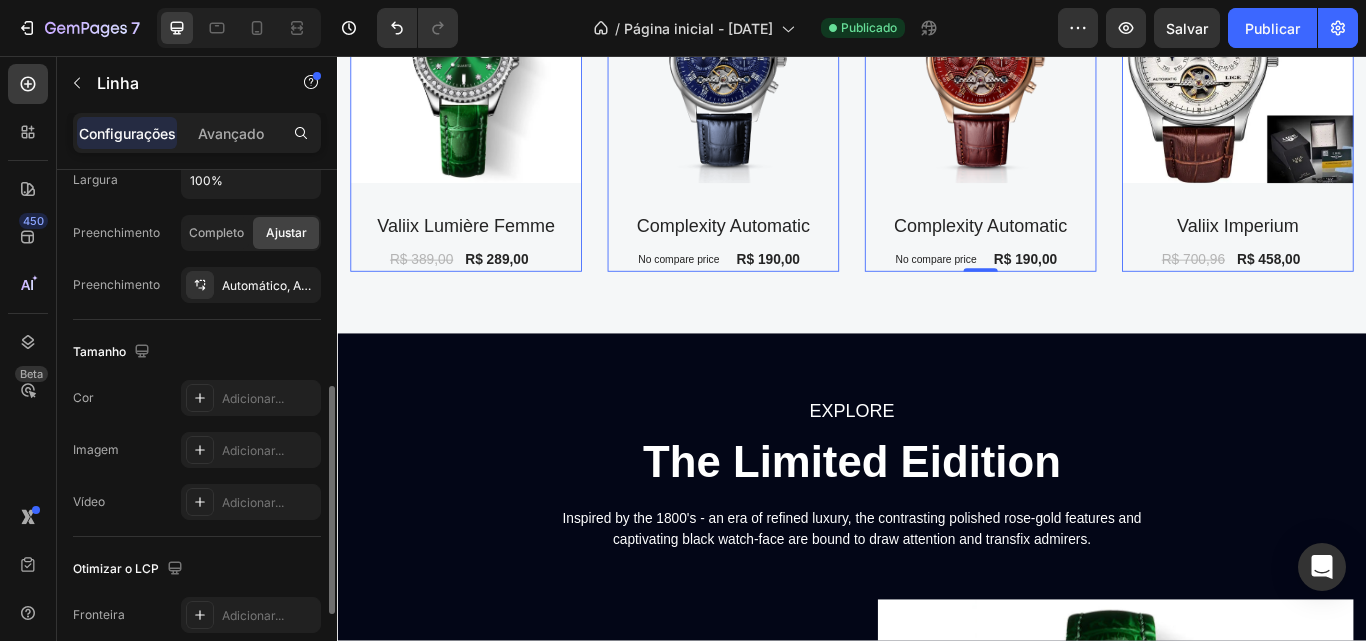 scroll, scrollTop: 692, scrollLeft: 0, axis: vertical 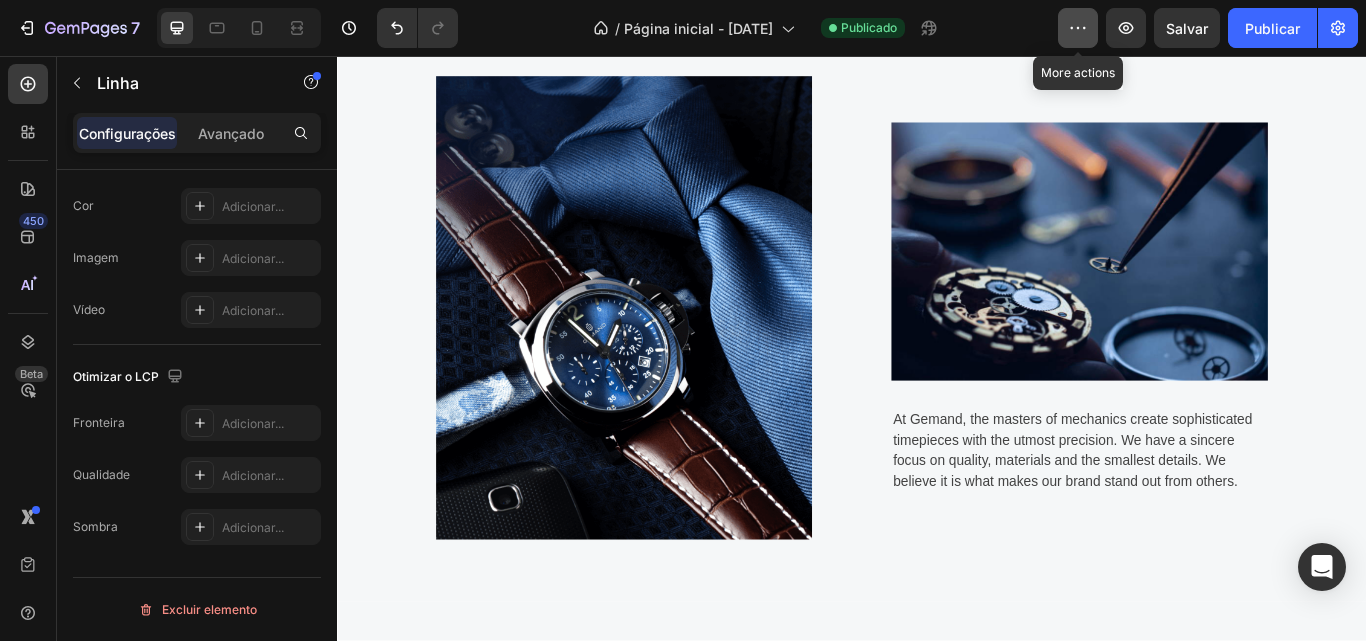 click 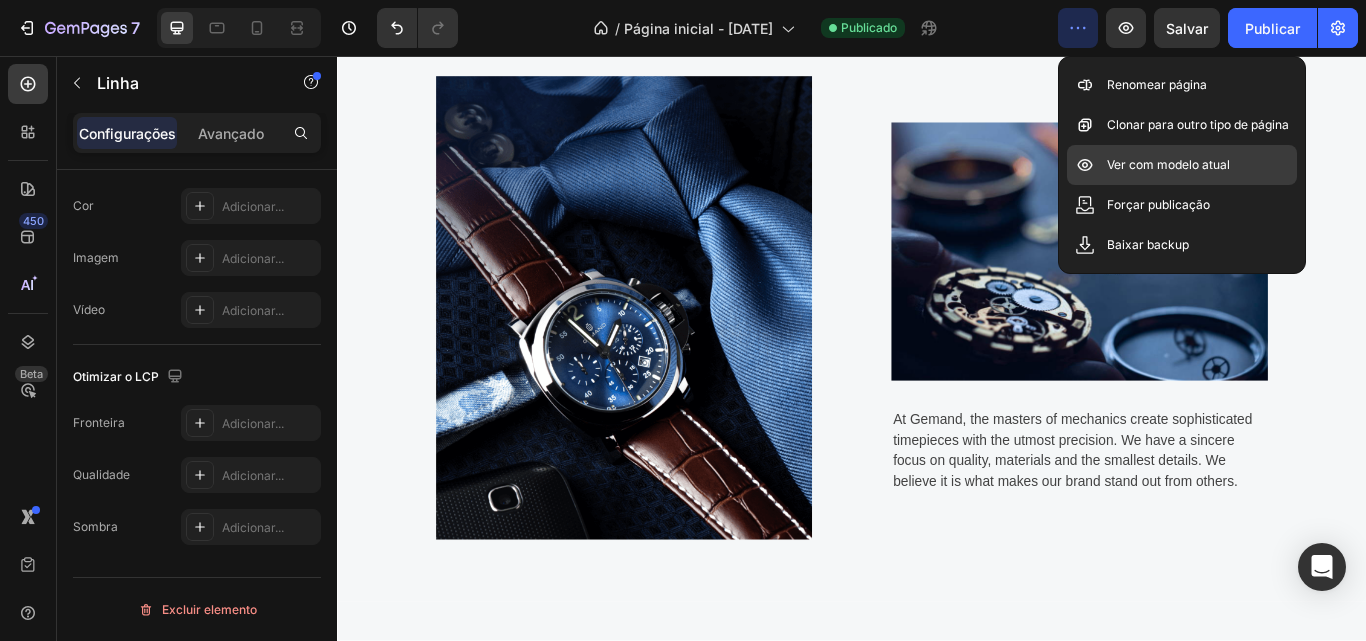 click on "Ver com modelo atual" at bounding box center [1168, 164] 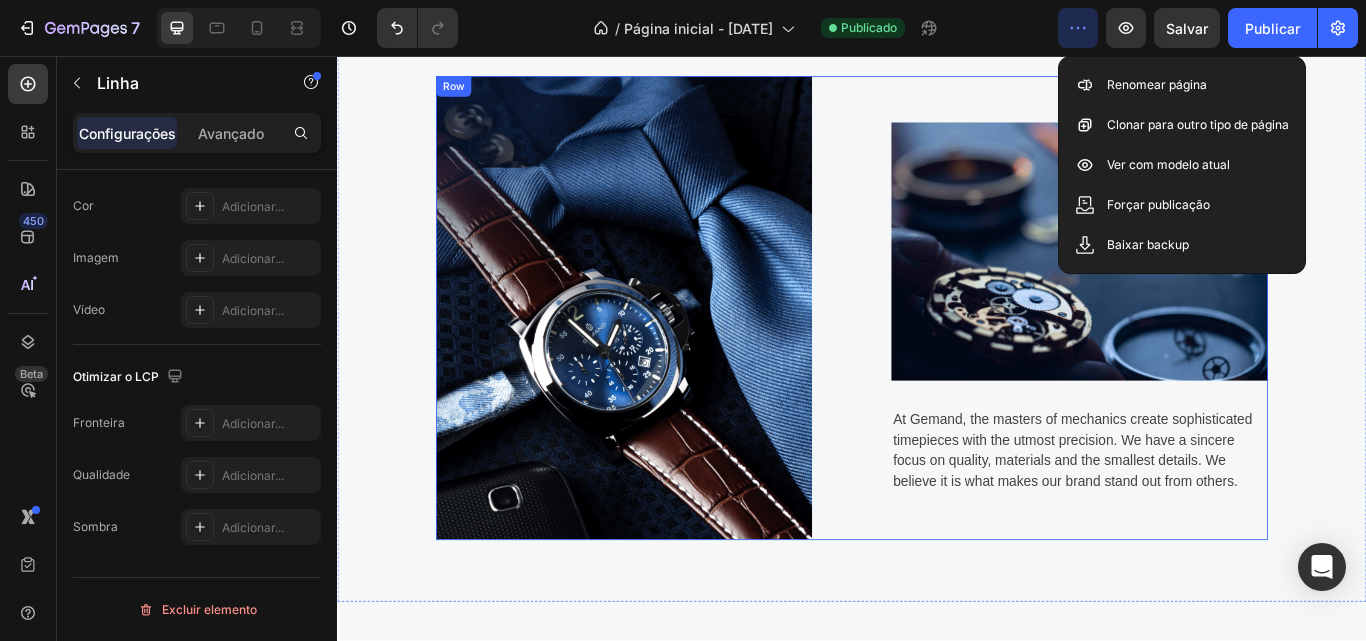 click on "Image Image At Gemand, the masters of mechanics create sophisticated timepieces with the utmost precision. We have a sincere focus on quality, materials and the smallest details. We believe it is what makes our brand stand out from others. Text block Row" at bounding box center (937, 350) 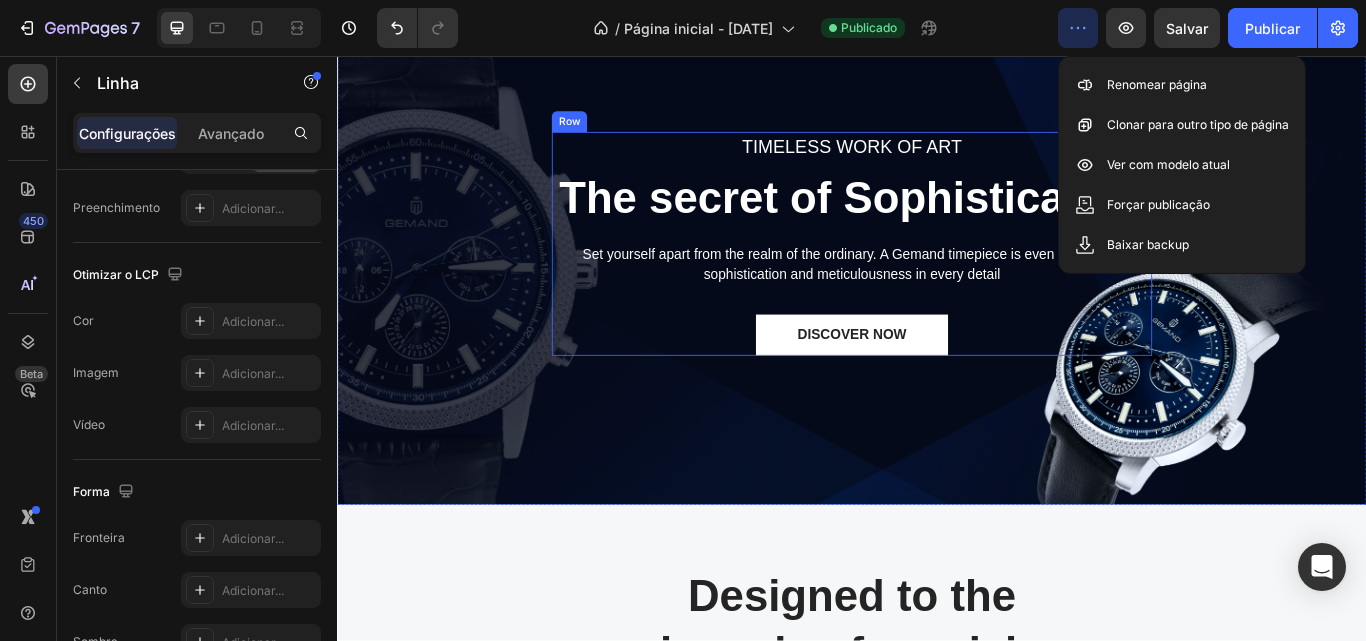 scroll, scrollTop: 0, scrollLeft: 0, axis: both 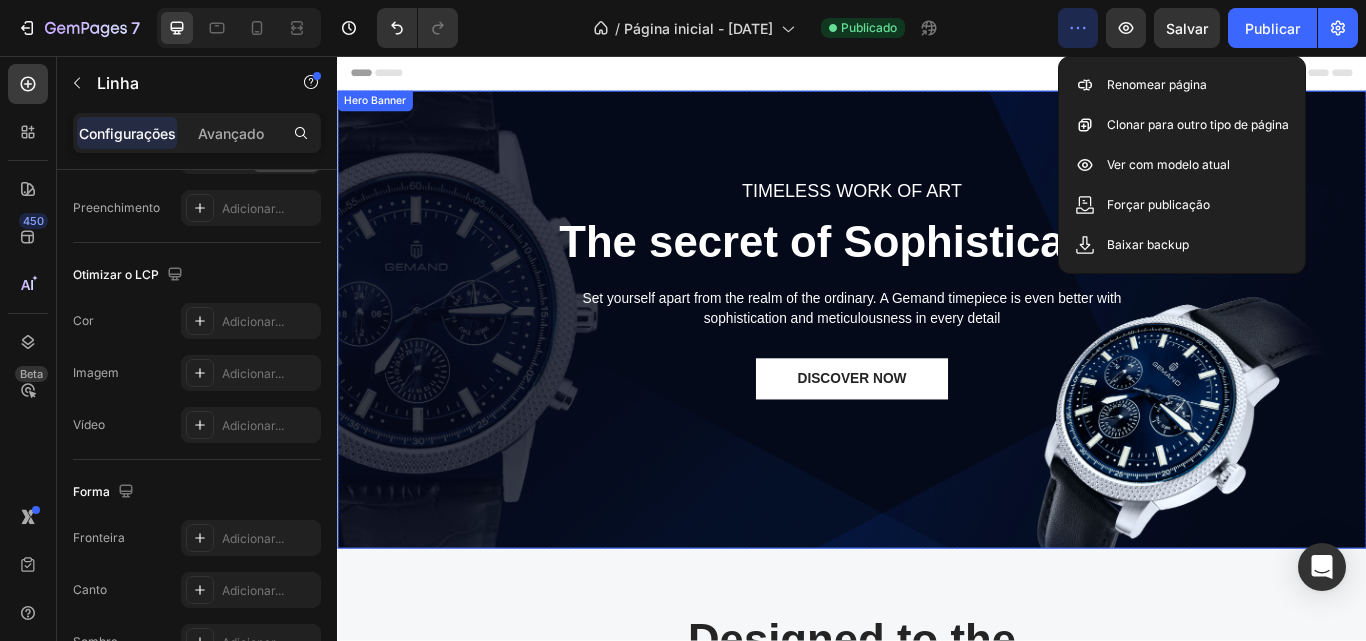 click on "TIMELESS WORK OF ART Text block The secret of Sophistication Heading Set yourself apart from the realm of the ordinary. A Gemand timepiece is even better with sophistication and meticulousness in every detail  Text block DISCOVER NOW Button Row" at bounding box center [937, 364] 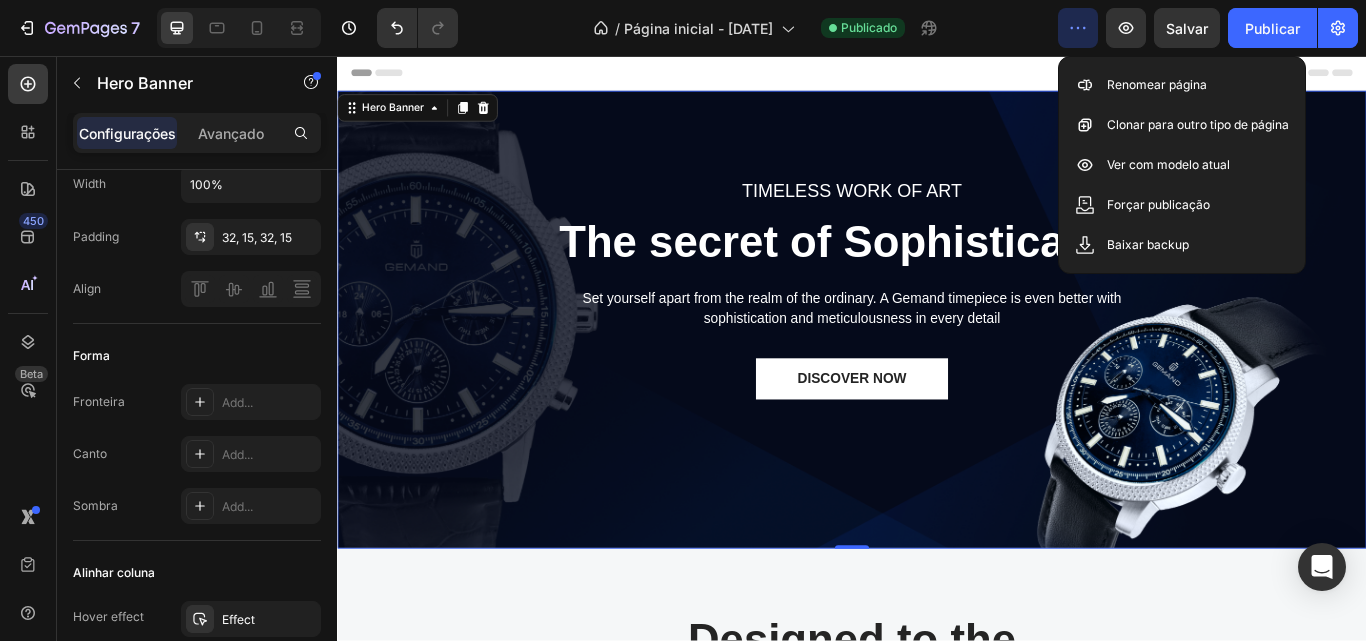 scroll, scrollTop: 0, scrollLeft: 0, axis: both 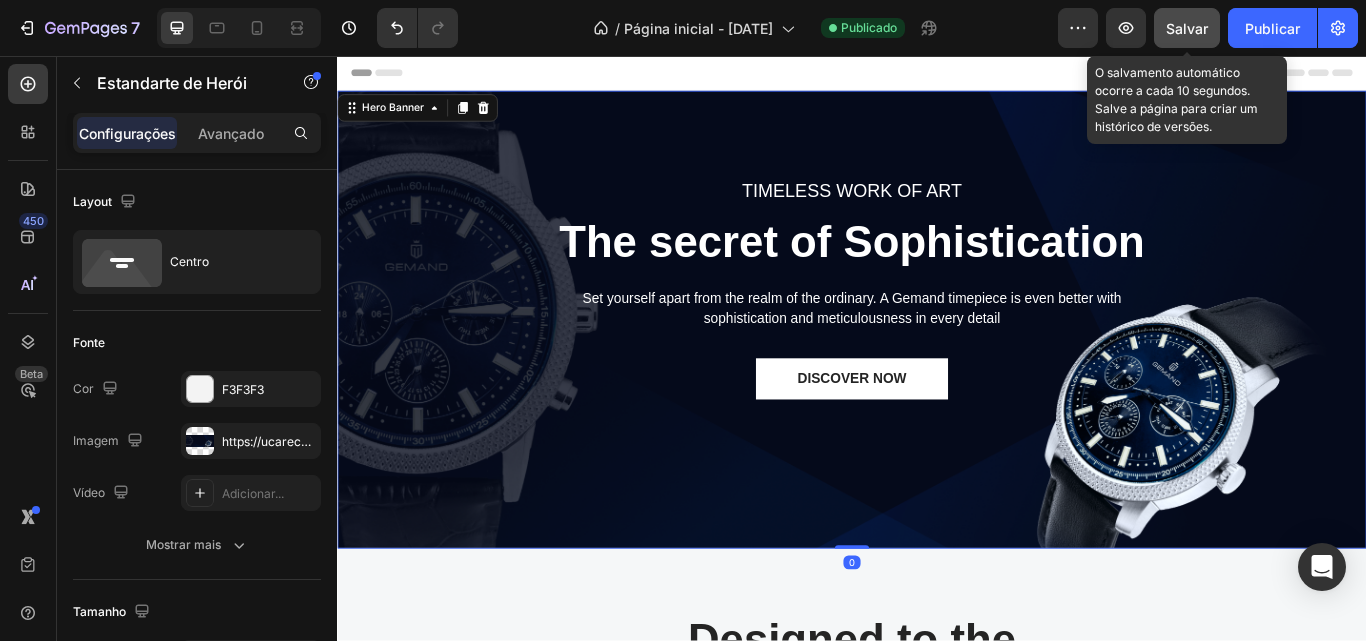 click on "Salvar" at bounding box center [1187, 28] 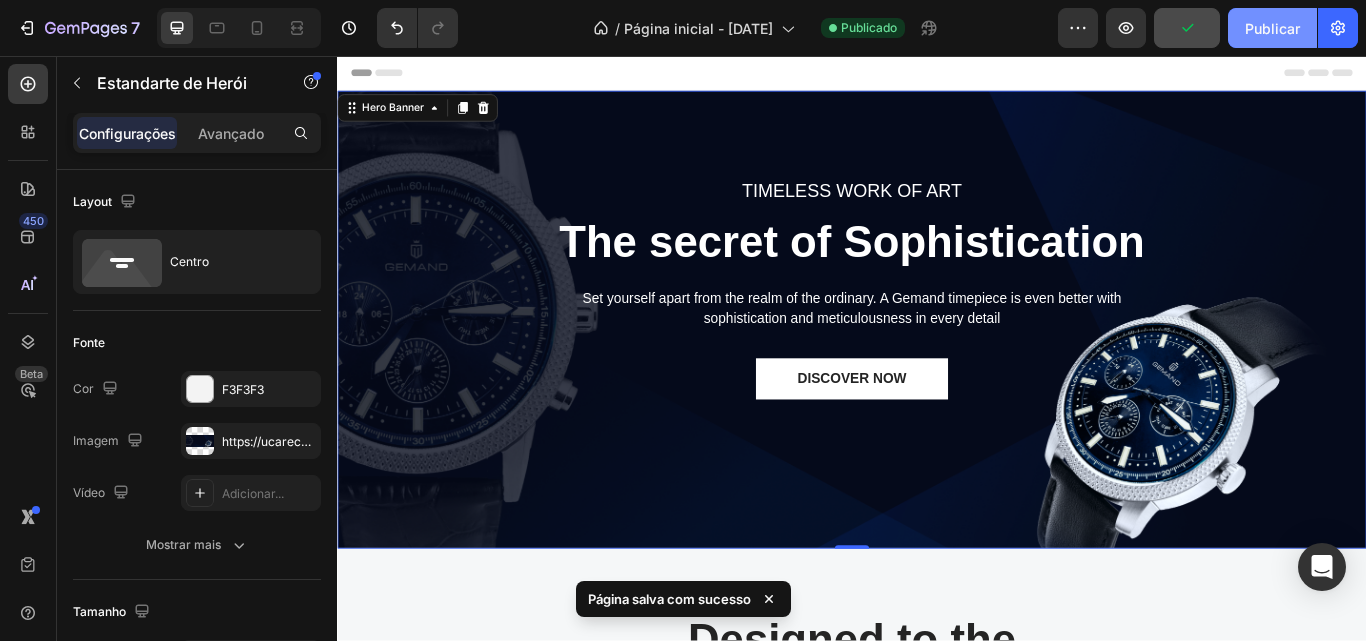 click on "Publicar" at bounding box center (1272, 28) 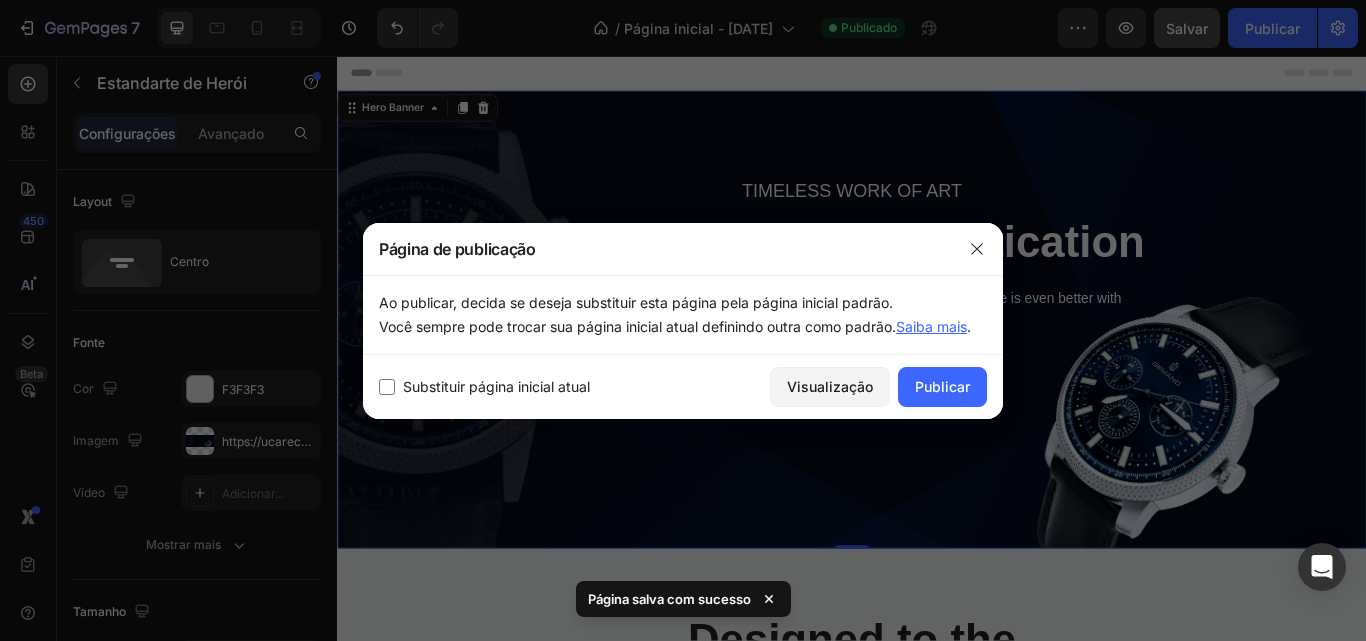click on "Substituir página inicial atual" at bounding box center [496, 386] 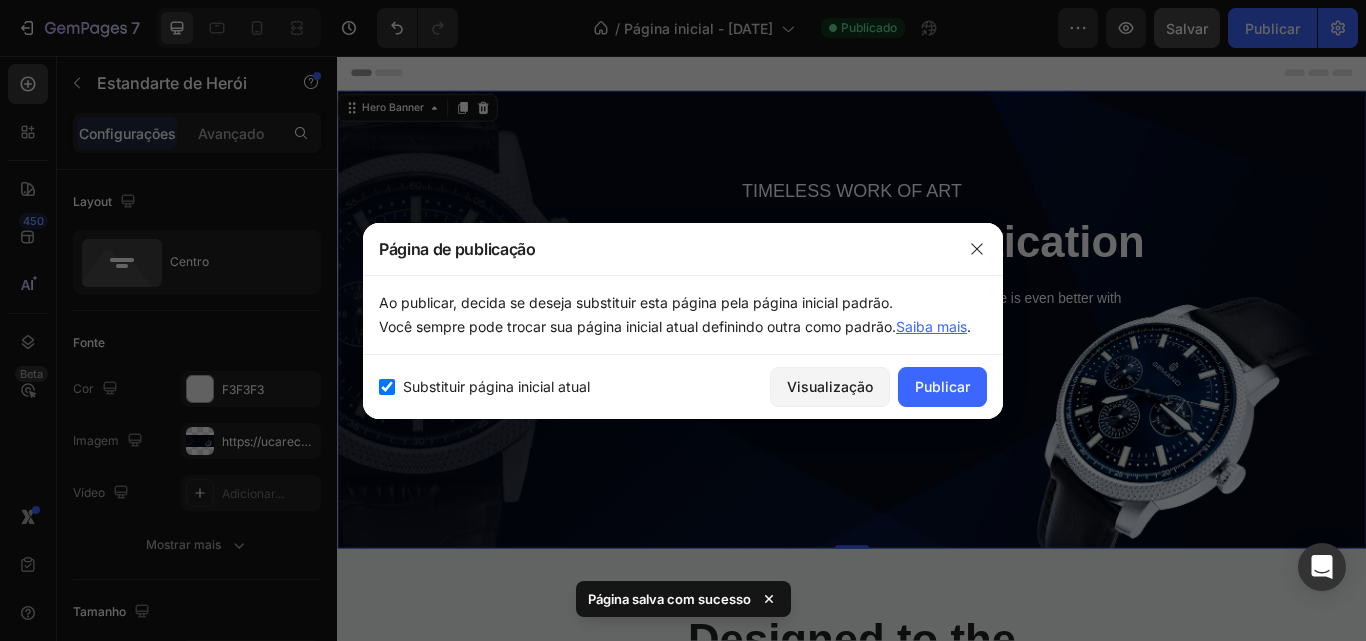 checkbox on "true" 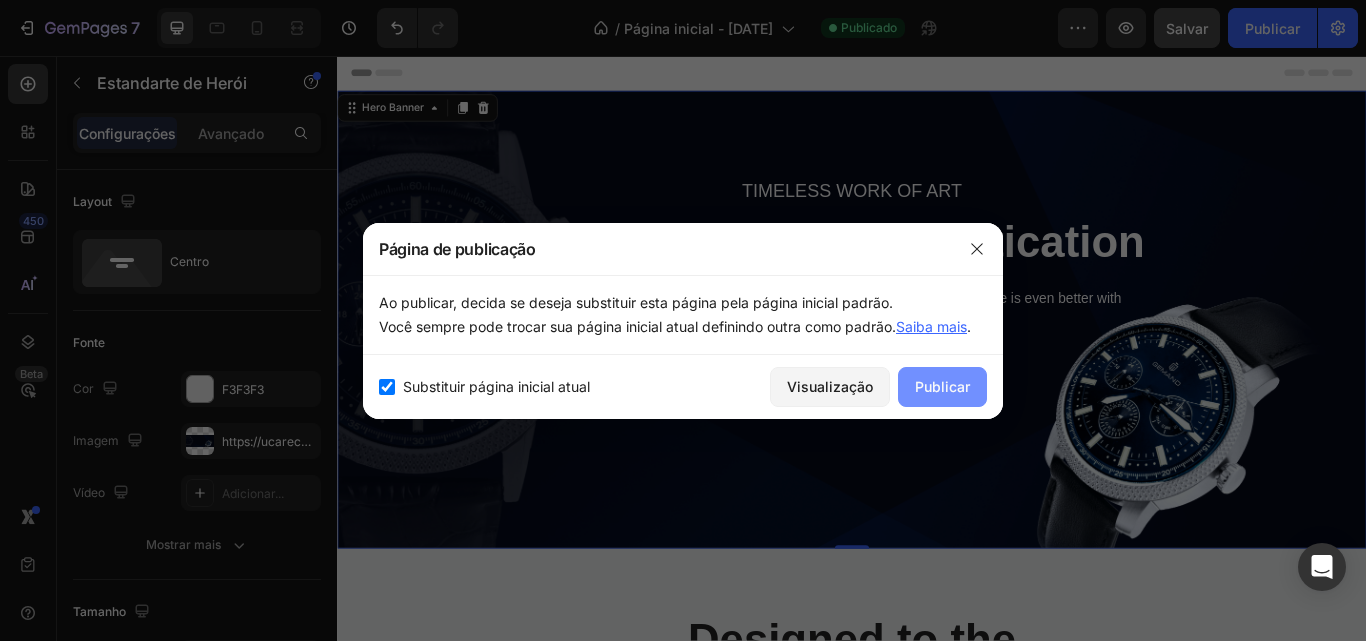 click on "Publicar" at bounding box center (942, 386) 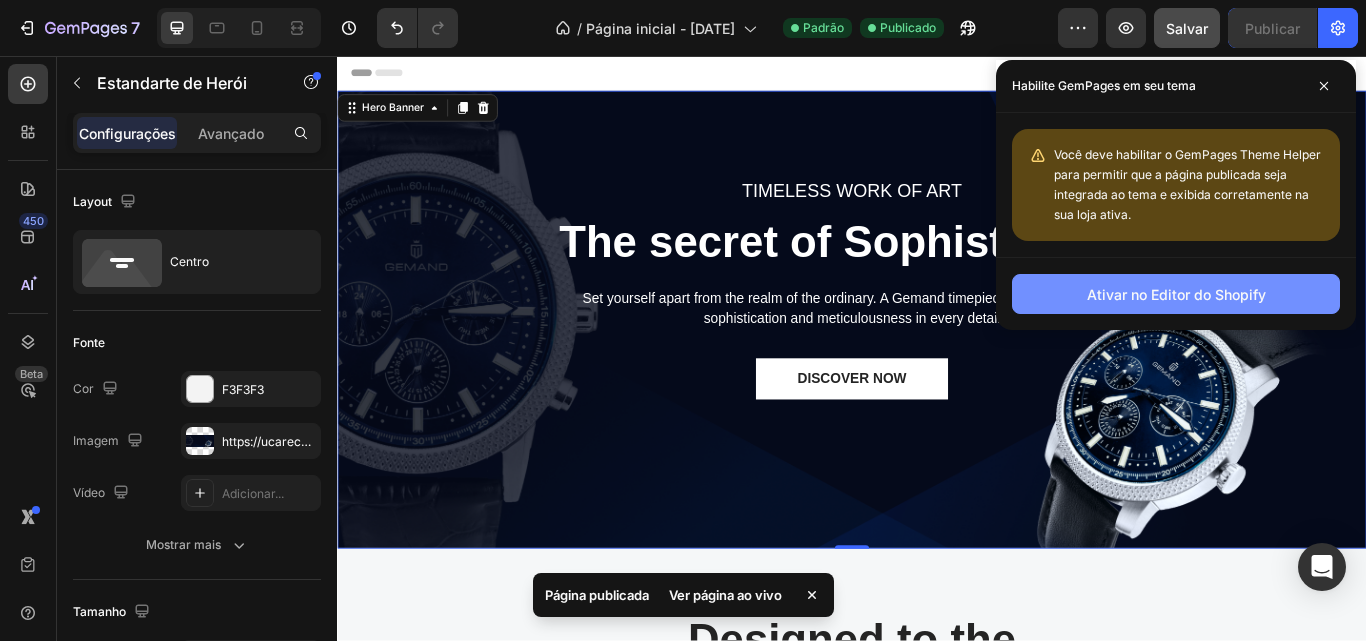 click on "Ativar no Editor do Shopify" at bounding box center (1176, 294) 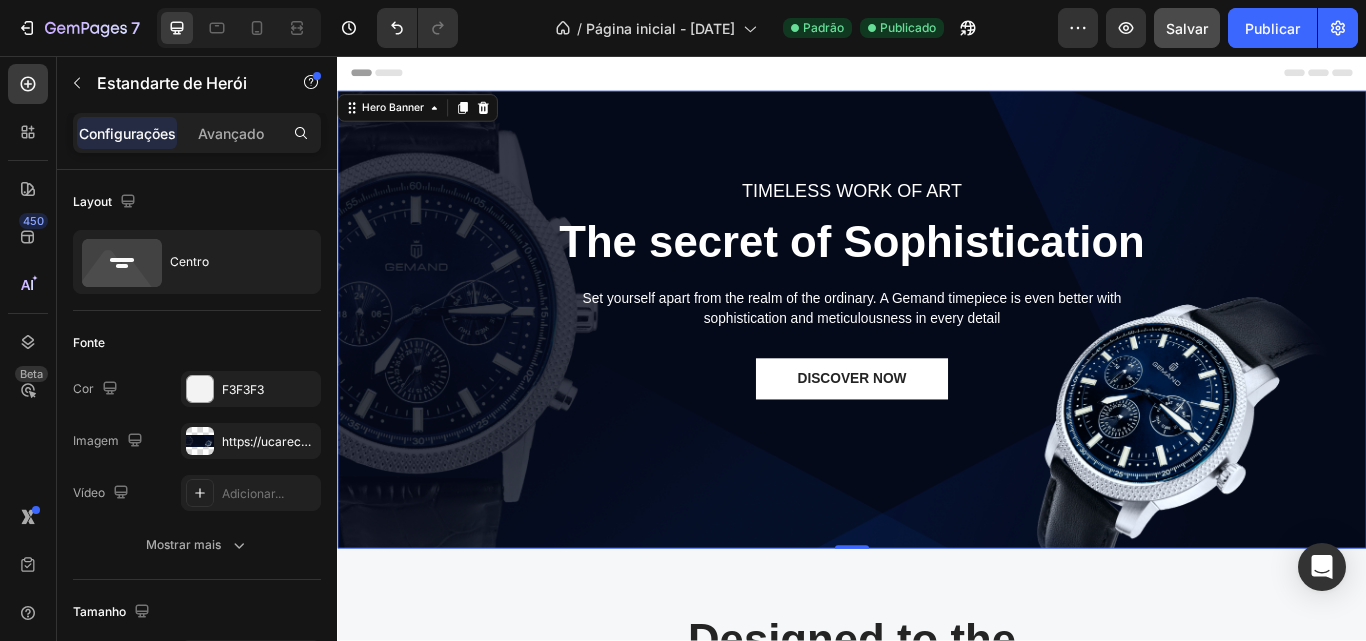 click on "TIMELESS WORK OF ART Text block The secret of Sophistication Heading Set yourself apart from the realm of the ordinary. A Gemand timepiece is even better with sophistication and meticulousness in every detail  Text block DISCOVER NOW Button Row" at bounding box center [937, 364] 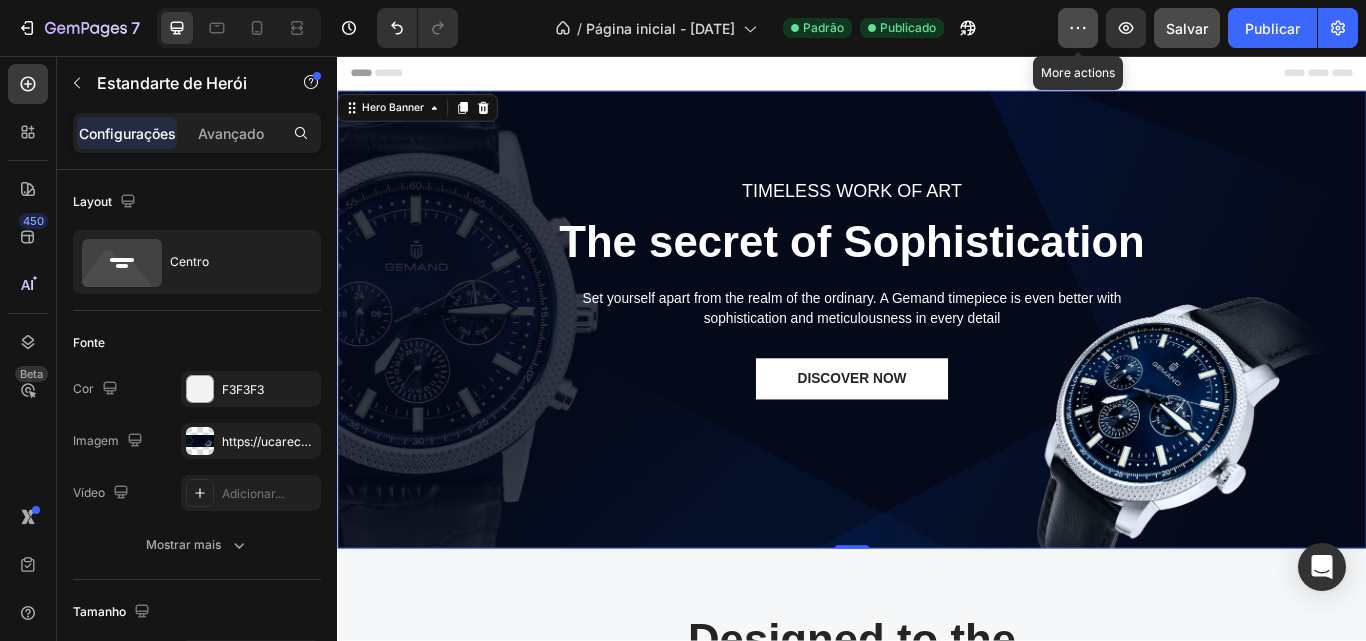click 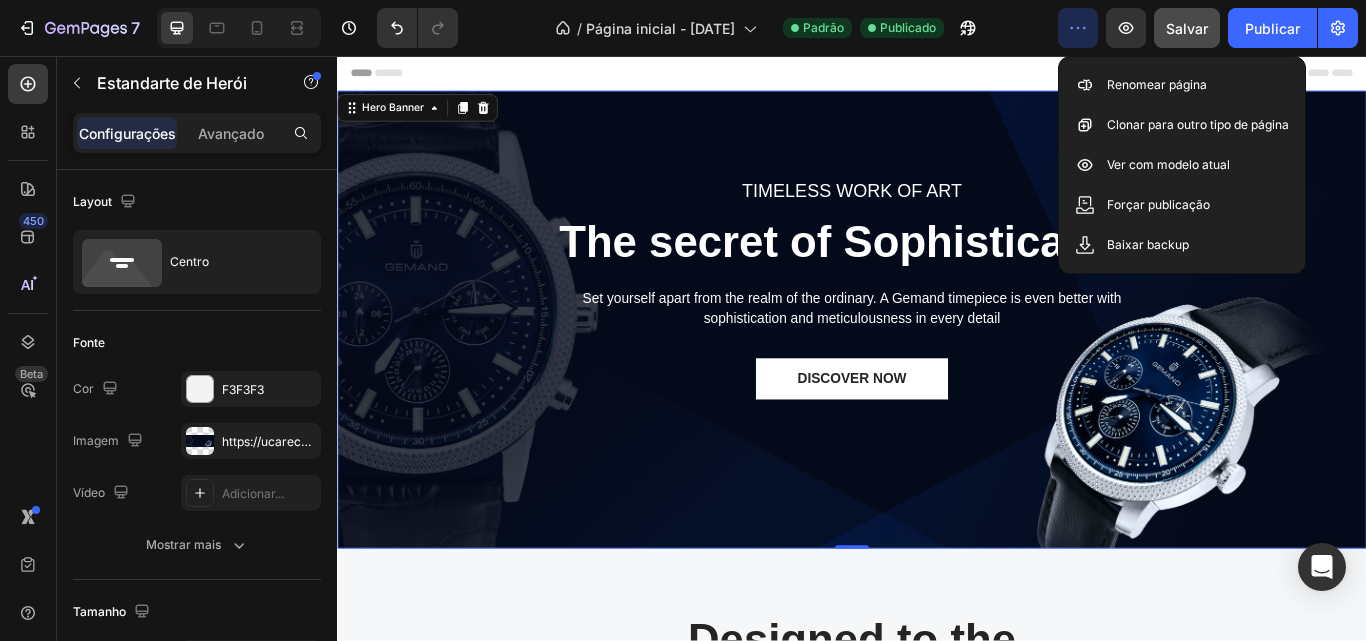 click on "TIMELESS WORK OF ART Text block The secret of Sophistication Heading Set yourself apart from the realm of the ordinary. A Gemand timepiece is even better with sophistication and meticulousness in every detail  Text block DISCOVER NOW Button Row" at bounding box center [937, 364] 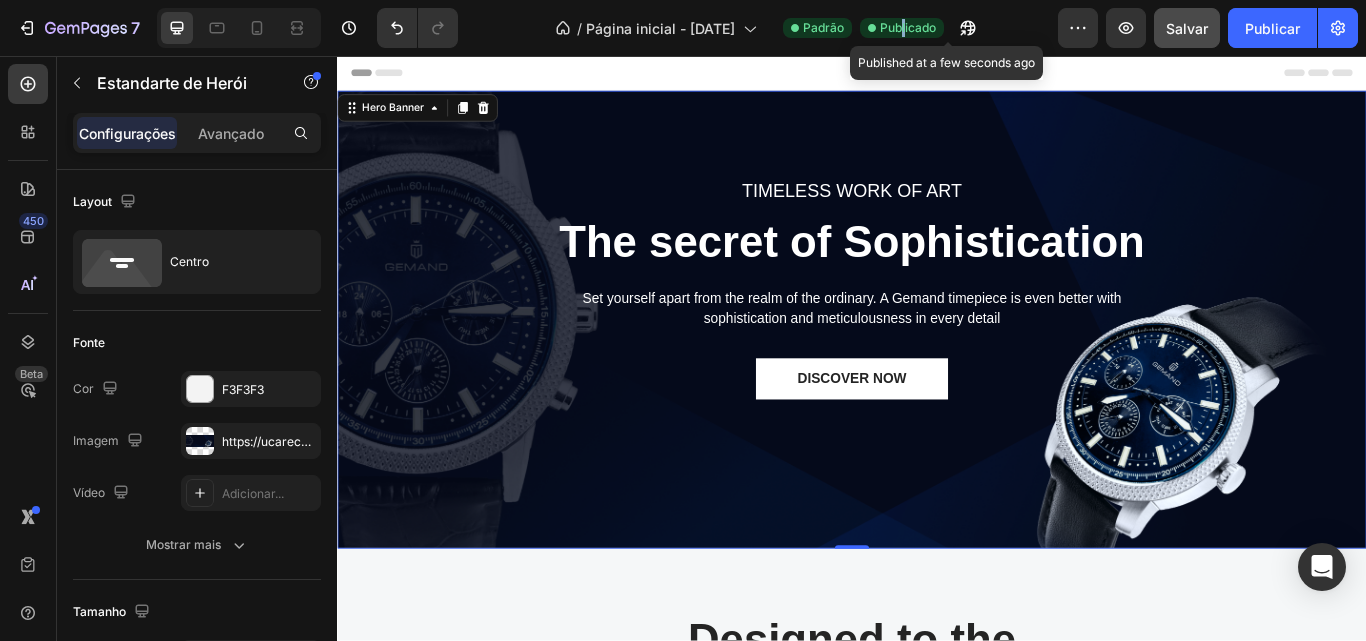 drag, startPoint x: 948, startPoint y: 18, endPoint x: 916, endPoint y: 25, distance: 32.75668 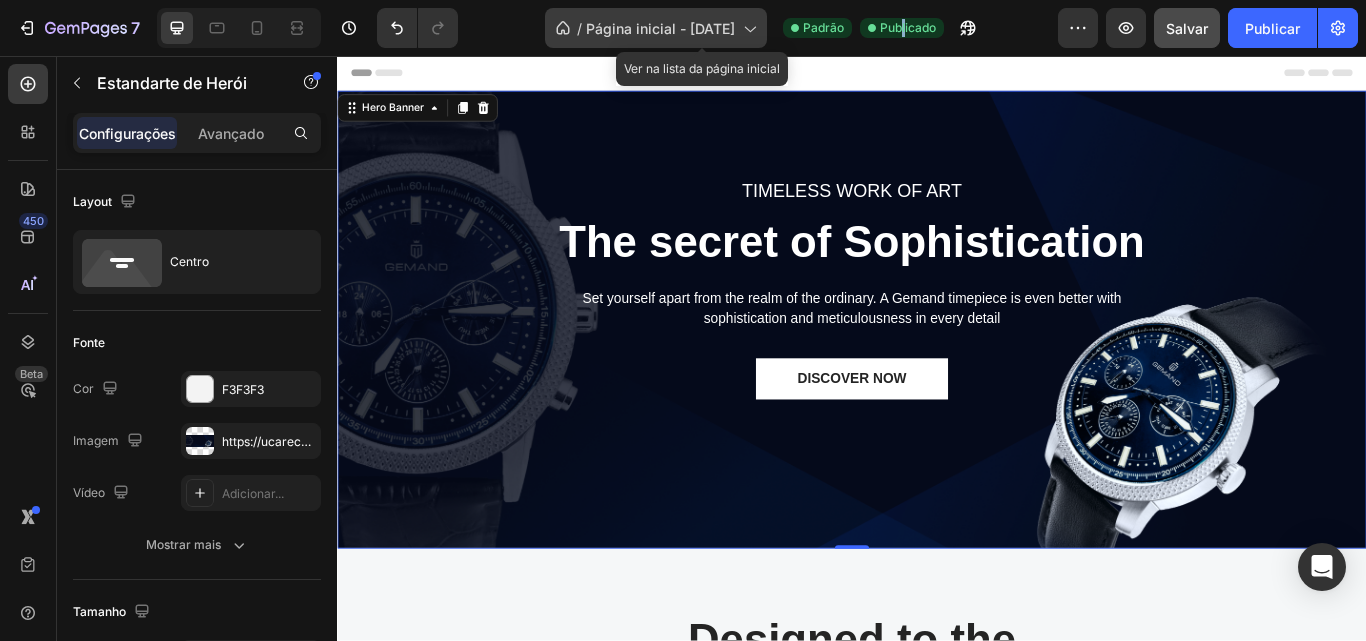 click 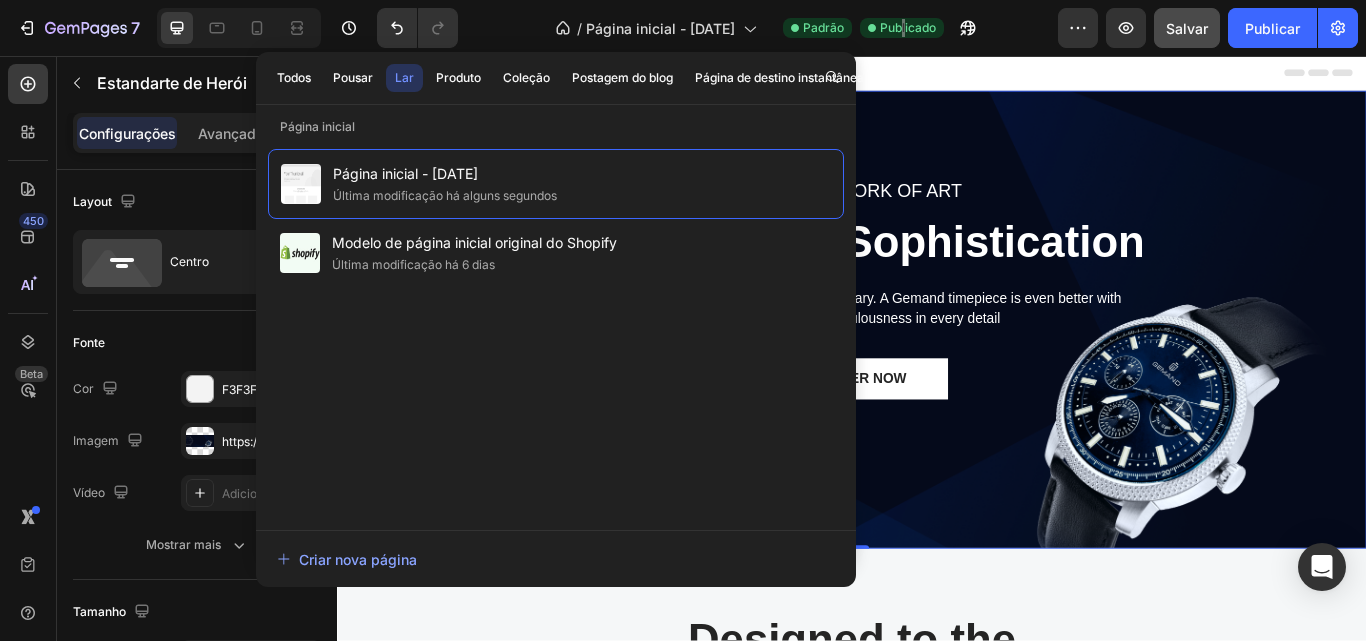 click on "TIMELESS WORK OF ART Text block The secret of Sophistication Heading Set yourself apart from the realm of the ordinary. A Gemand timepiece is even better with sophistication and meticulousness in every detail  Text block DISCOVER NOW Button Row" at bounding box center (937, 364) 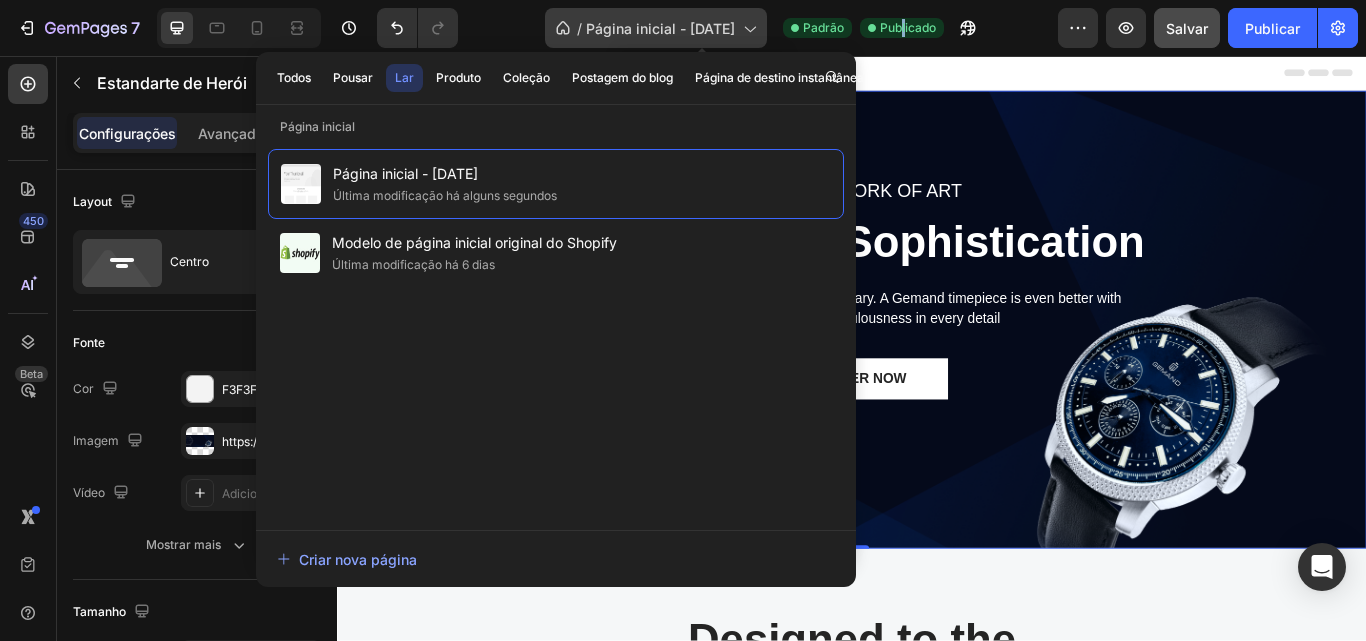 click on "/ Página inicial - 1 de agosto, 17:33:03" 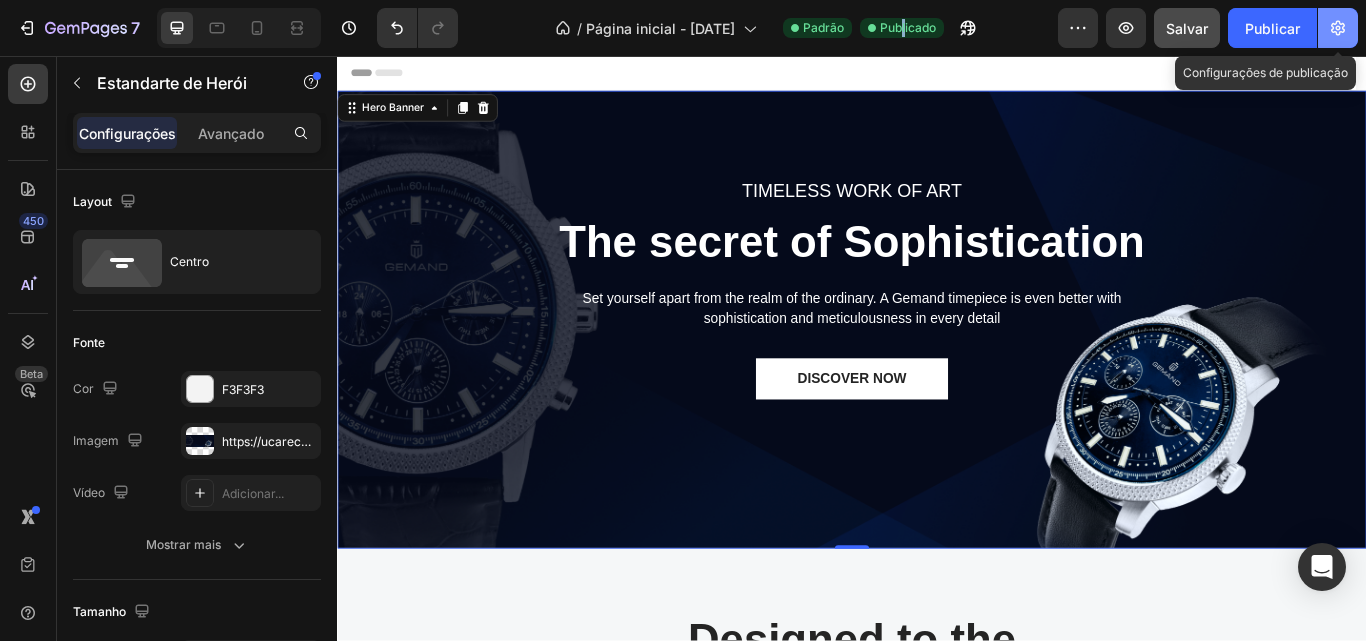 click 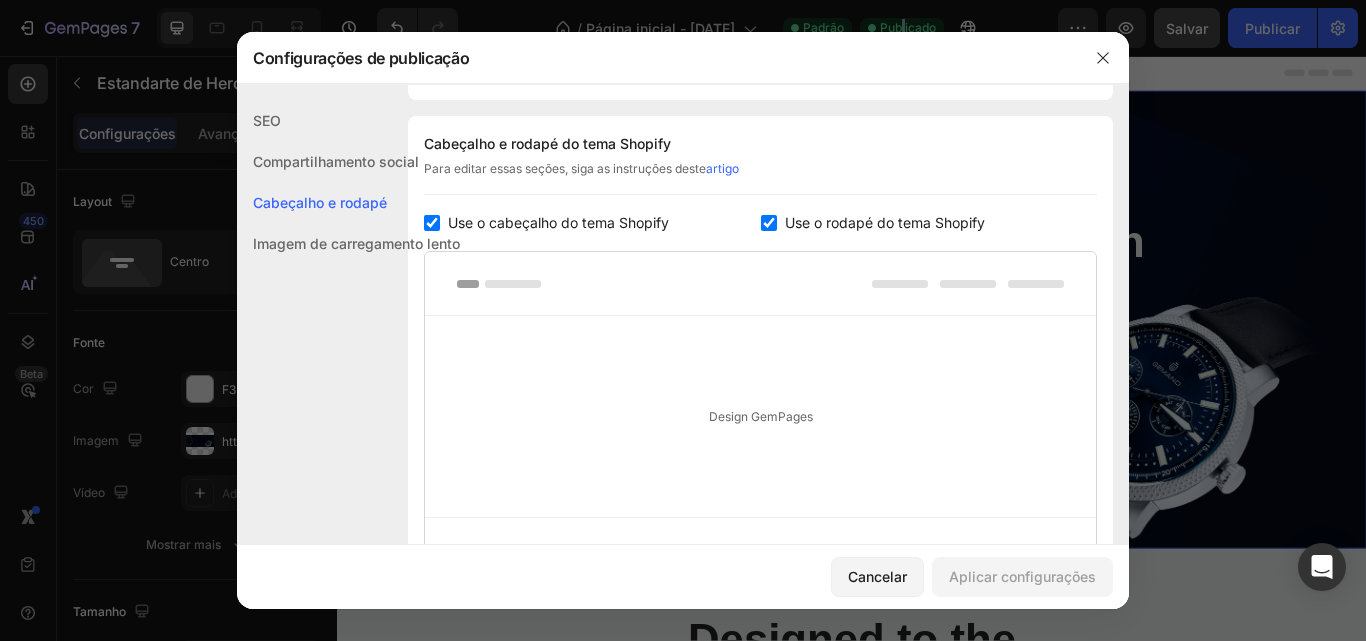 scroll, scrollTop: 300, scrollLeft: 0, axis: vertical 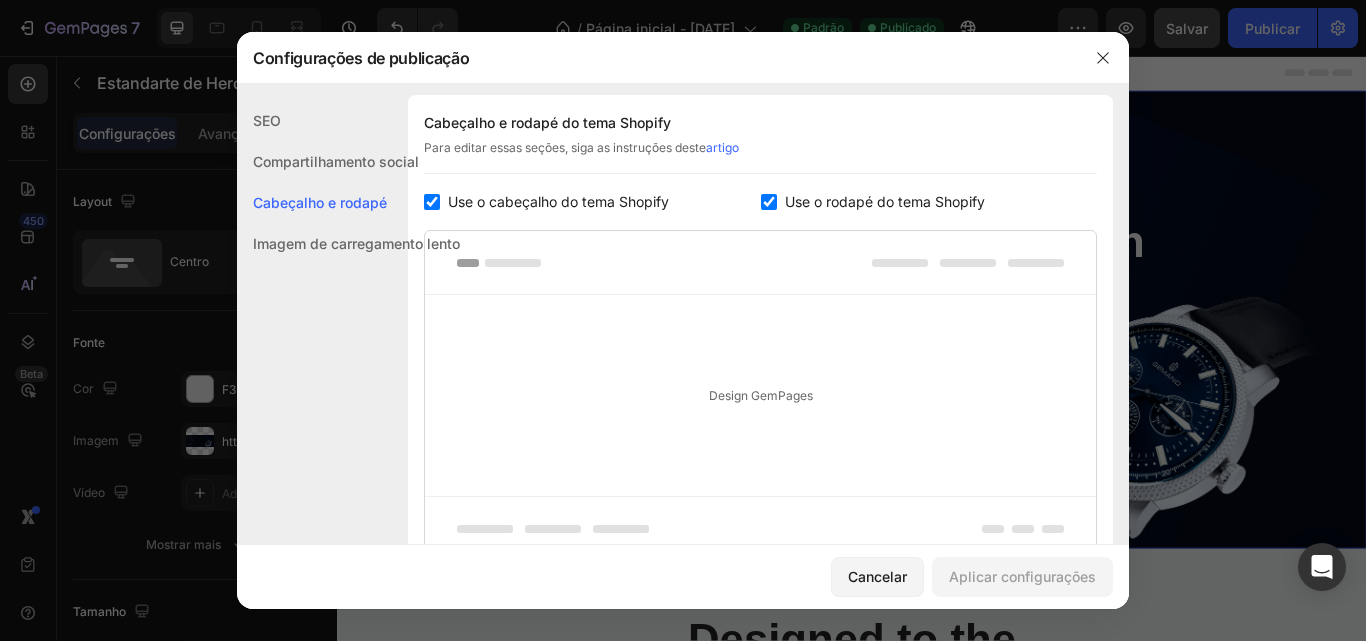 click on "Cabeçalho e rodapé" 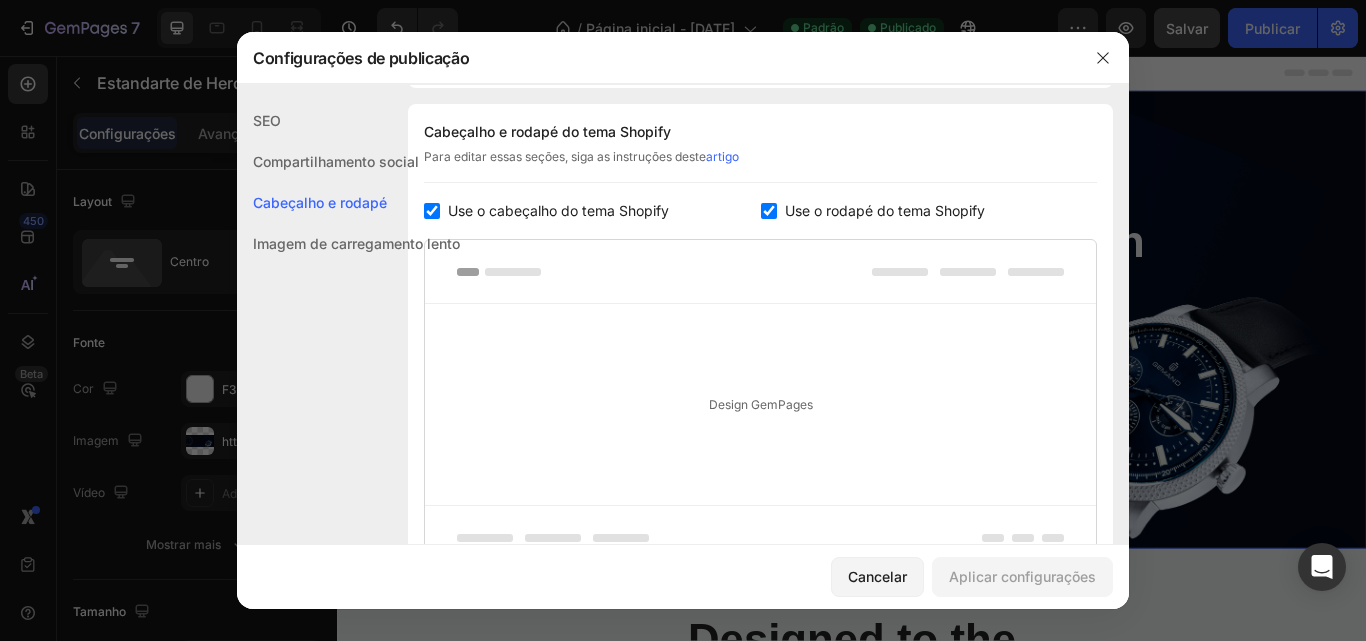 click at bounding box center [432, 211] 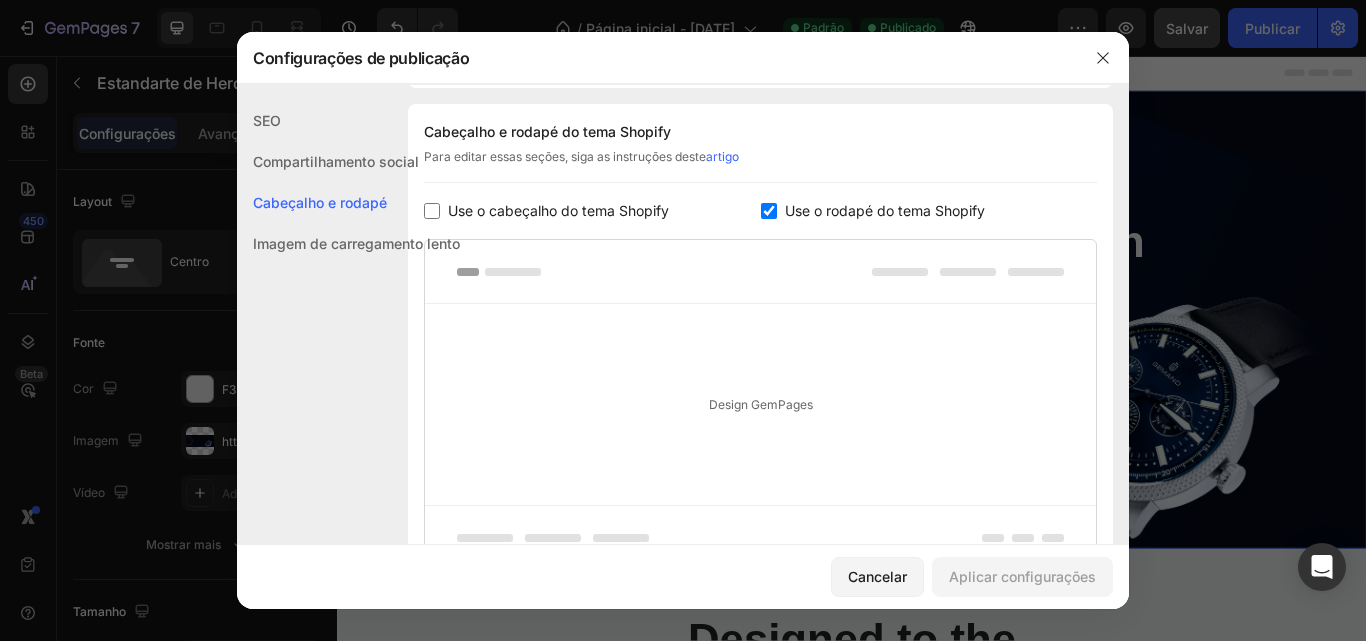 checkbox on "false" 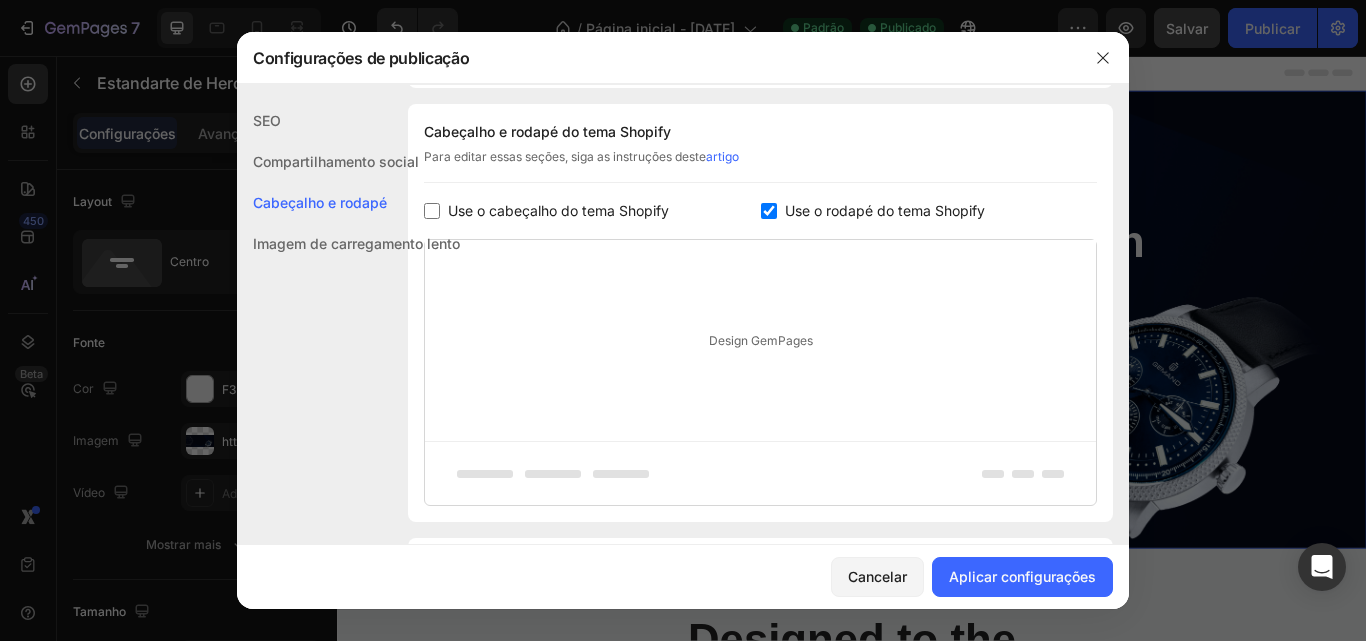 click at bounding box center (769, 211) 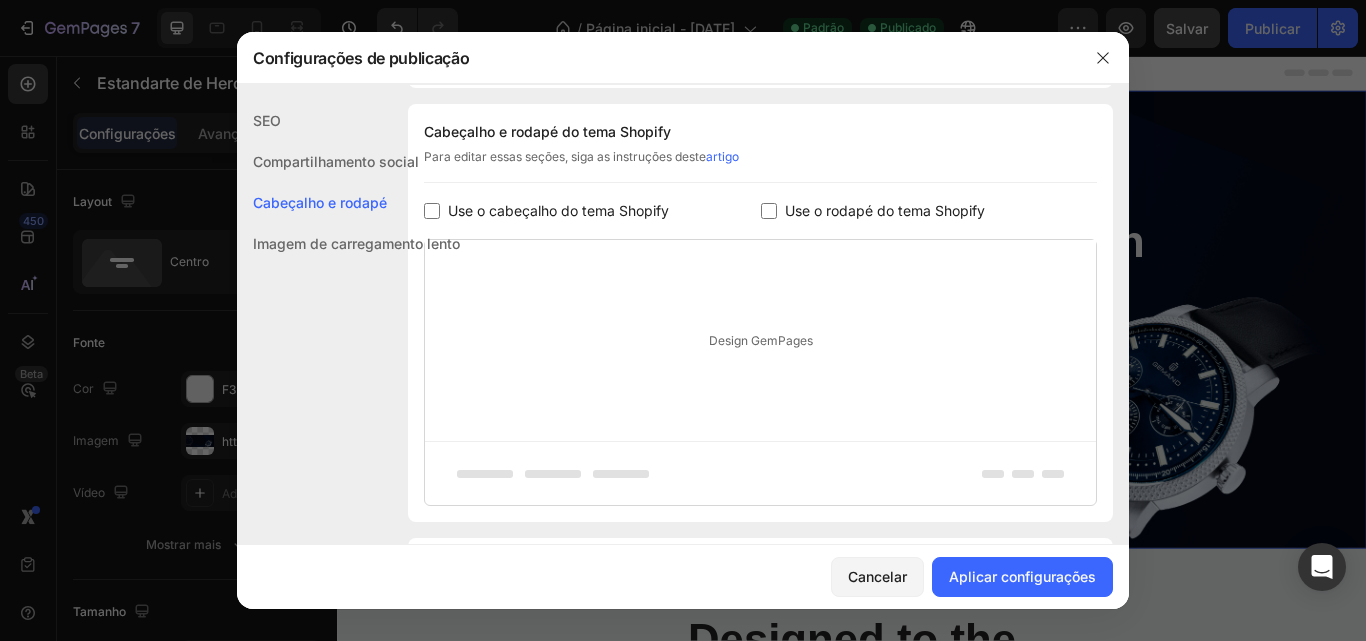 checkbox on "false" 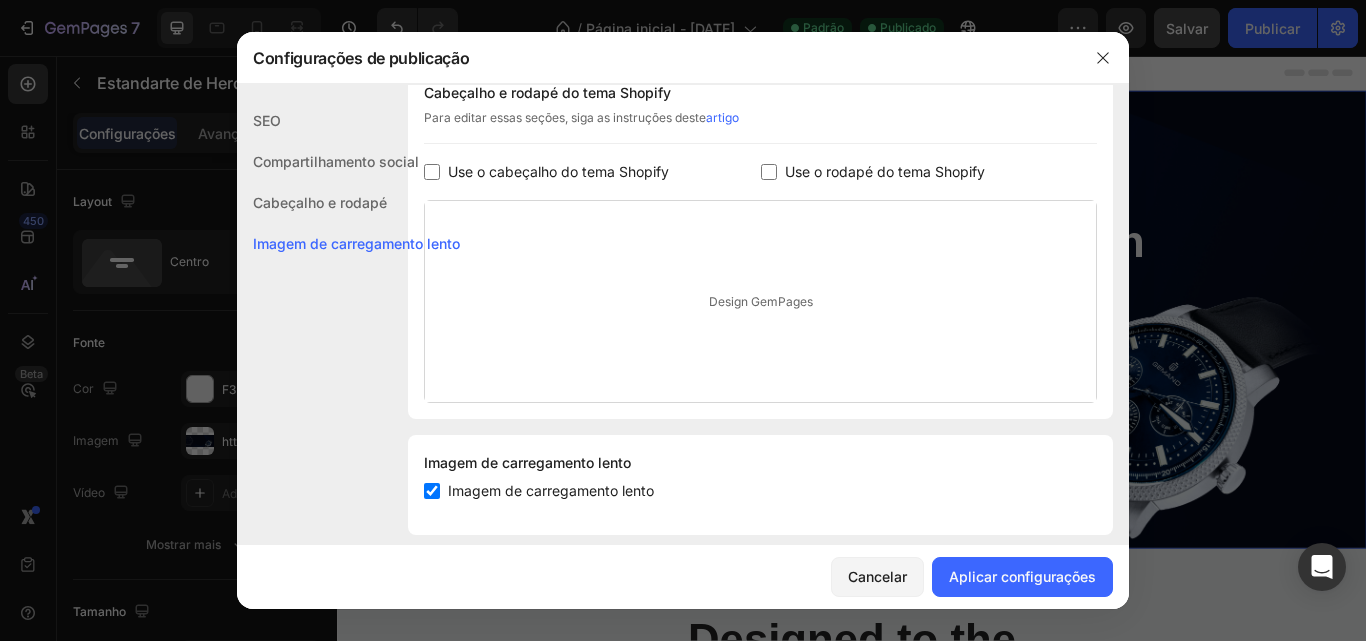 scroll, scrollTop: 352, scrollLeft: 0, axis: vertical 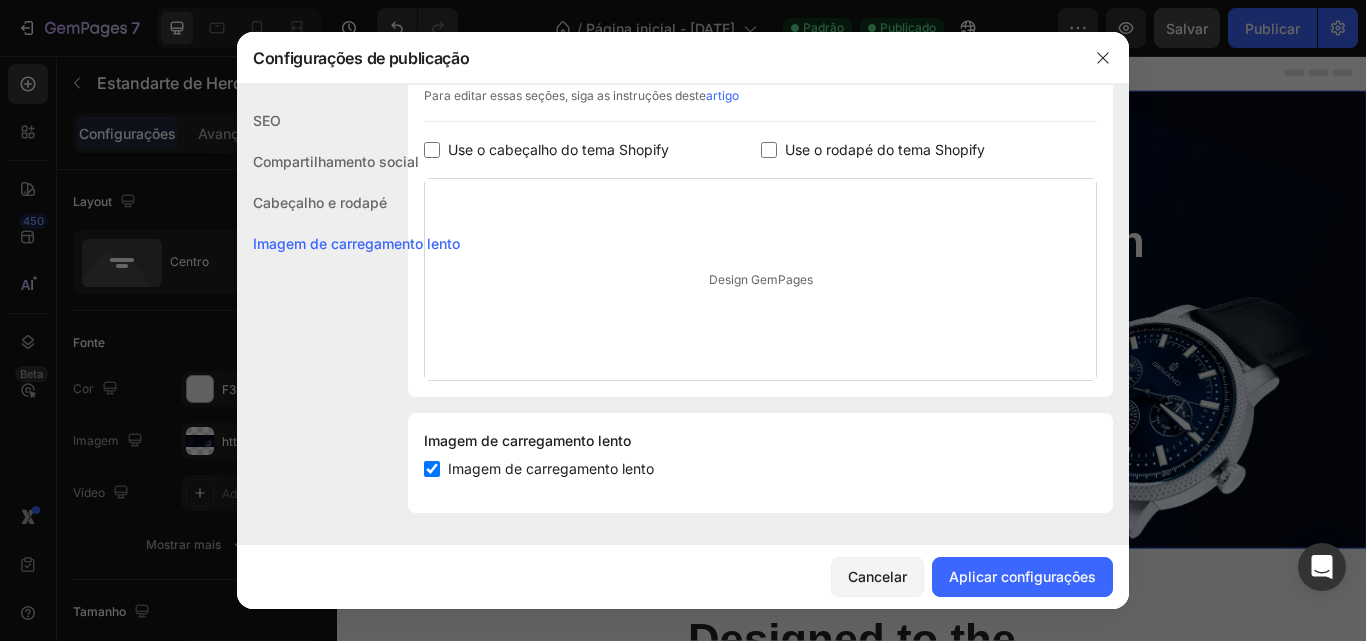 click at bounding box center [432, 469] 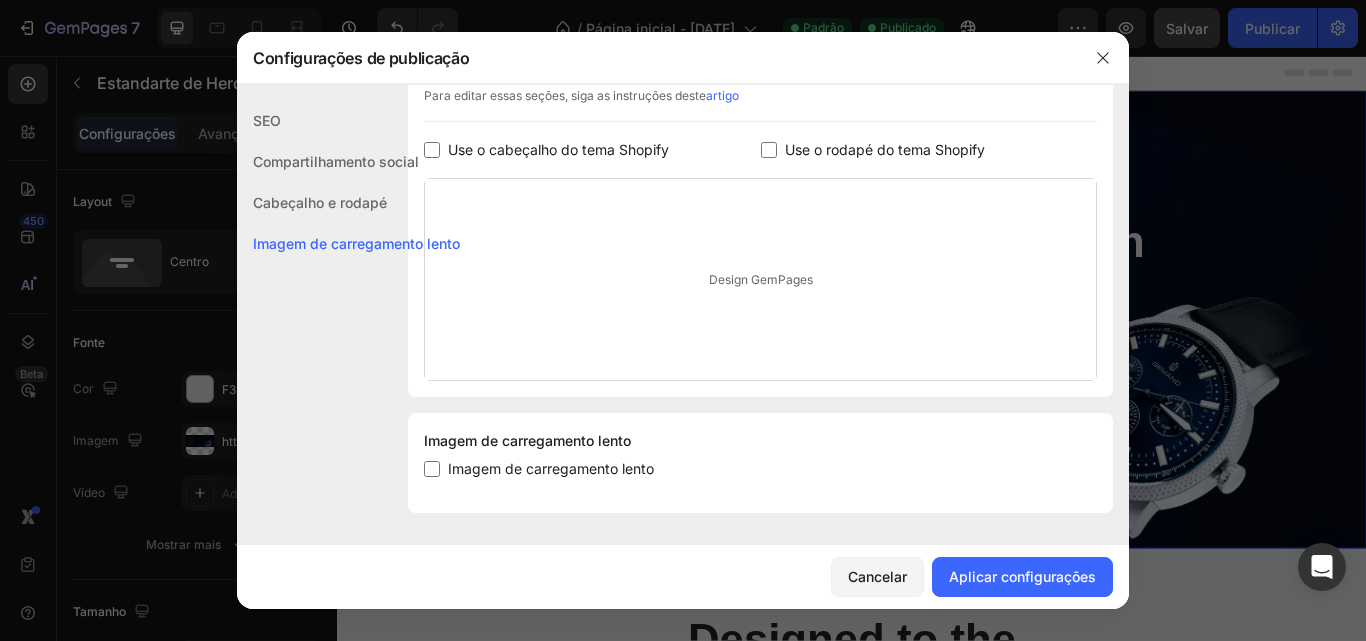 checkbox on "false" 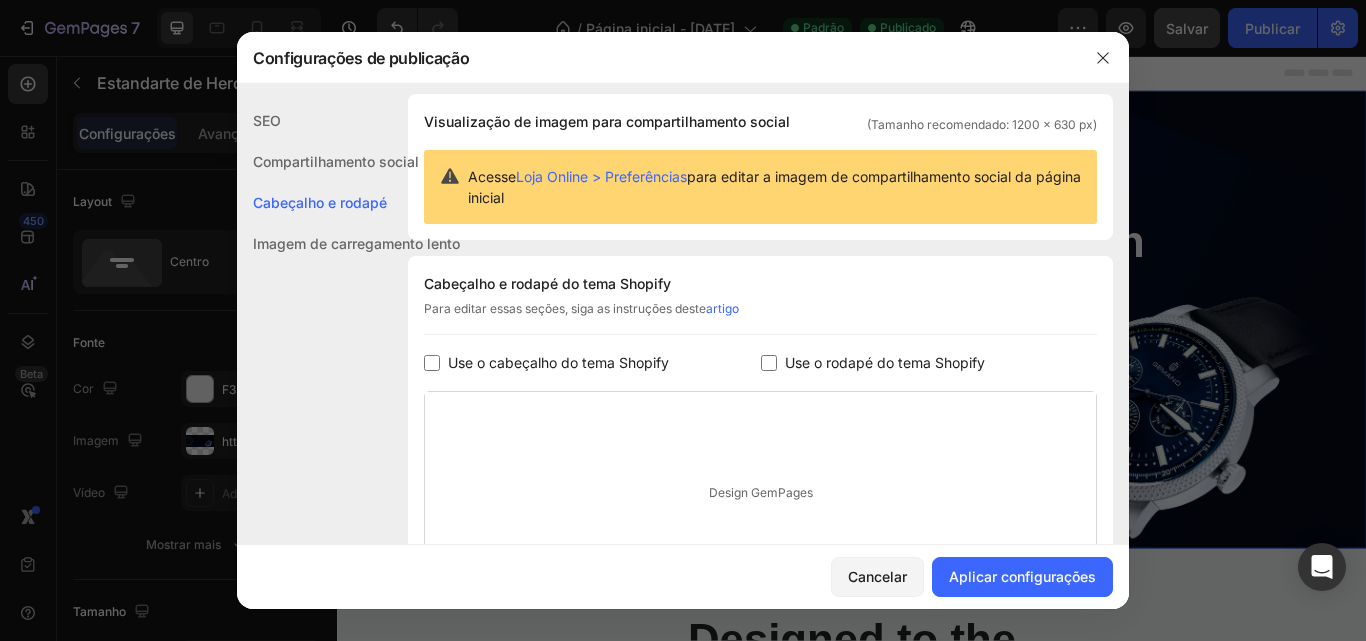 scroll, scrollTop: 0, scrollLeft: 0, axis: both 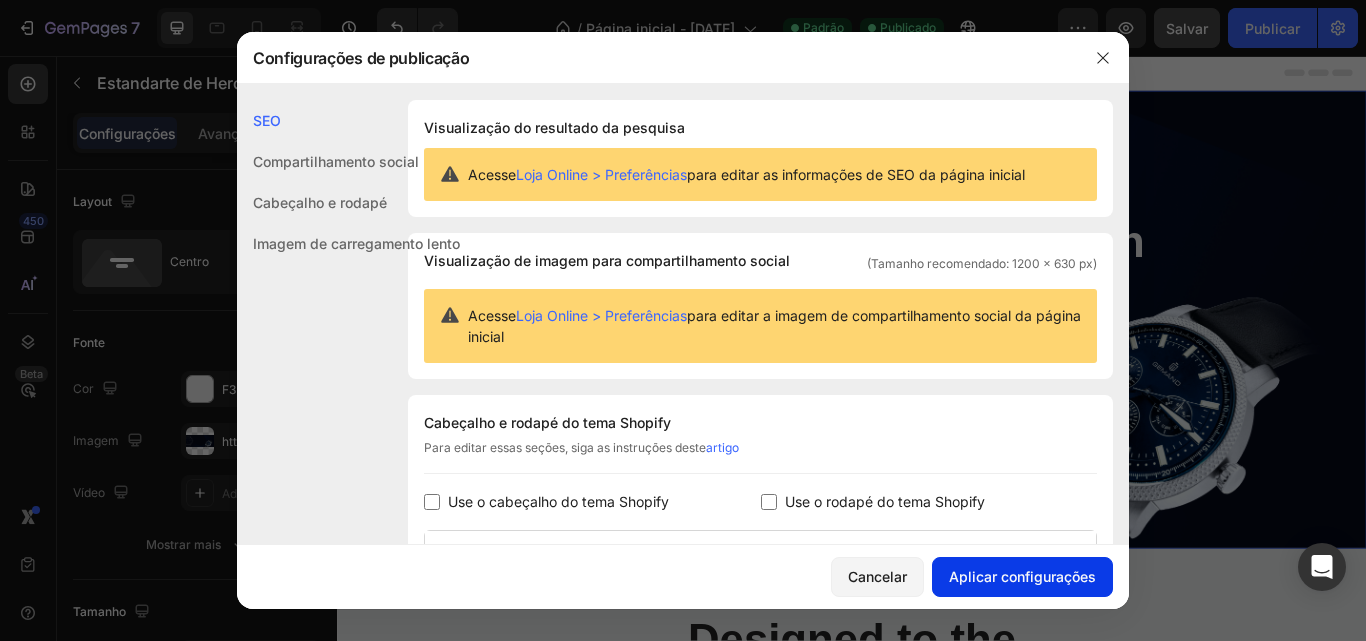 click on "Aplicar configurações" at bounding box center [1022, 576] 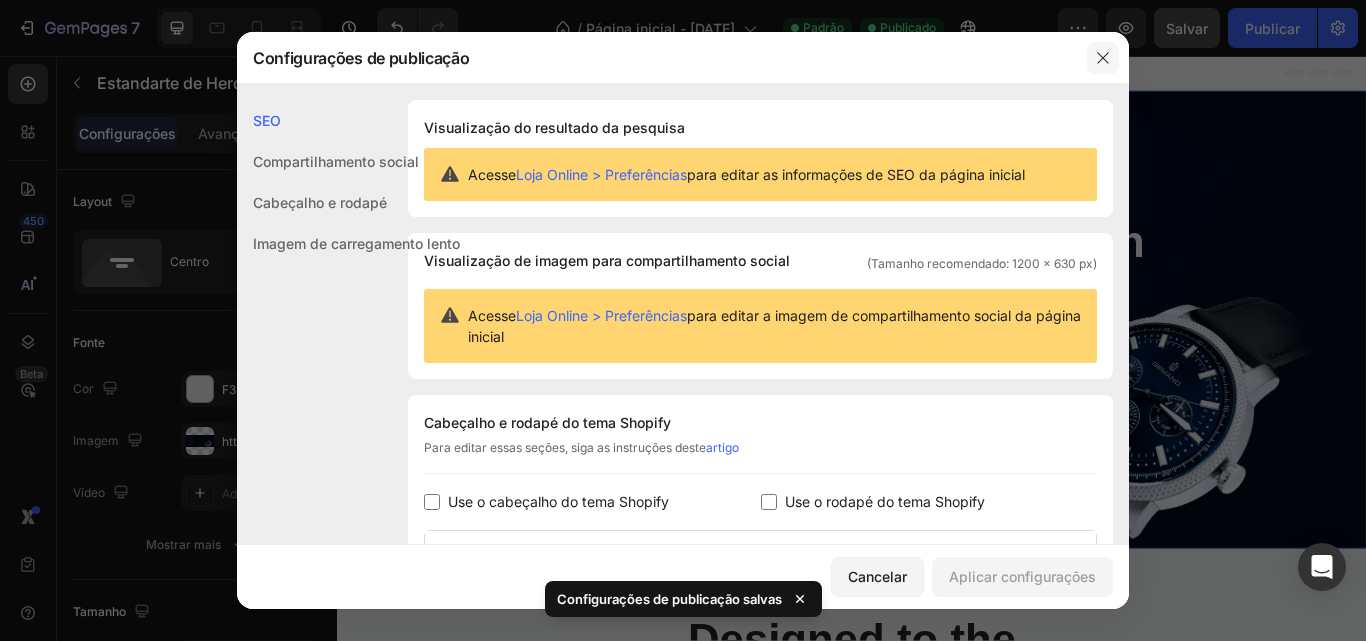click 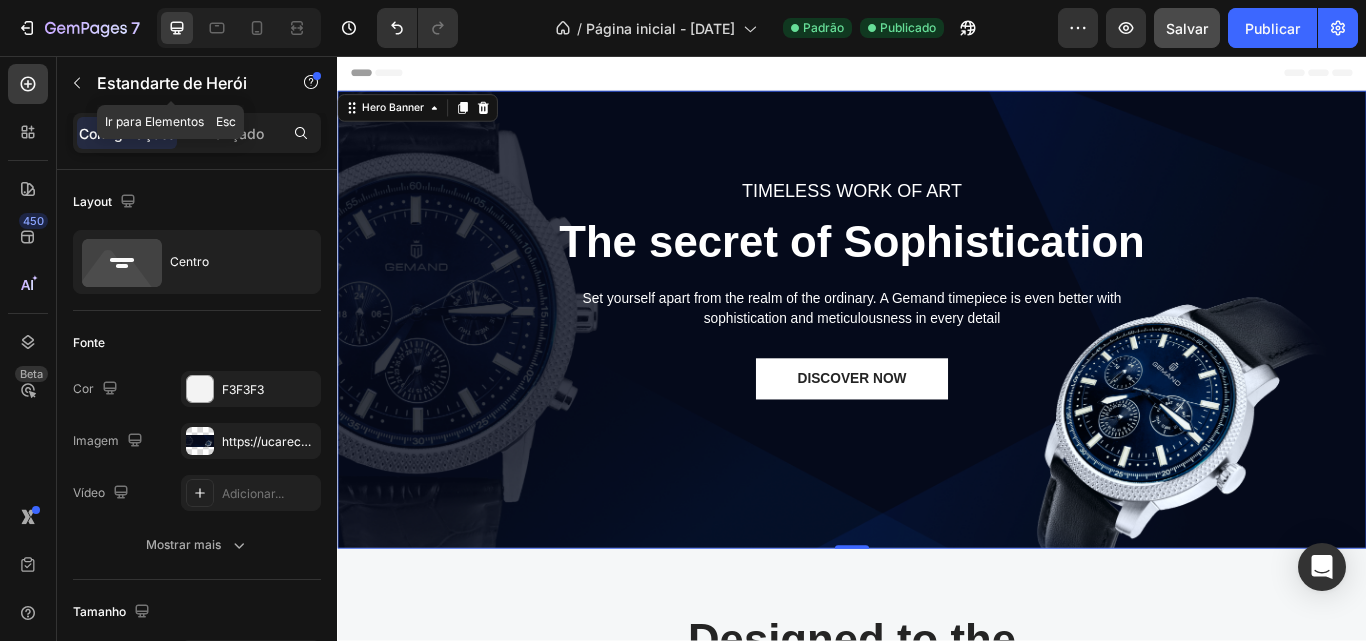 click 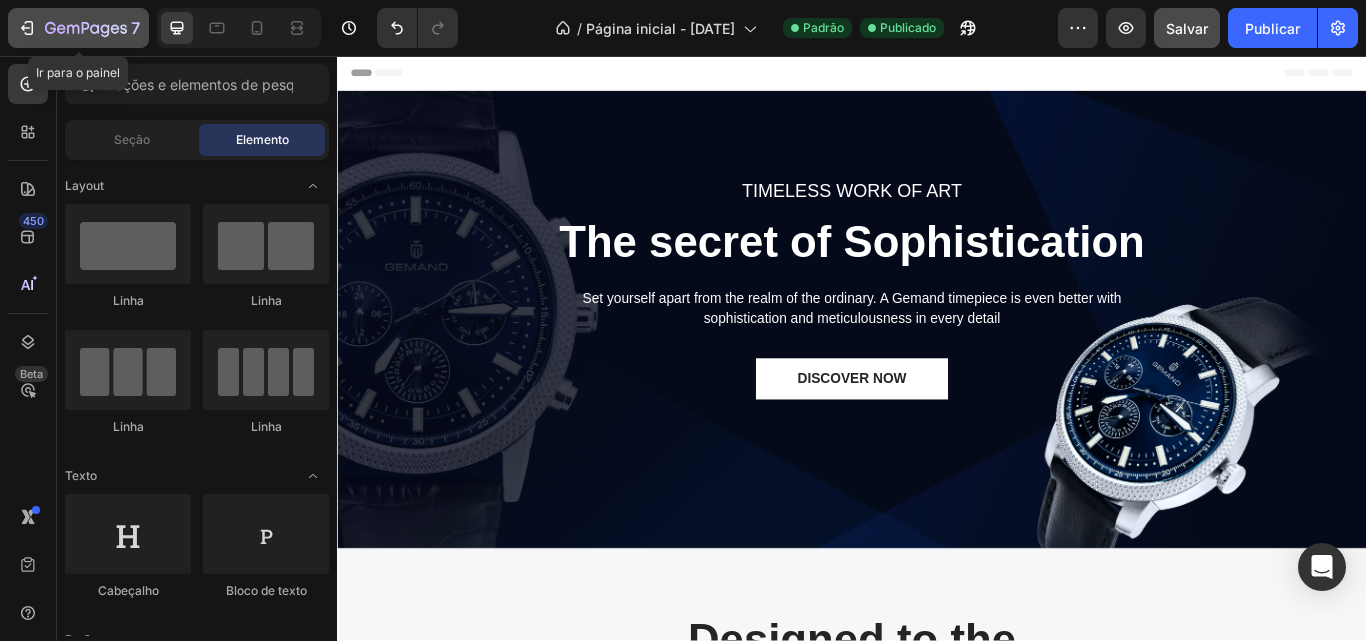 click 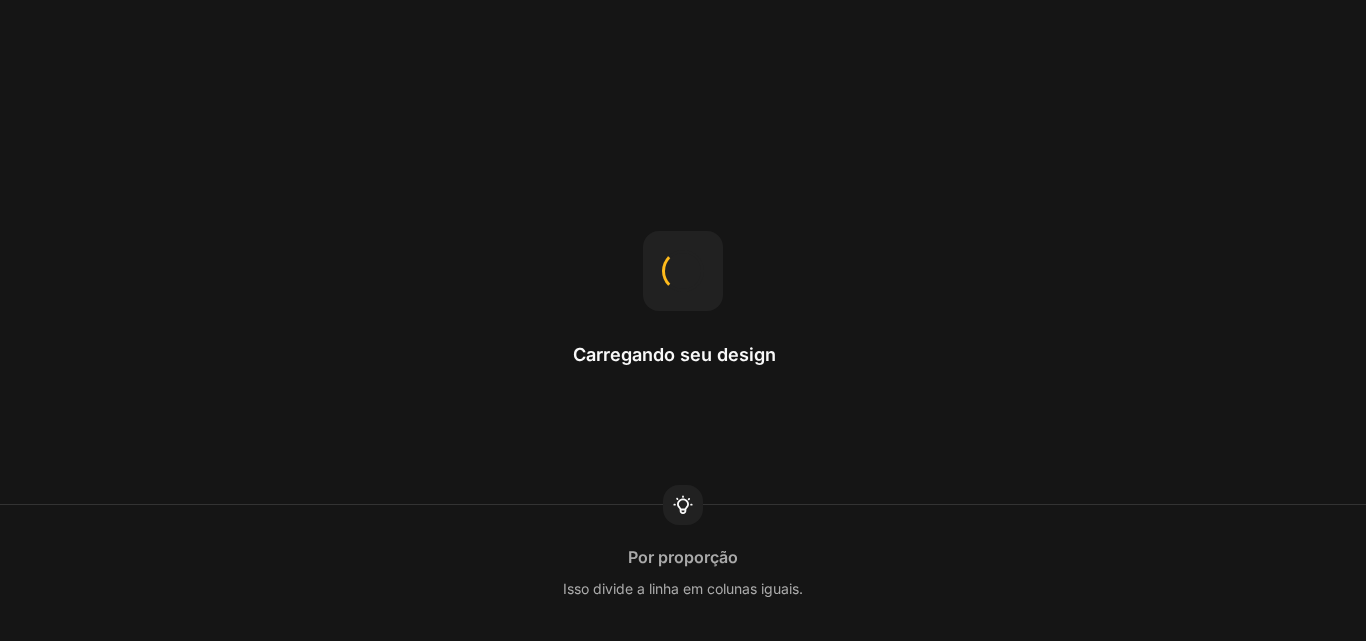 scroll, scrollTop: 0, scrollLeft: 0, axis: both 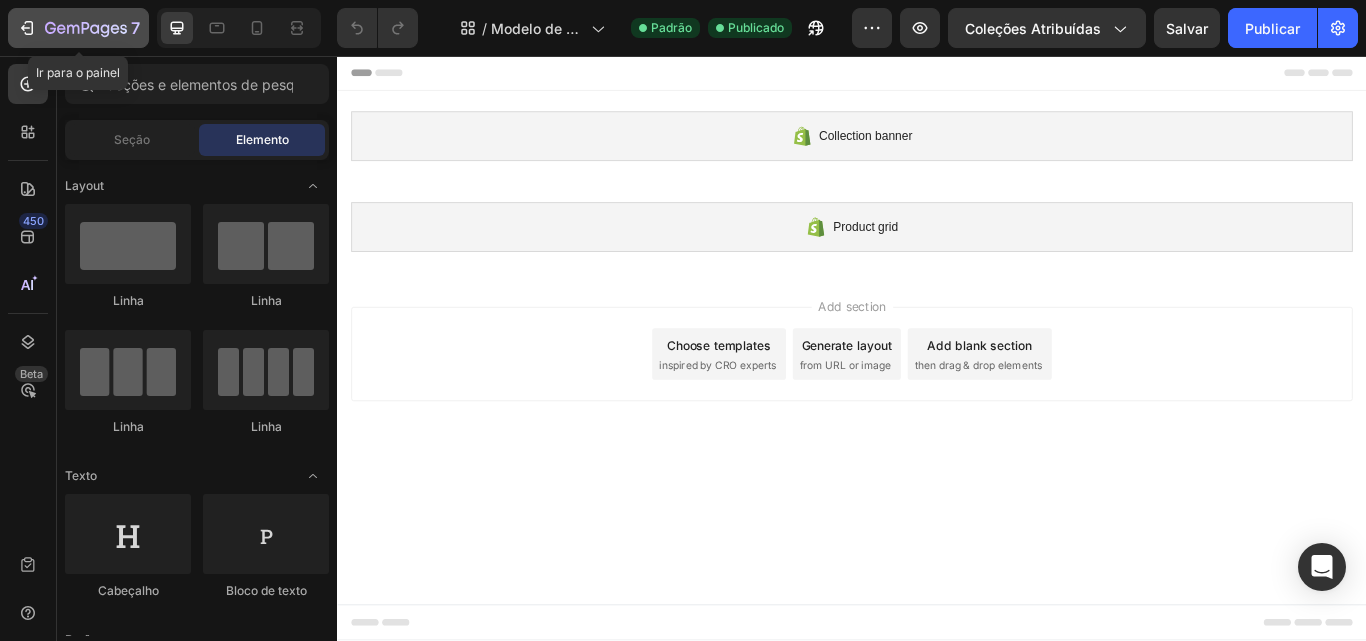 click 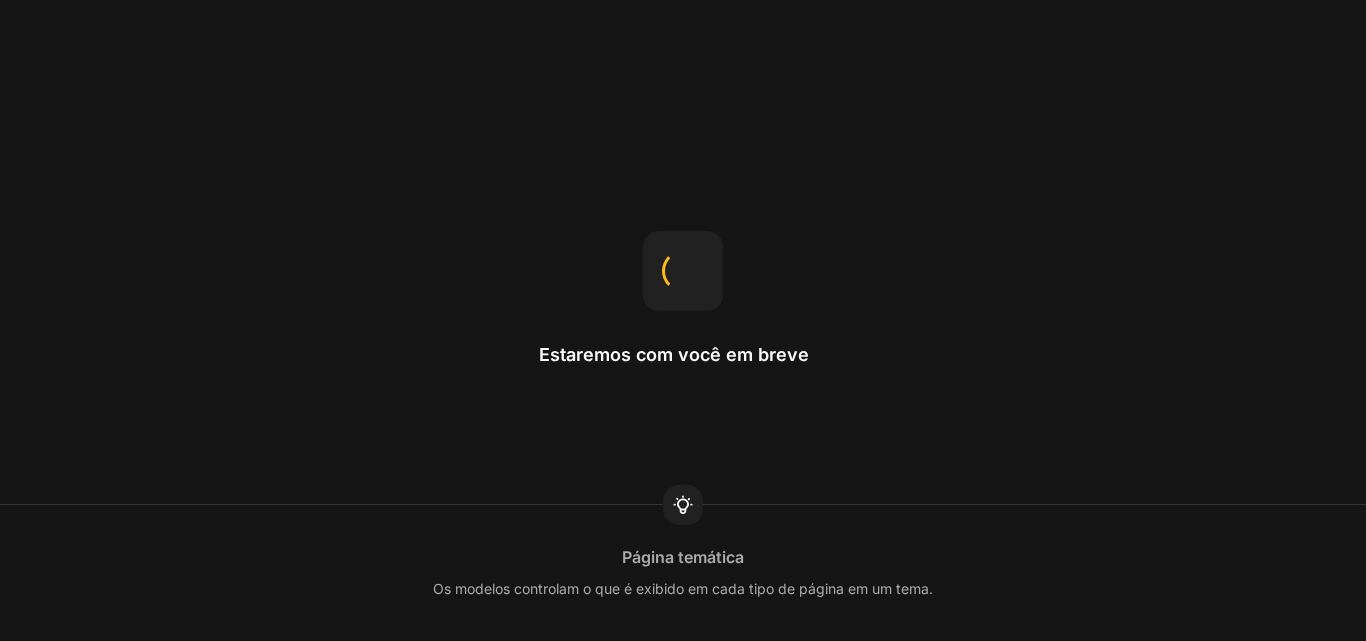 scroll, scrollTop: 0, scrollLeft: 0, axis: both 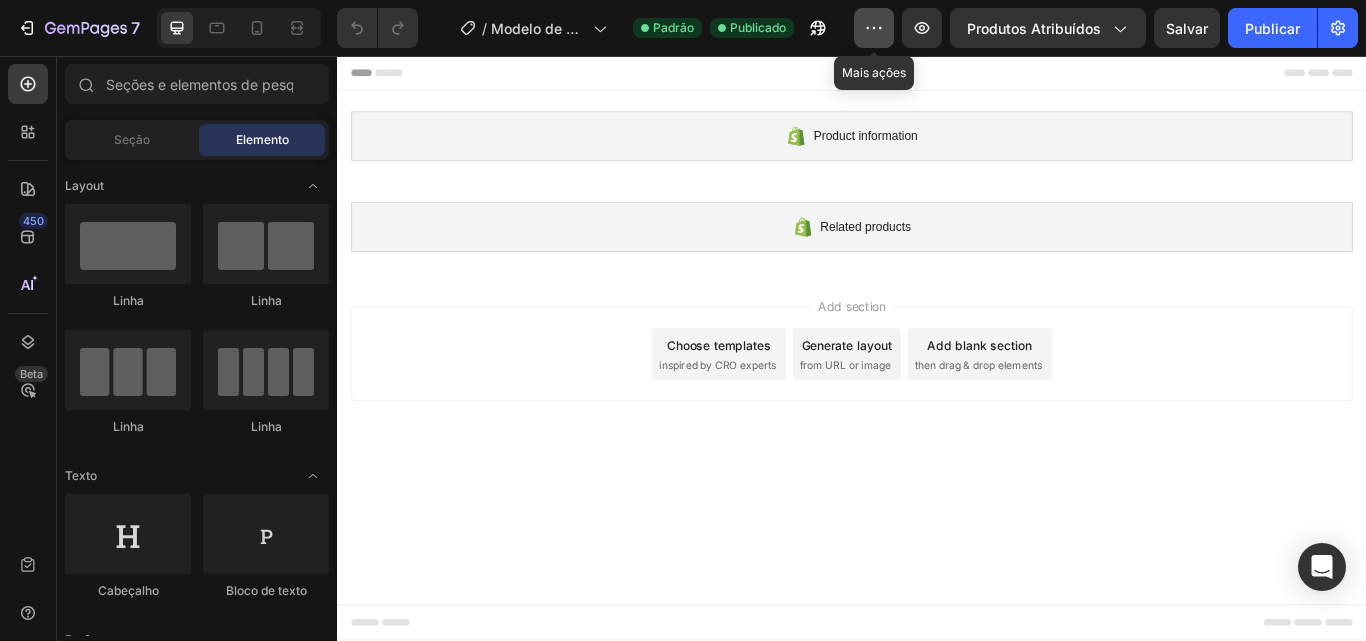 click 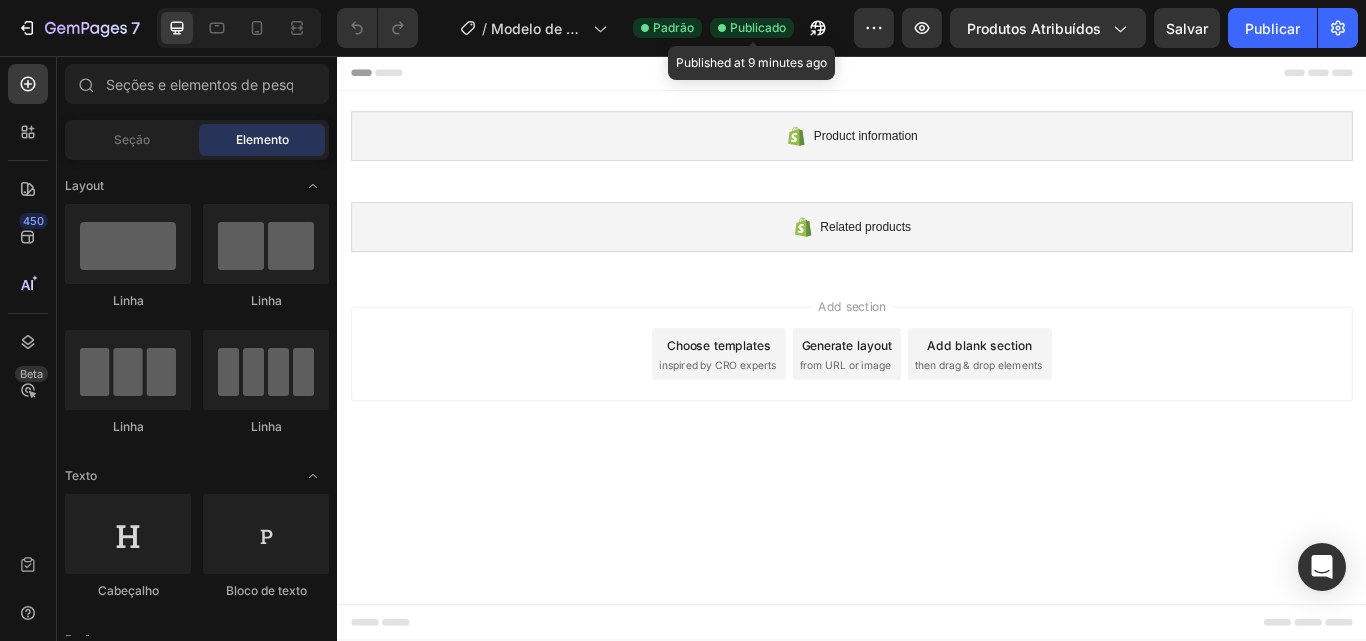 click on "Publicado" at bounding box center [758, 27] 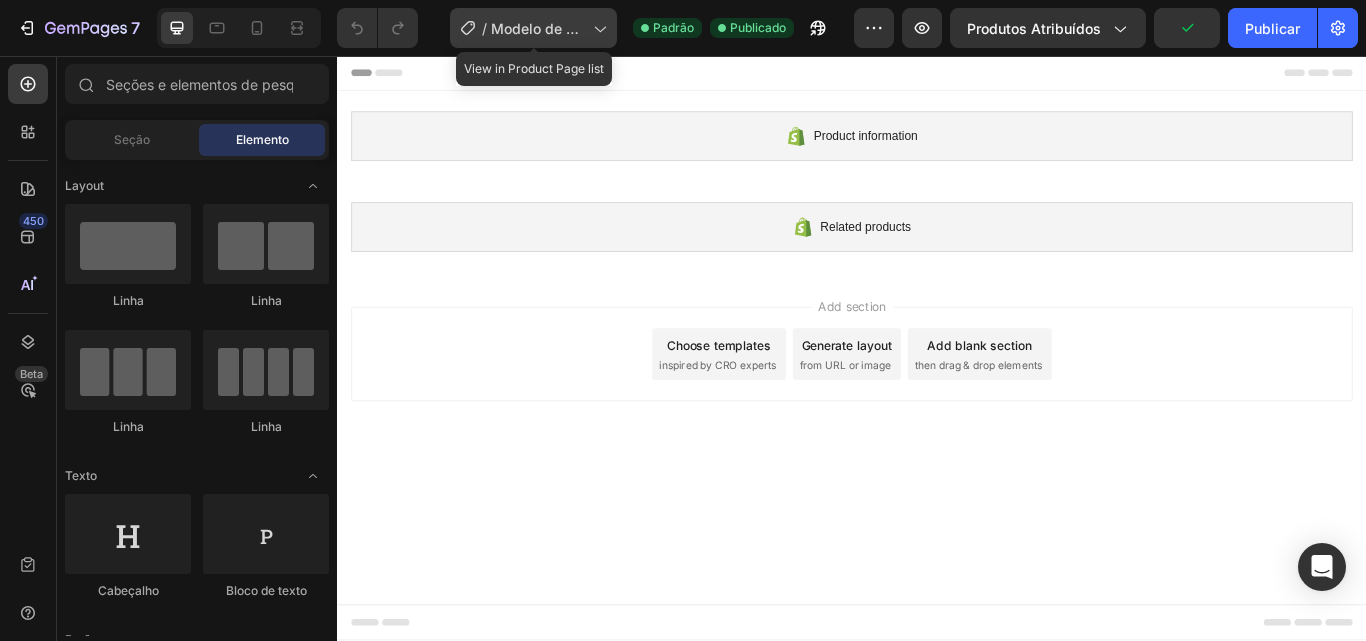 click 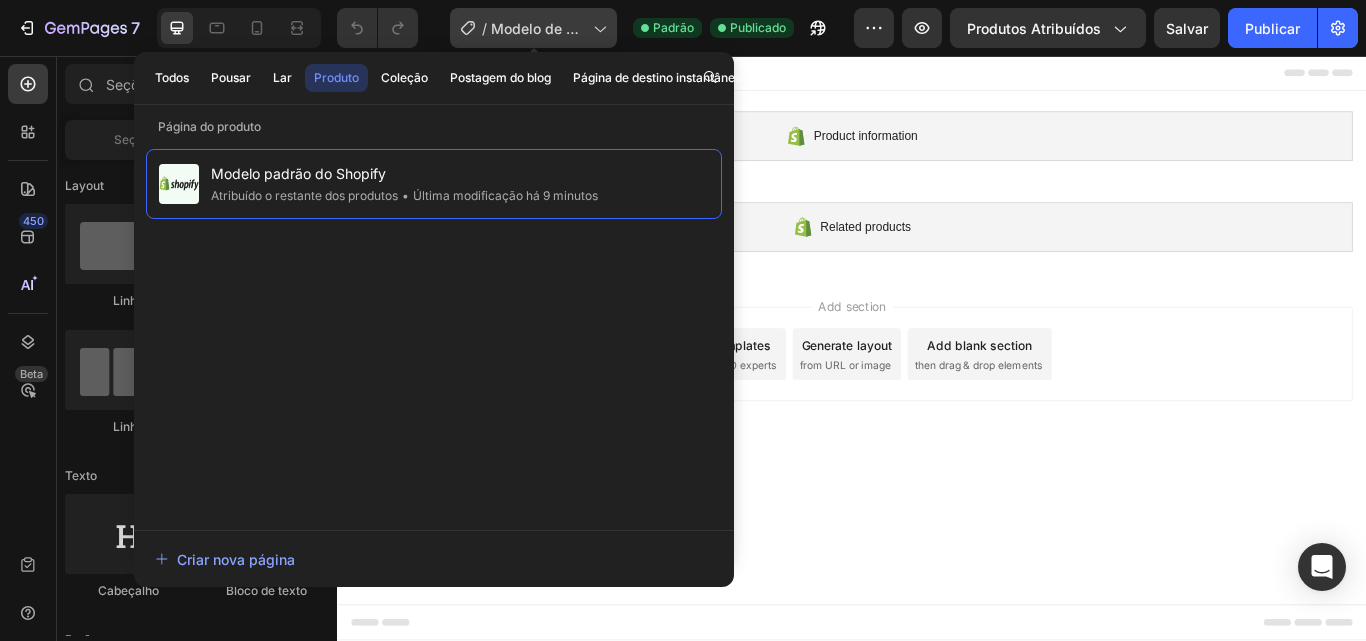 click on "/ Modelo de produto original da Shopify" 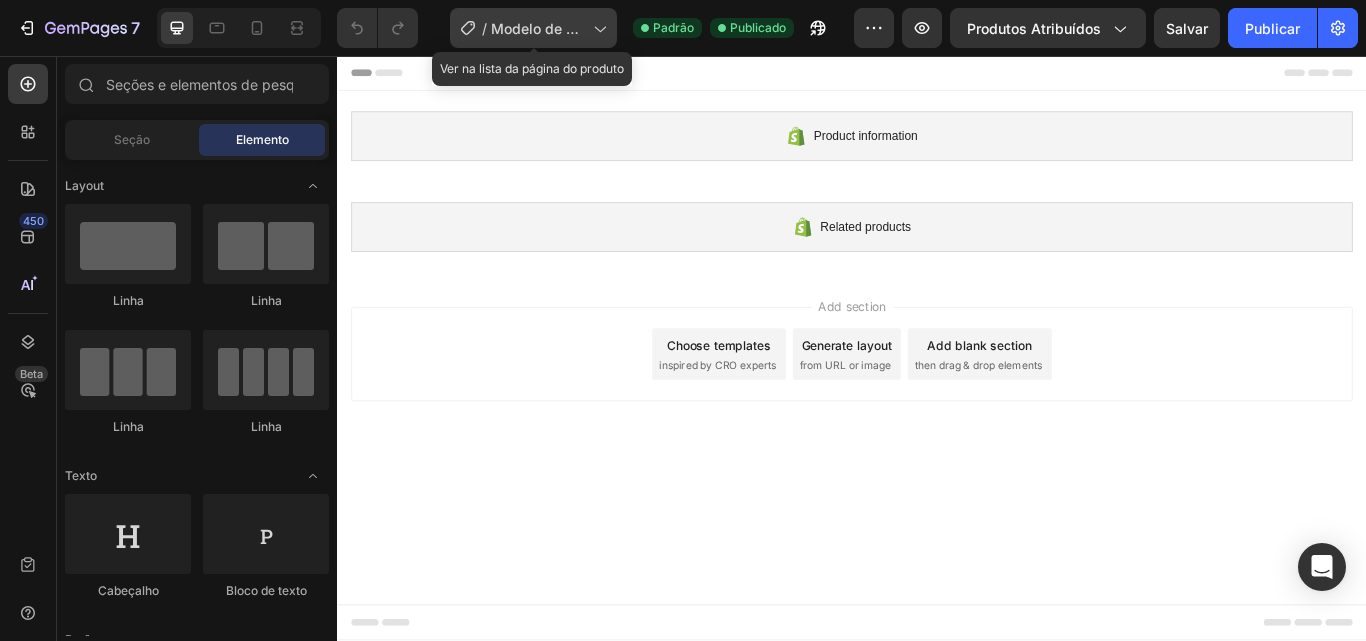 click on "/ Modelo de produto original da Shopify" 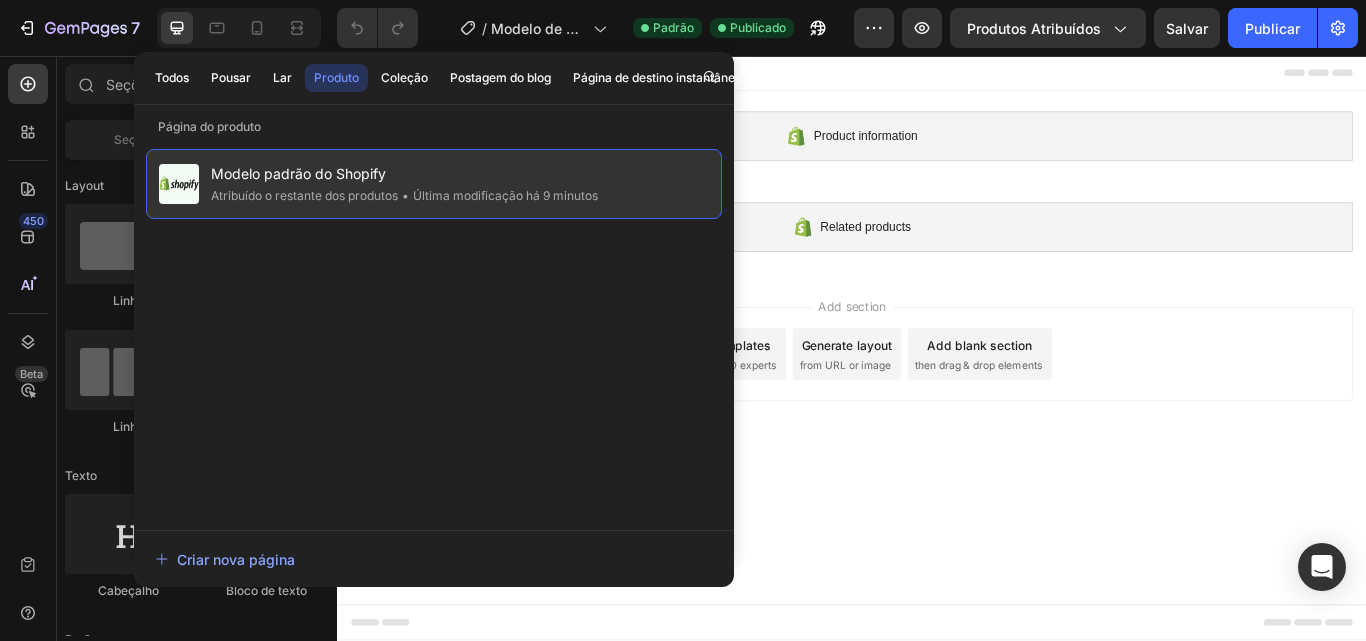 click on "Modelo padrão do Shopify" at bounding box center (404, 174) 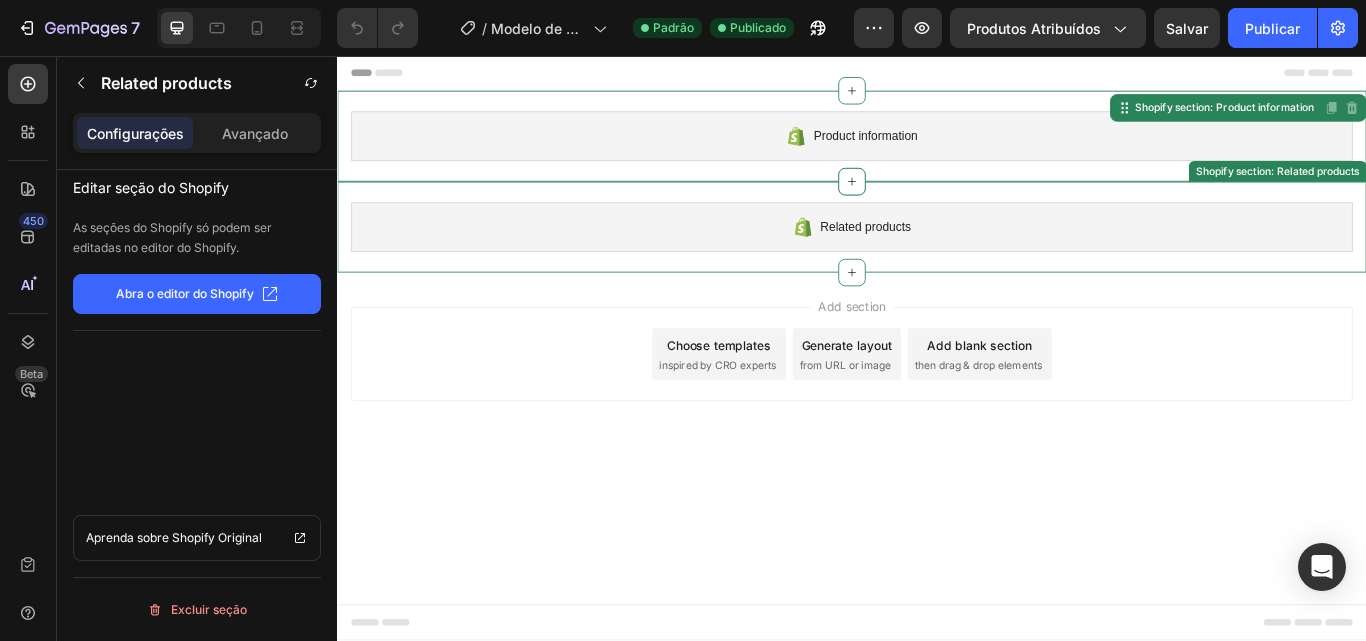 click on "Related products Shopify section: Related products" at bounding box center (937, 256) 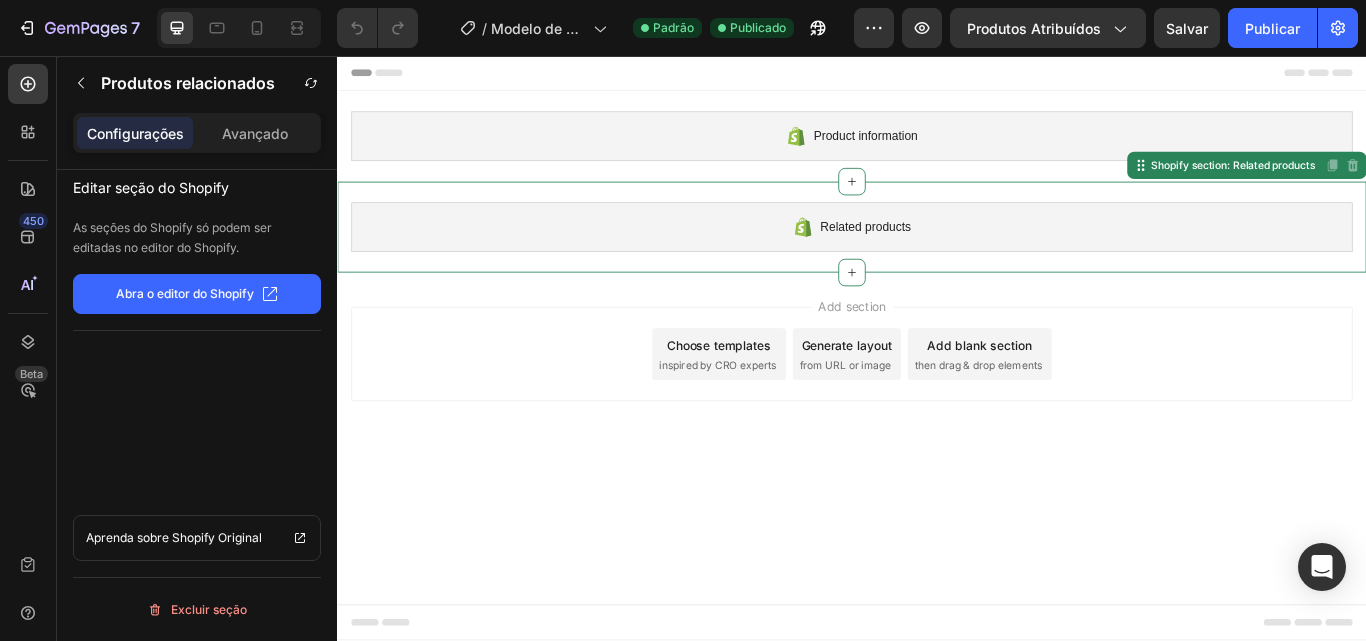click on "Related products" at bounding box center (953, 256) 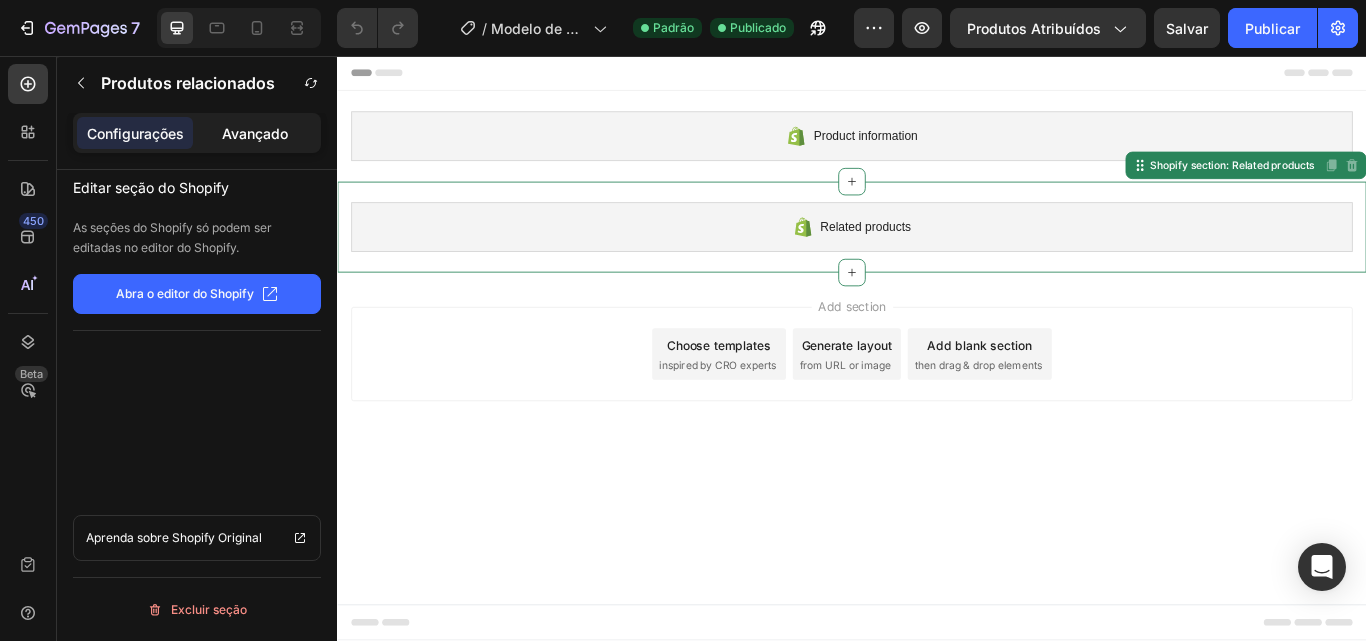 click on "Avançado" at bounding box center (255, 133) 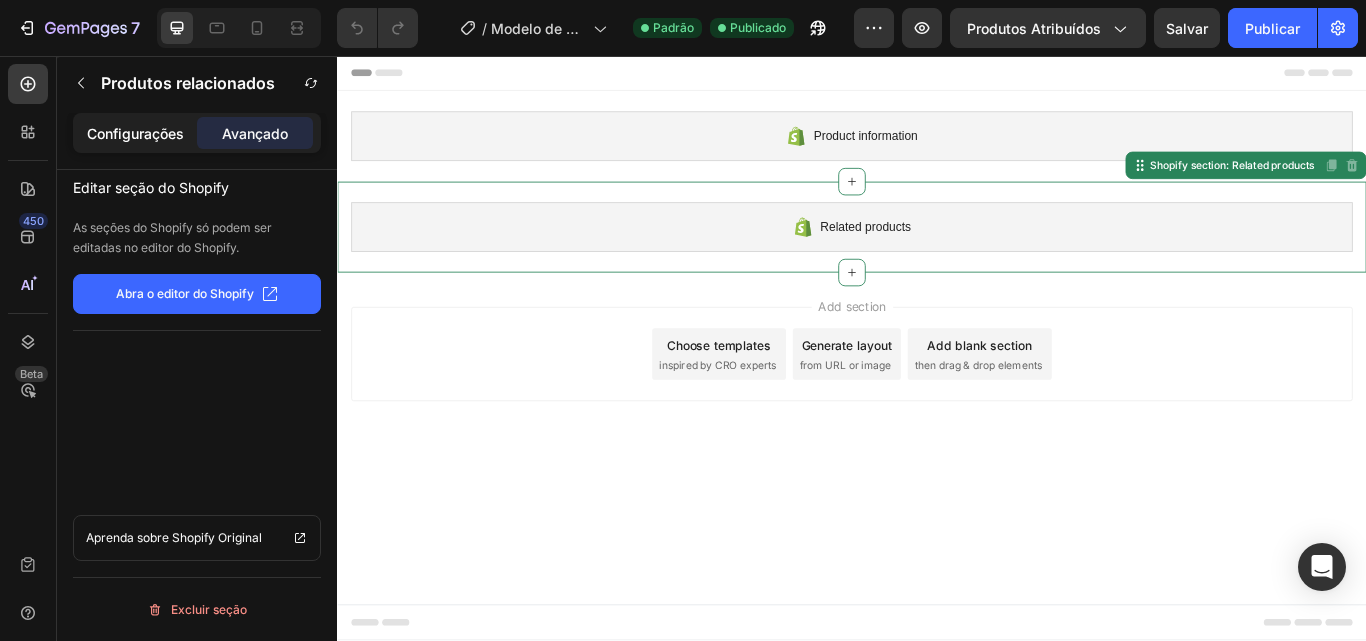 click on "Configurações" 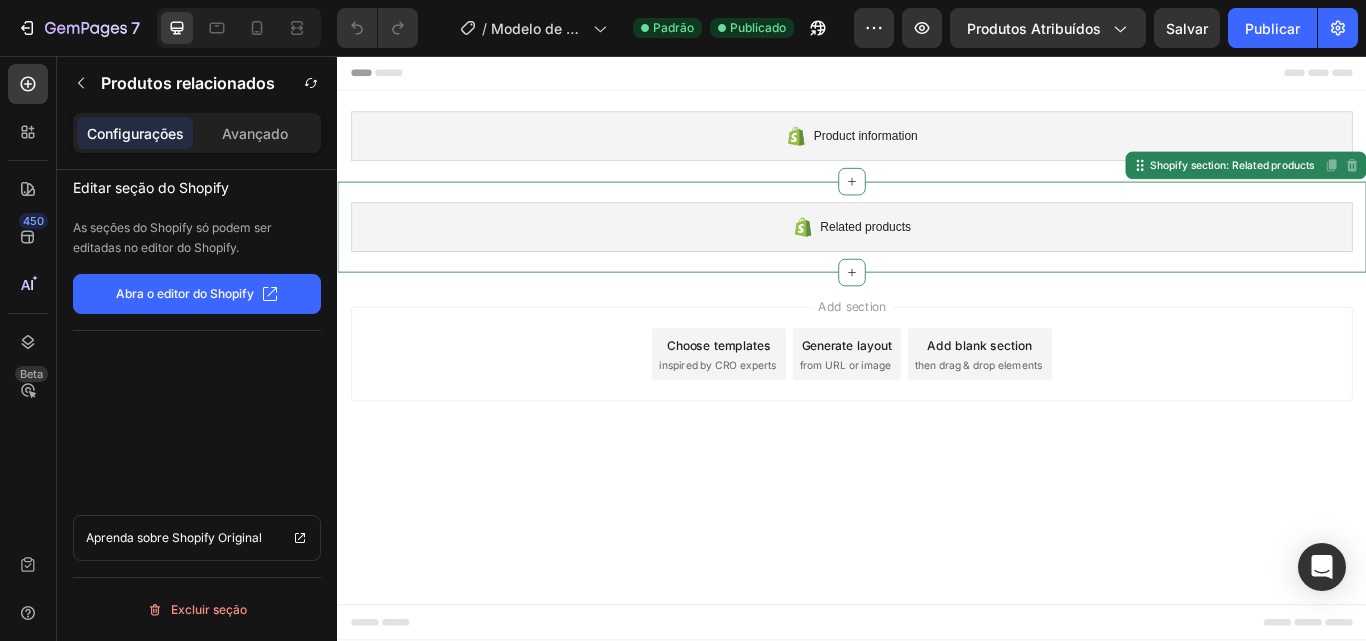click on "Abra o editor do Shopify" at bounding box center (185, 293) 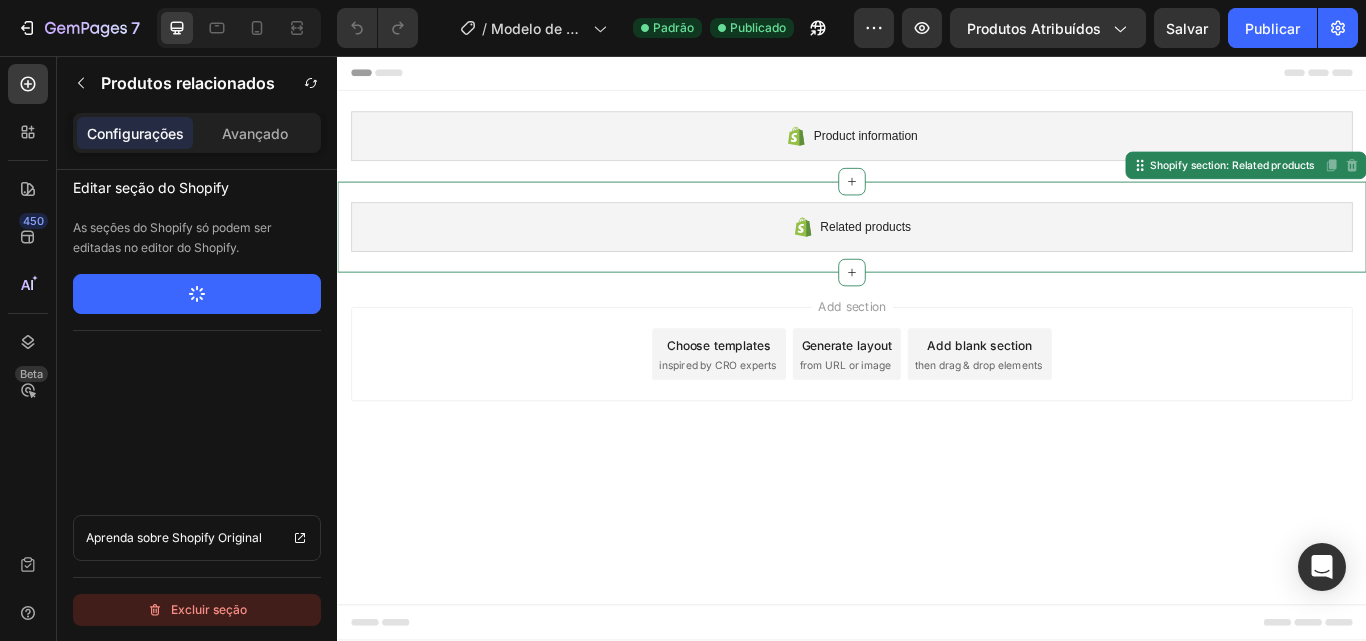 click on "Excluir seção" at bounding box center [209, 609] 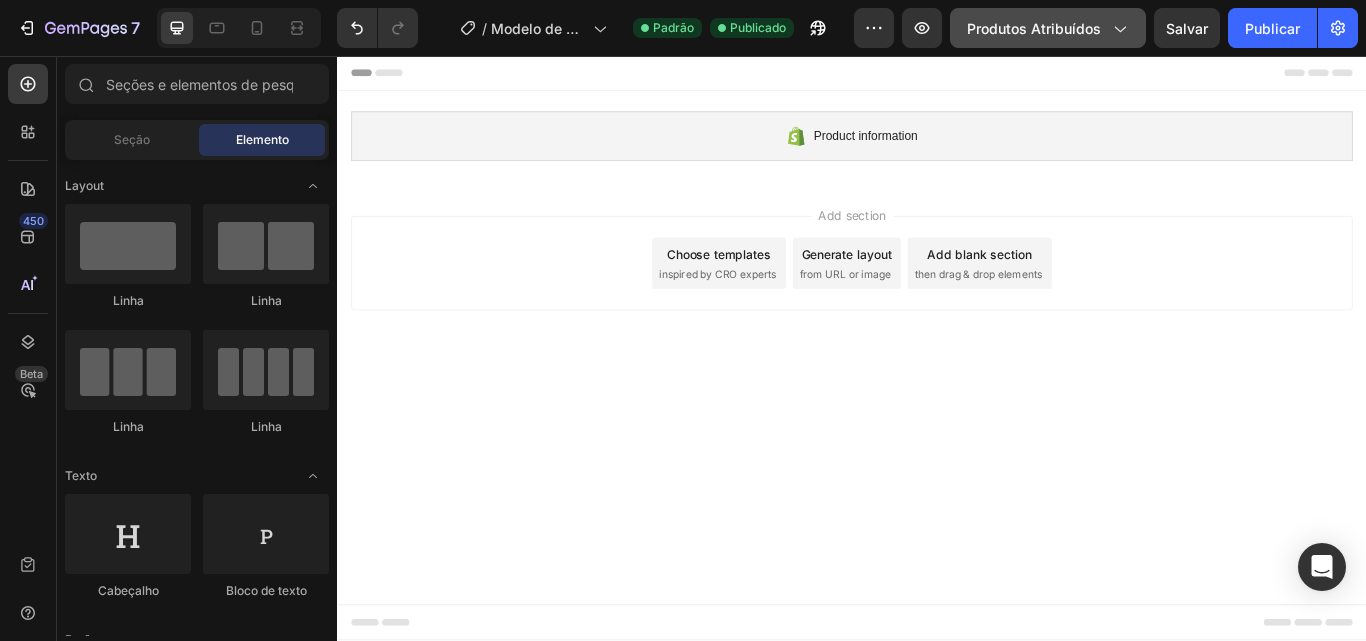 click on "Produtos Atribuídos" at bounding box center [1034, 28] 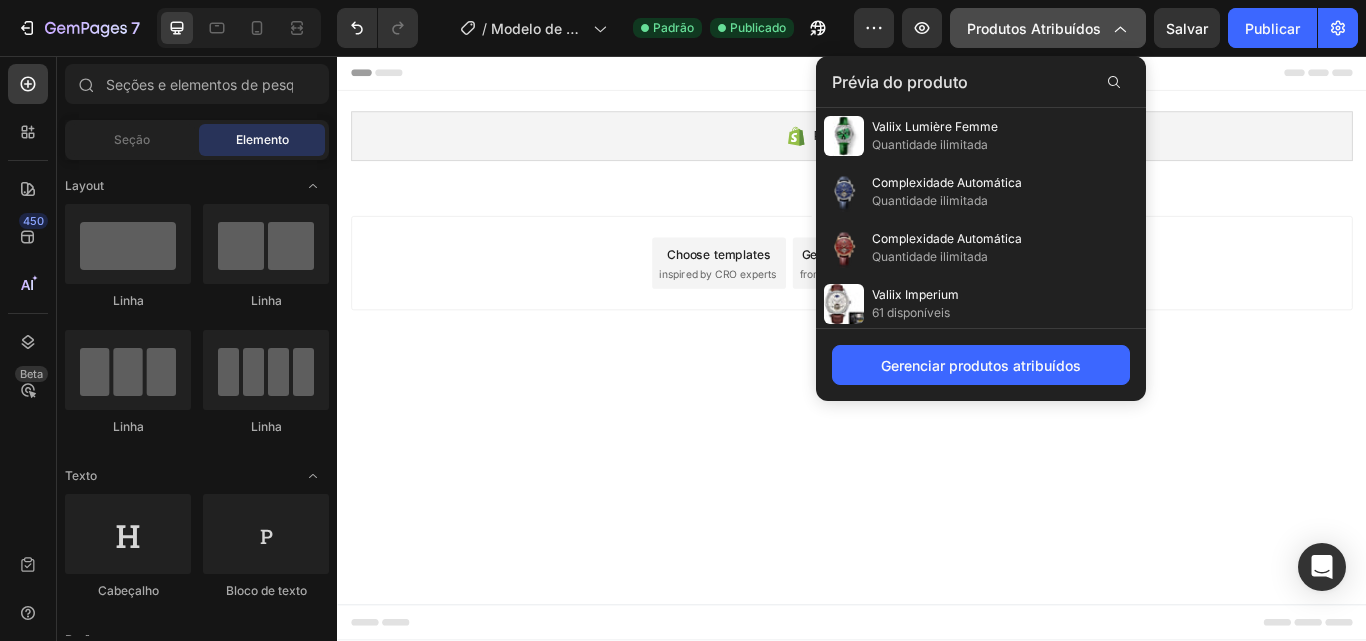 click on "Produtos Atribuídos" at bounding box center (1048, 28) 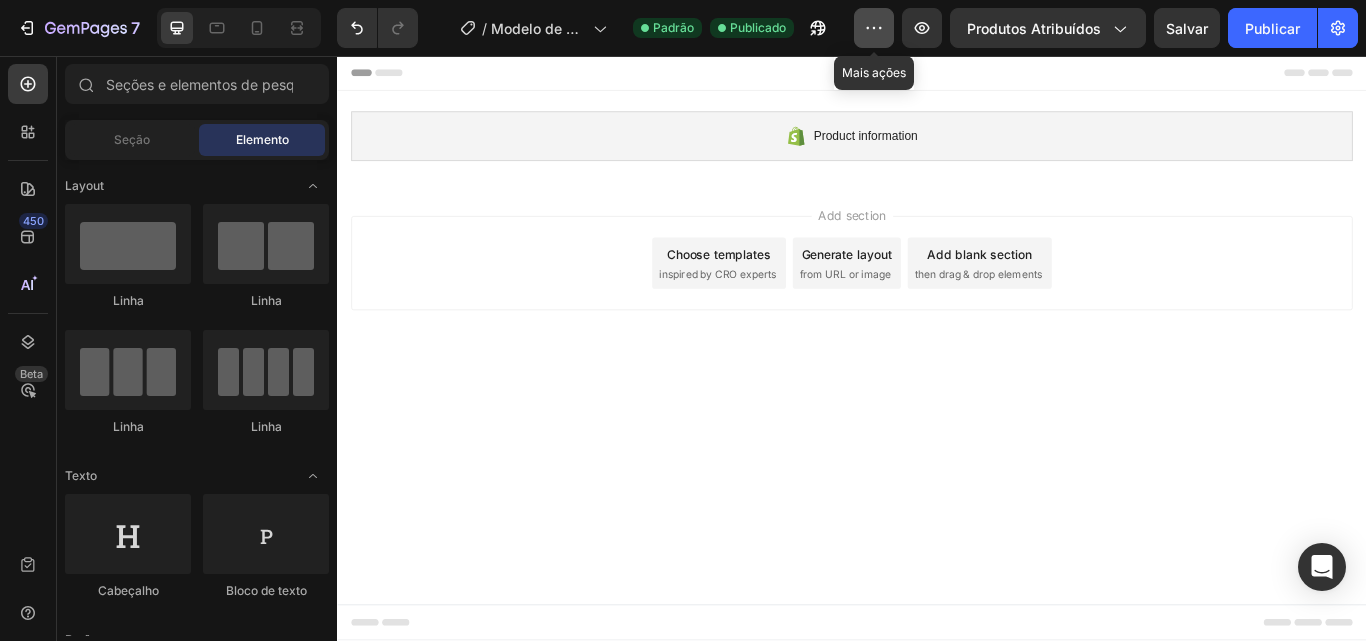 click 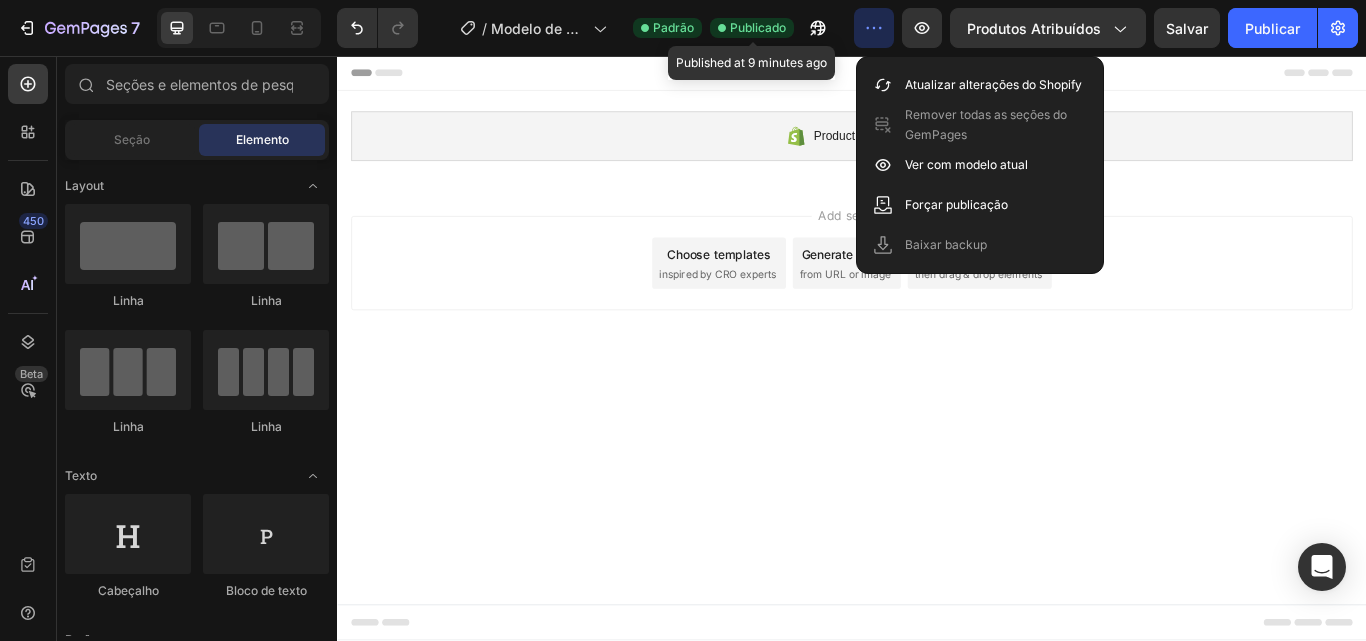 click on "Publicado" at bounding box center (758, 27) 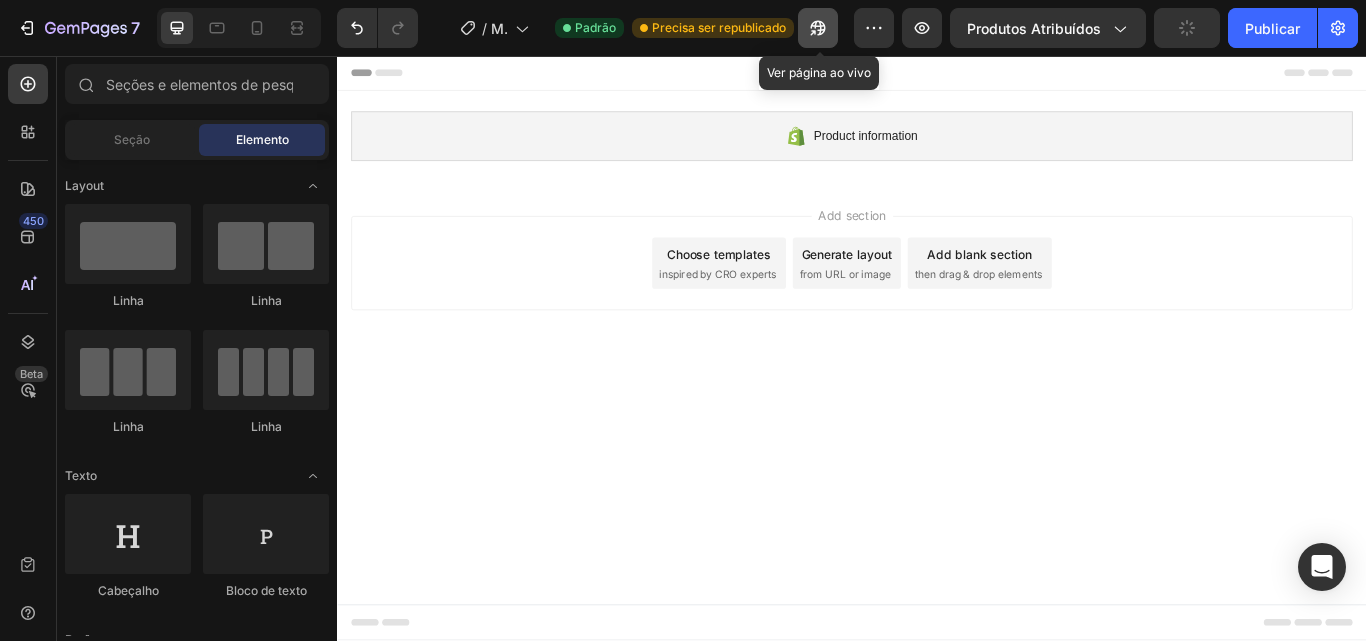 click 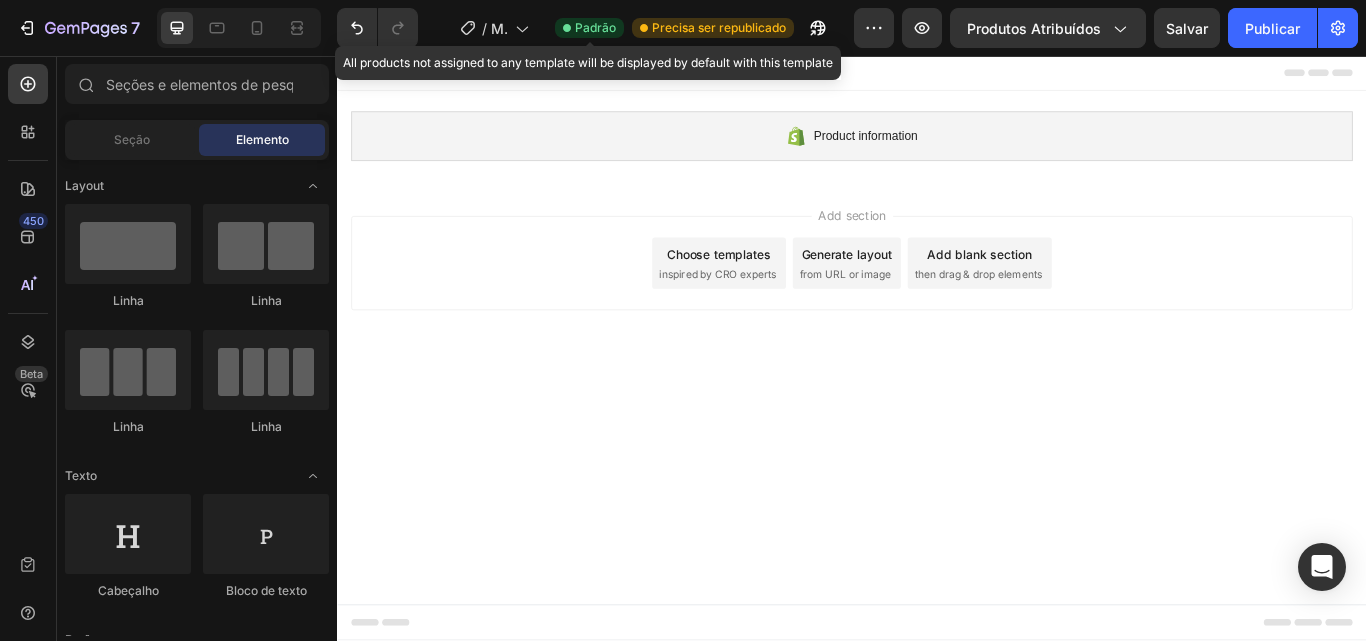 click on "Padrão" at bounding box center [595, 27] 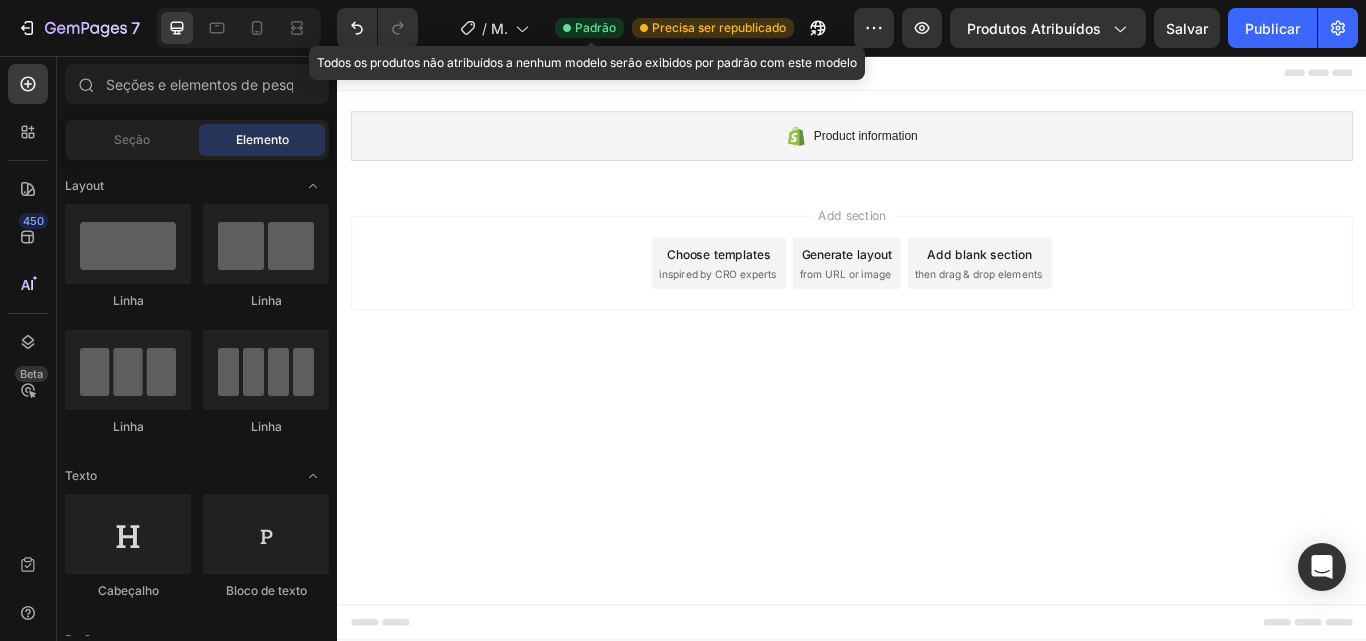 click on "Padrão" at bounding box center (595, 27) 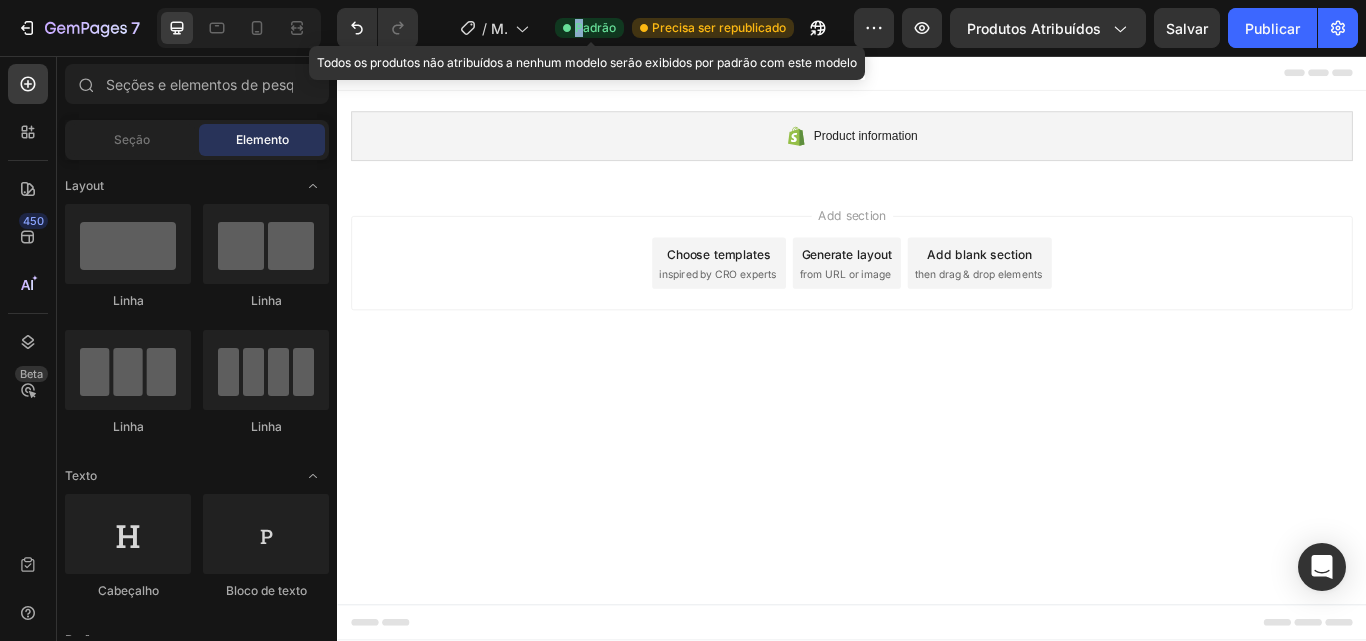click on "Padrão" at bounding box center (595, 27) 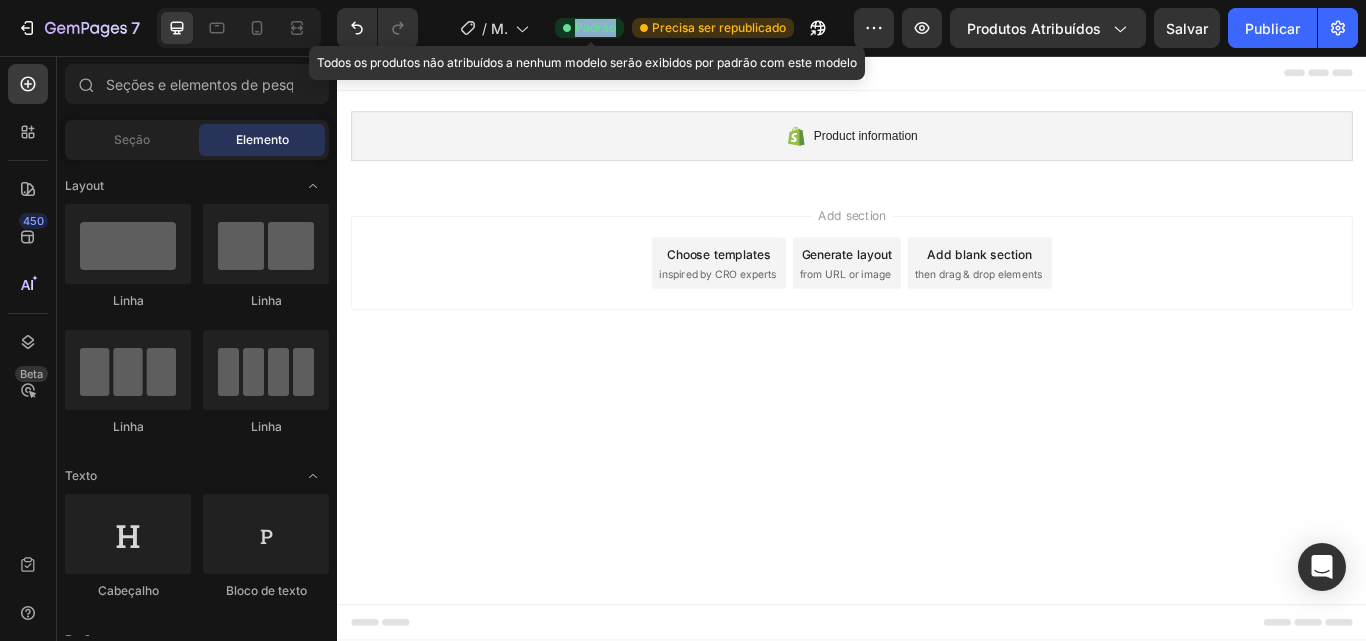 click on "Padrão" at bounding box center [595, 27] 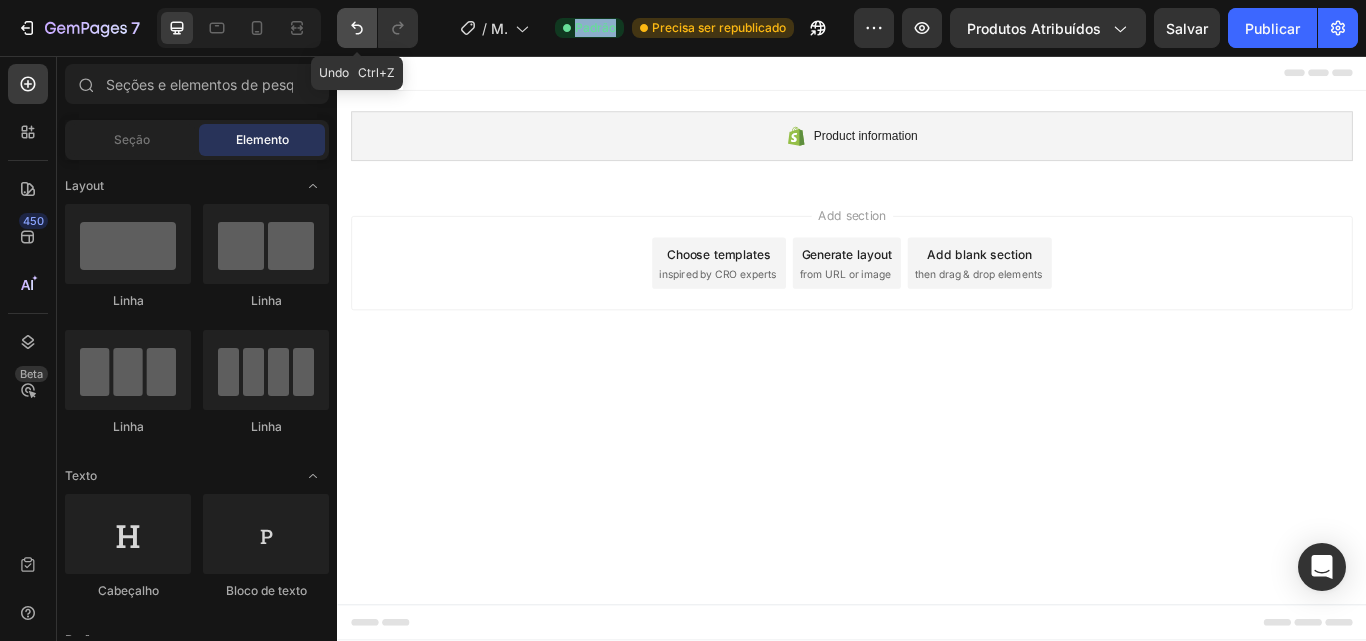 click 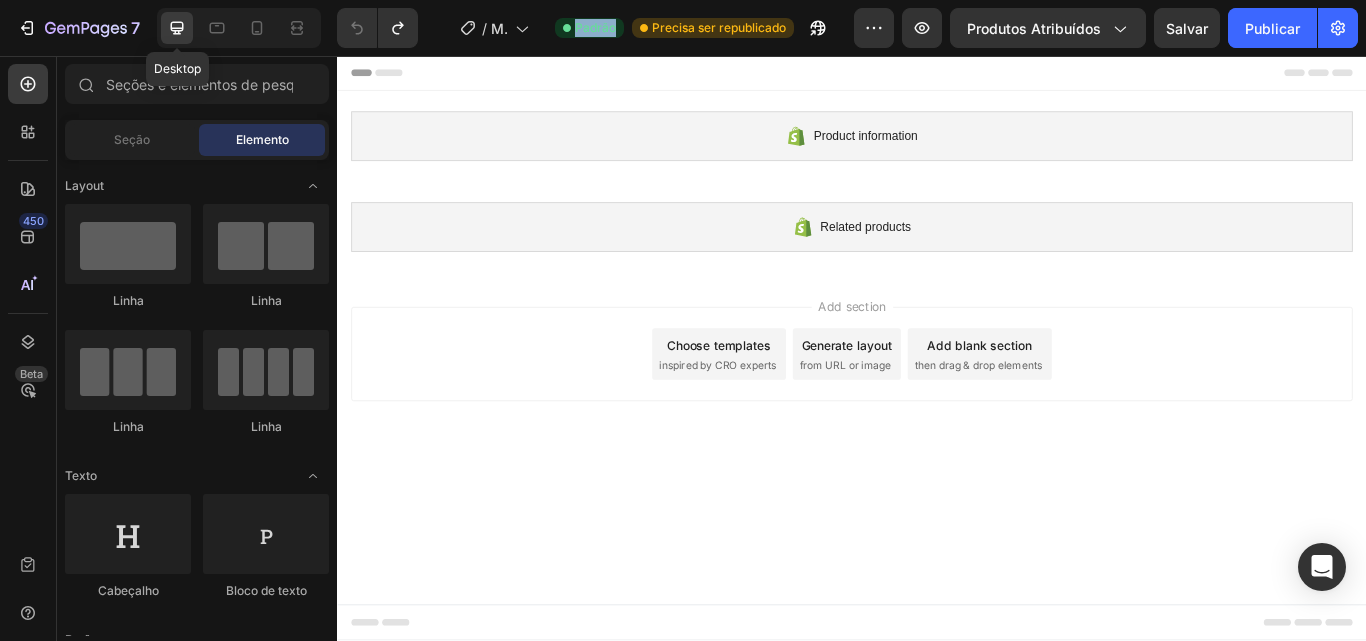 click 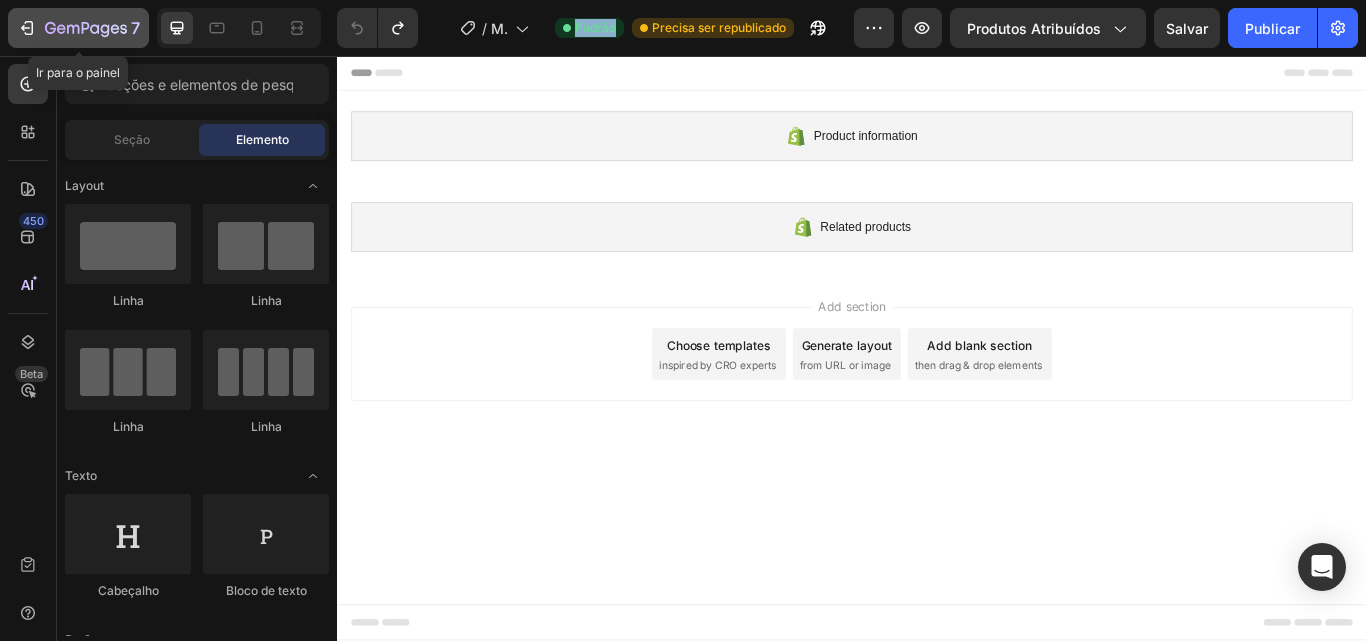 click 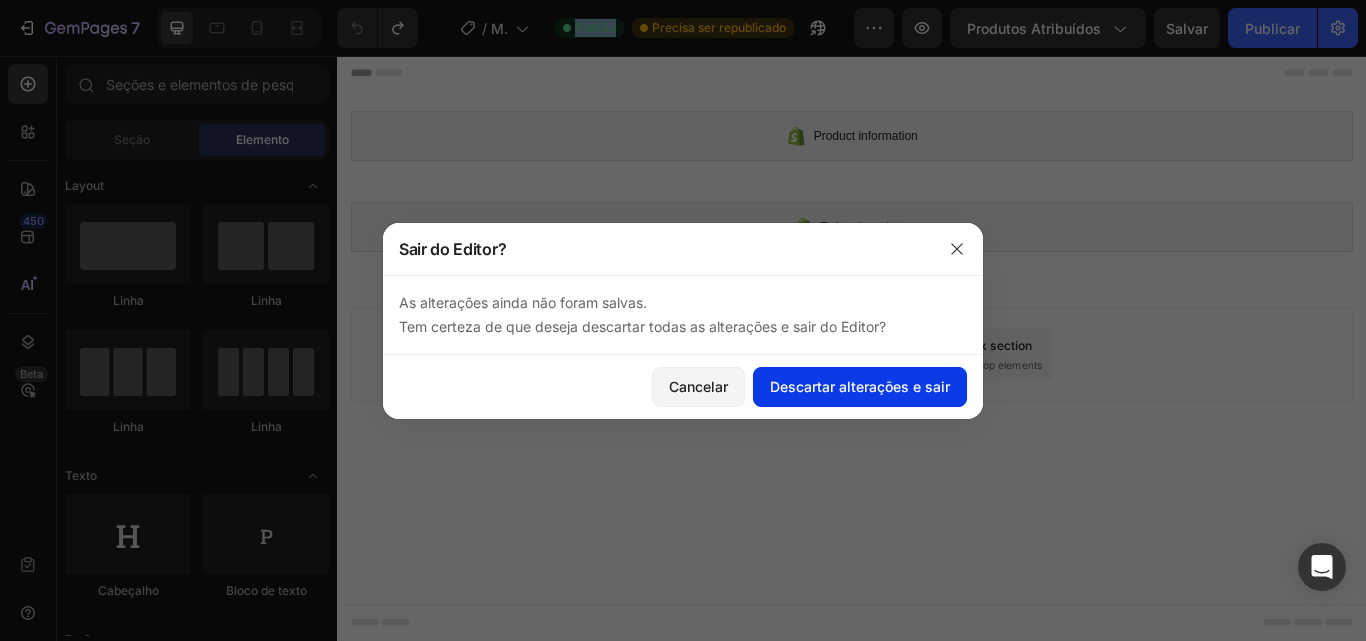 click on "Descartar alterações e sair" at bounding box center [860, 386] 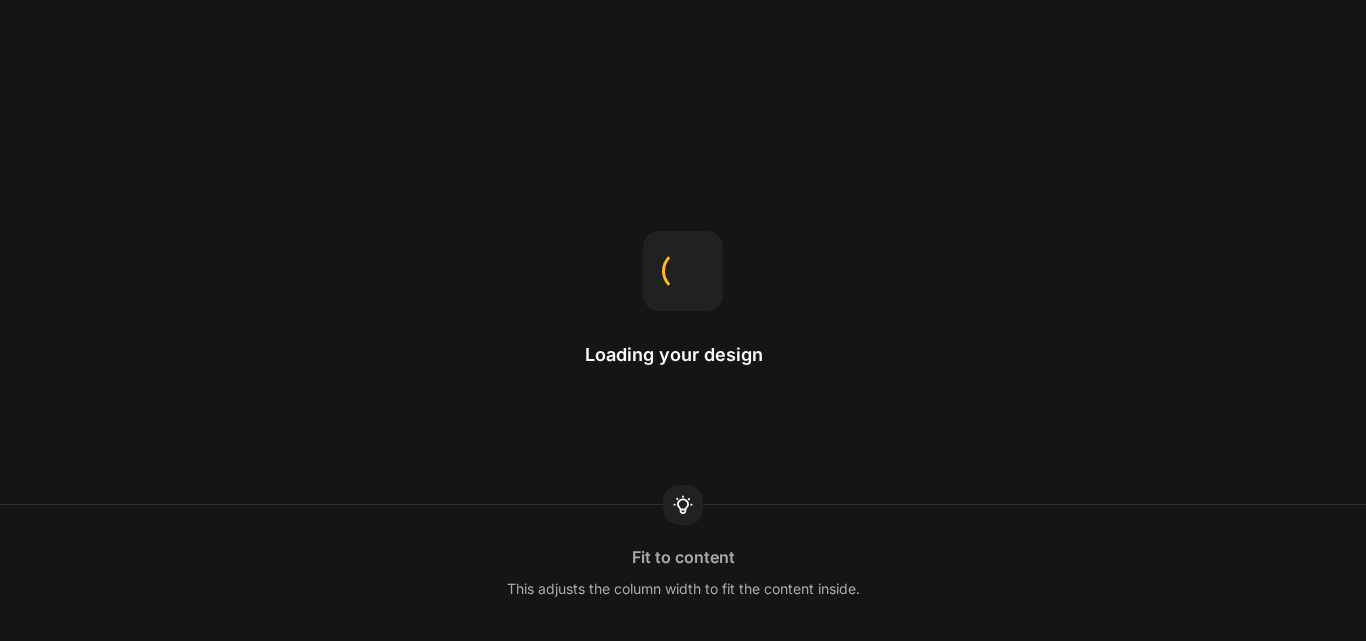 scroll, scrollTop: 0, scrollLeft: 0, axis: both 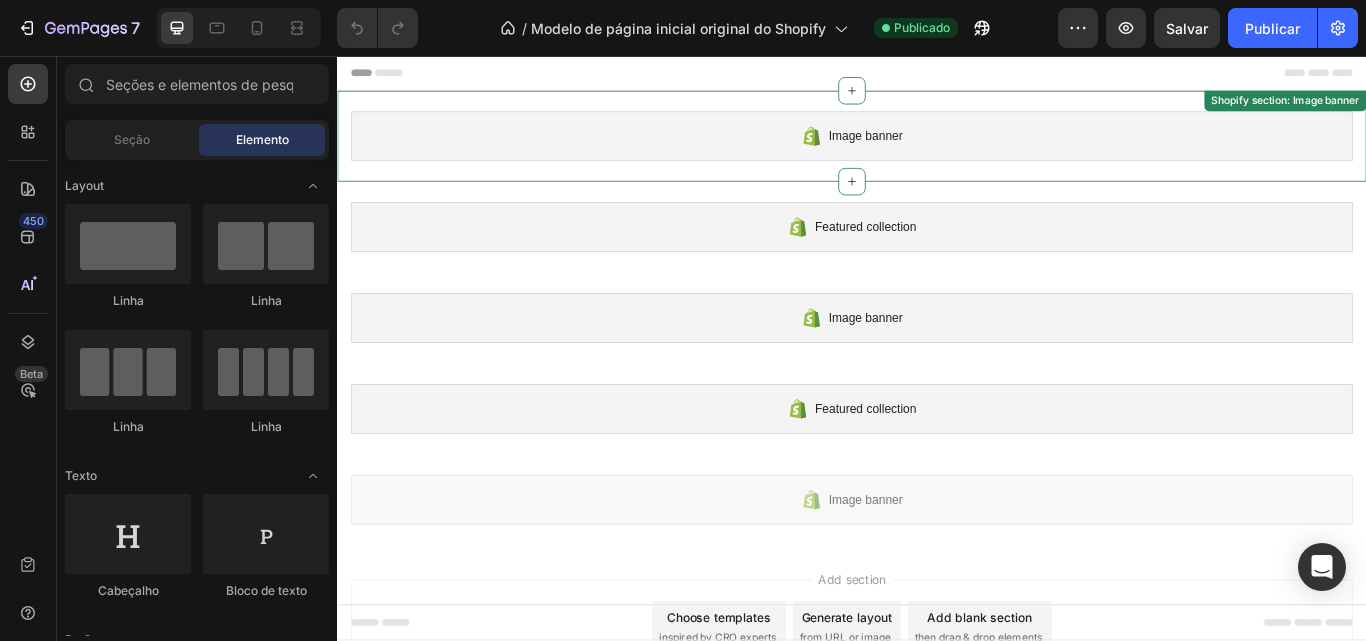 click on "Image banner" at bounding box center (953, 150) 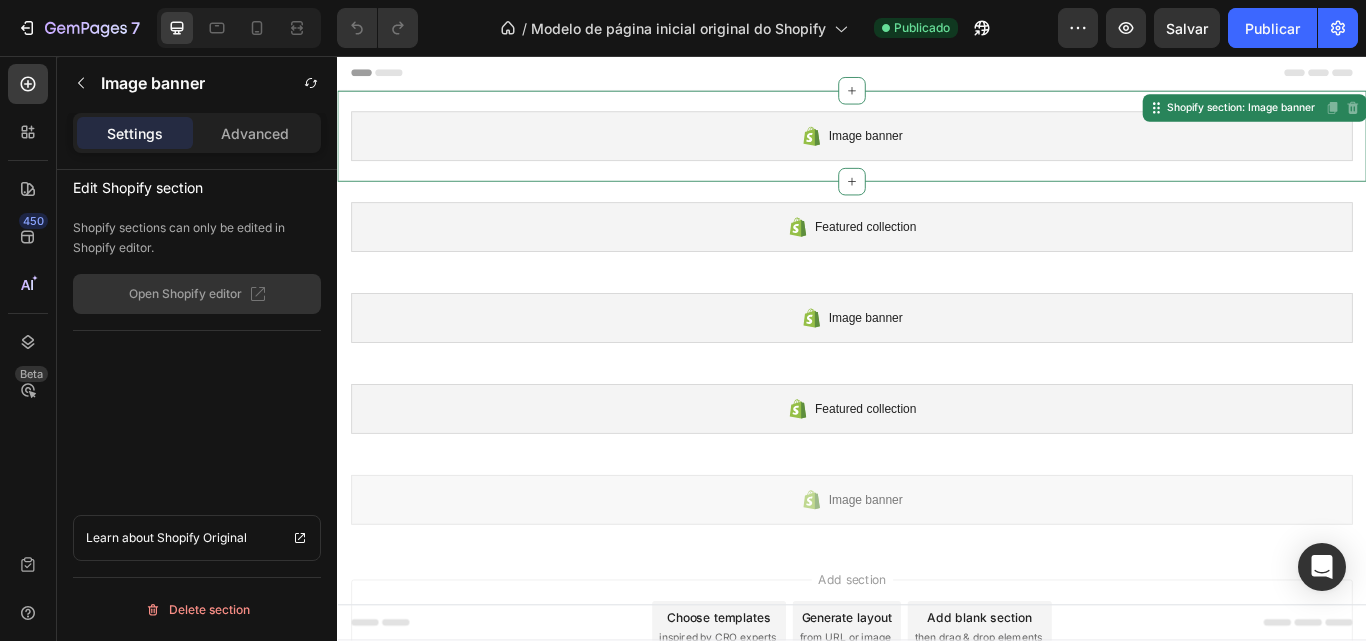click on "Image banner" at bounding box center [953, 150] 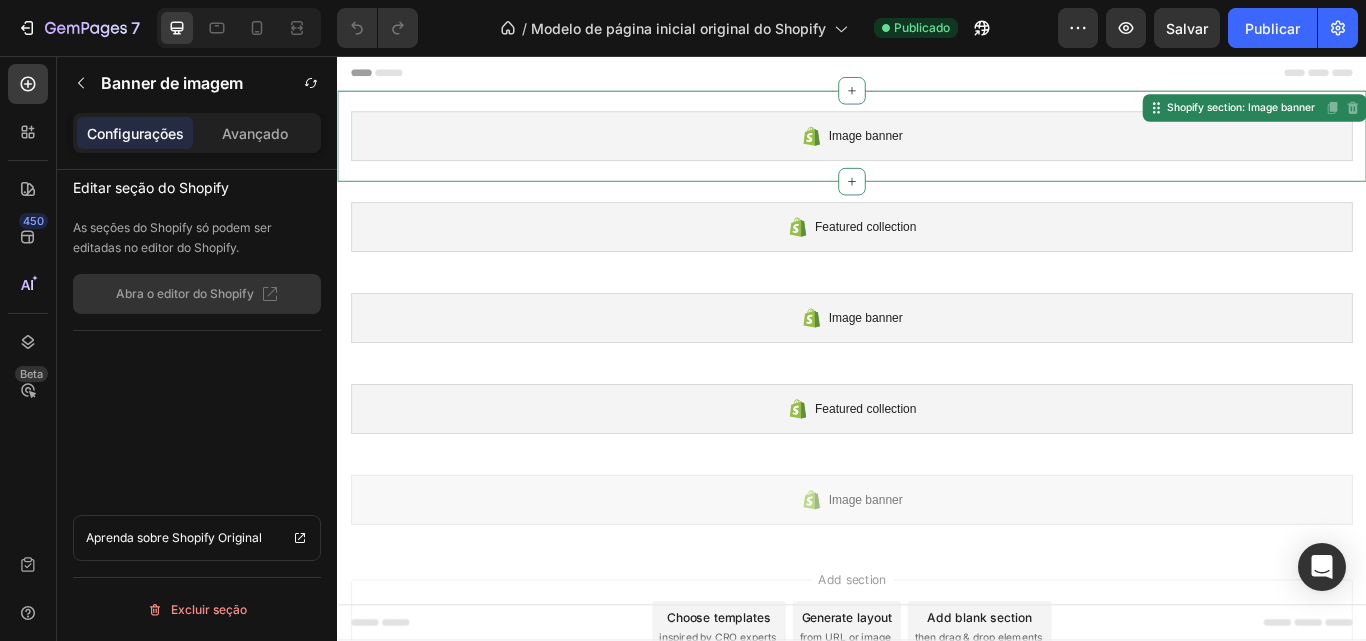 click on "Image banner" at bounding box center [953, 150] 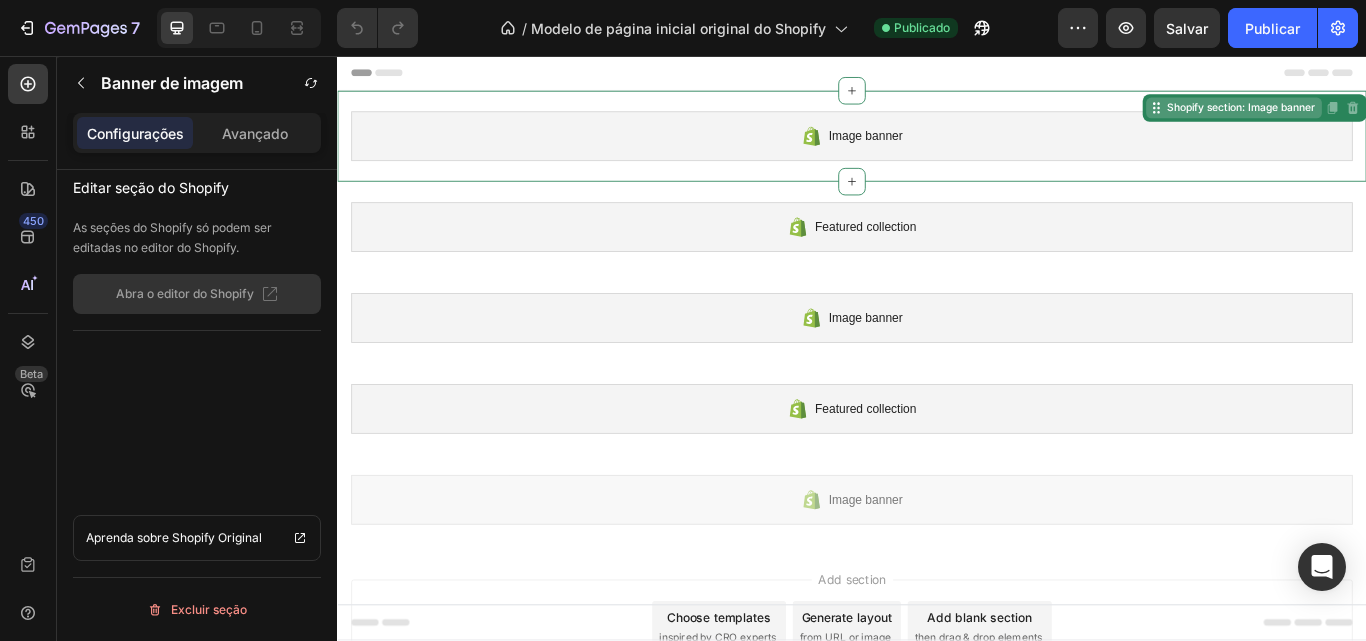 click on "Shopify section: Image banner" at bounding box center [1382, 117] 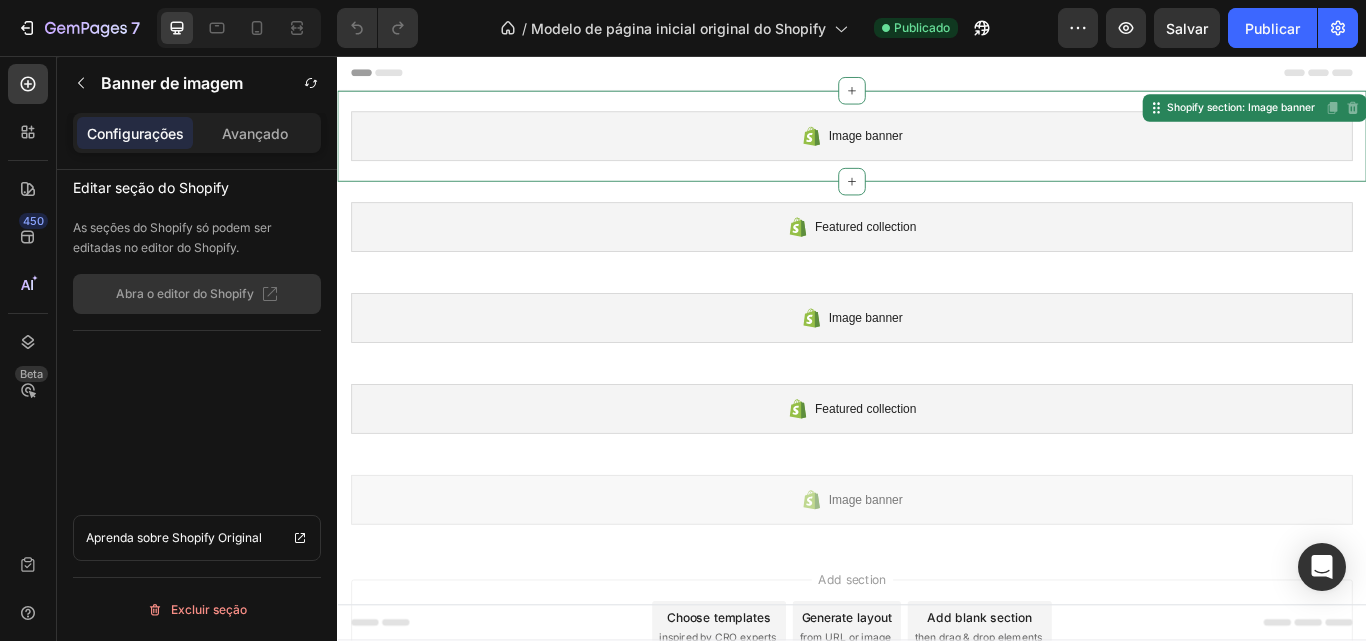 click on "Shopify section: Image banner   Disabled. Please edit in Shopify Editor Disabled. Please edit in Shopify Editor" at bounding box center (1406, 117) 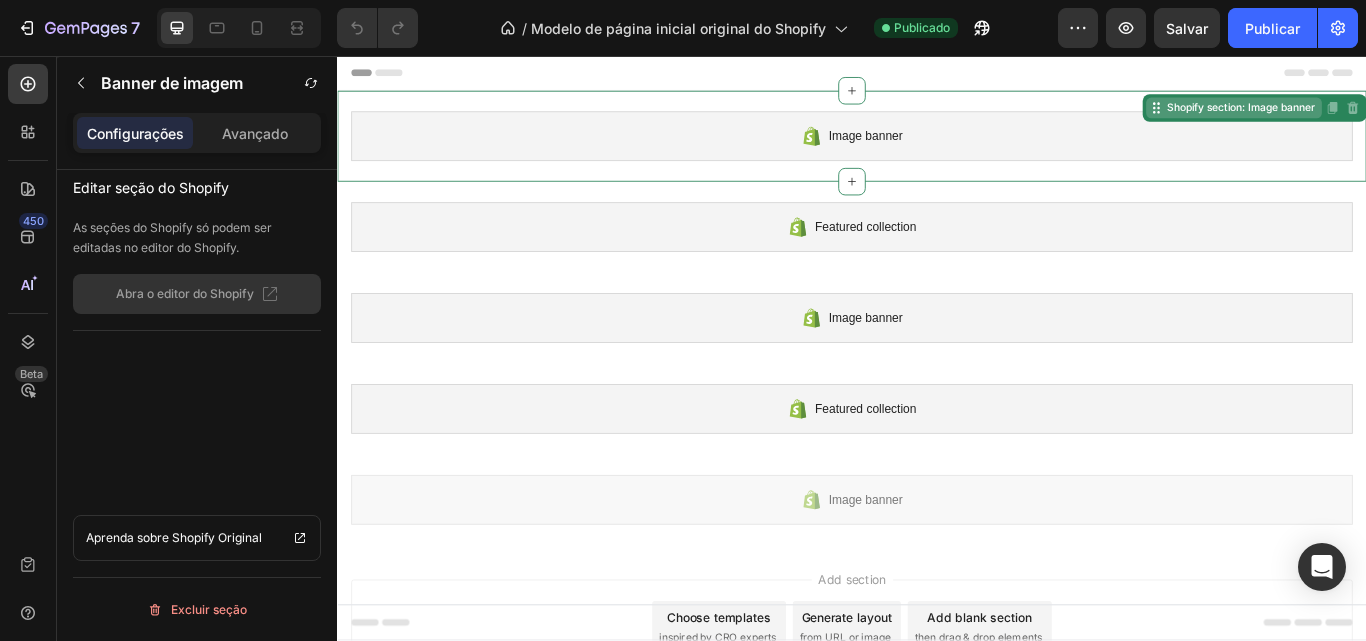 click on "Shopify section: Image banner" at bounding box center (1390, 117) 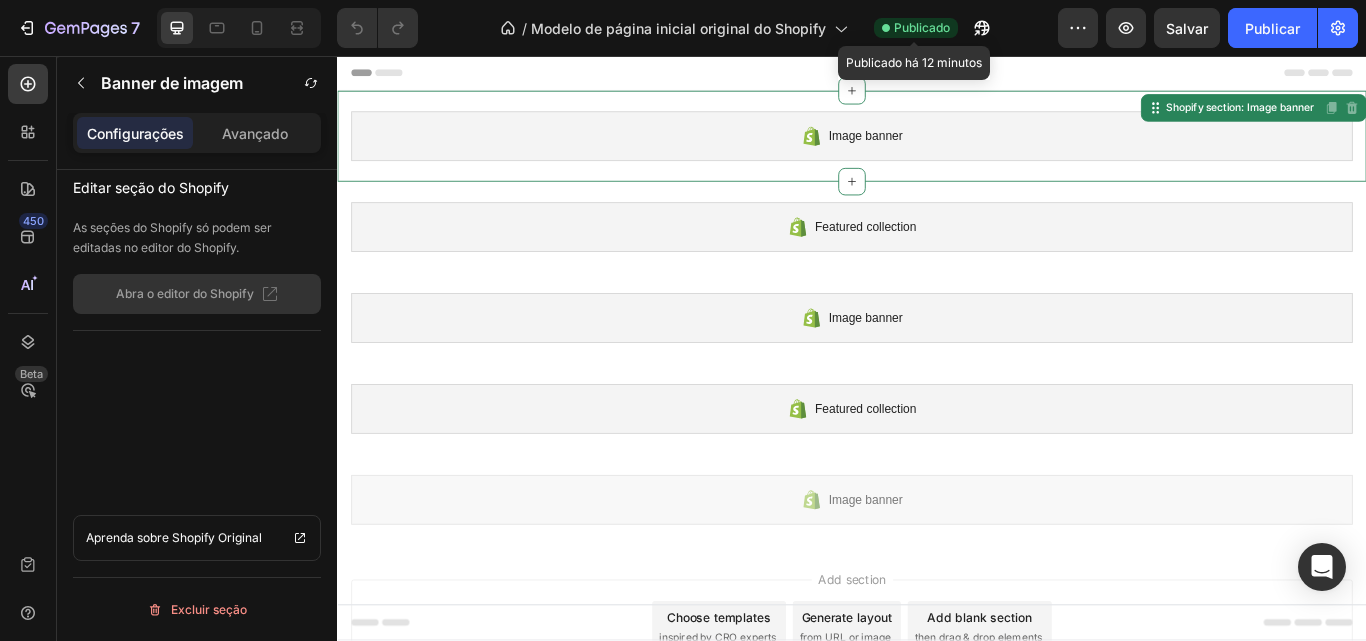 click on "Publicado" at bounding box center [922, 28] 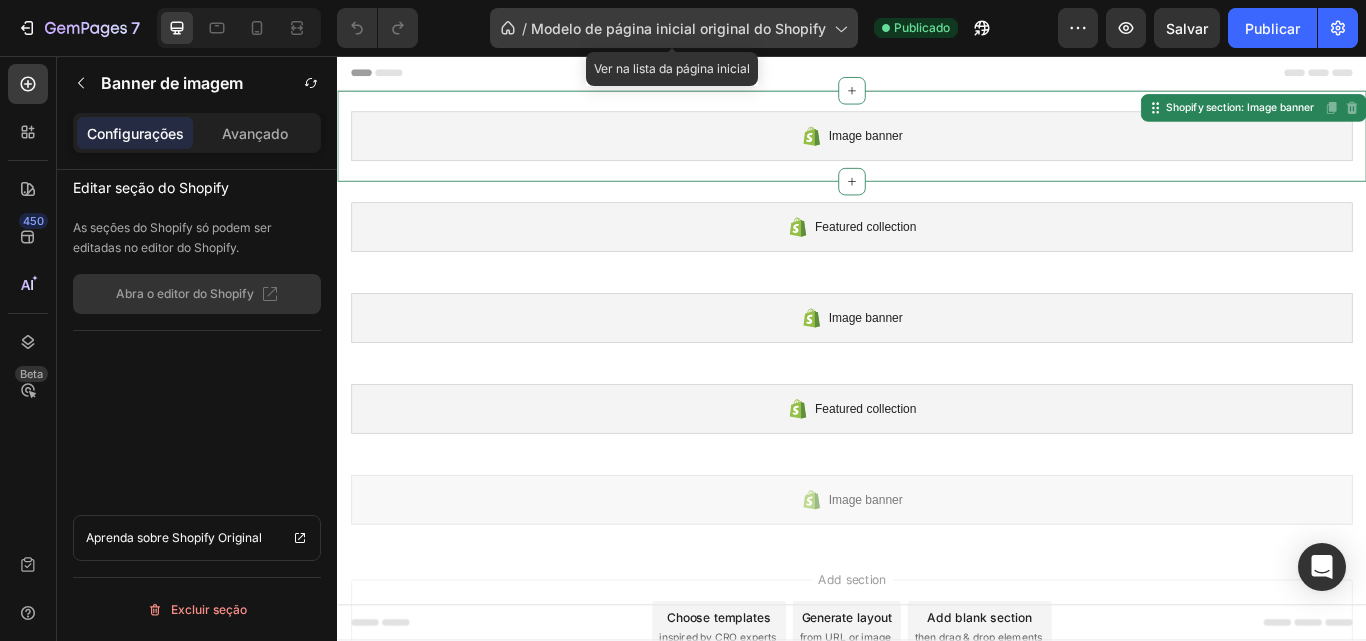 click 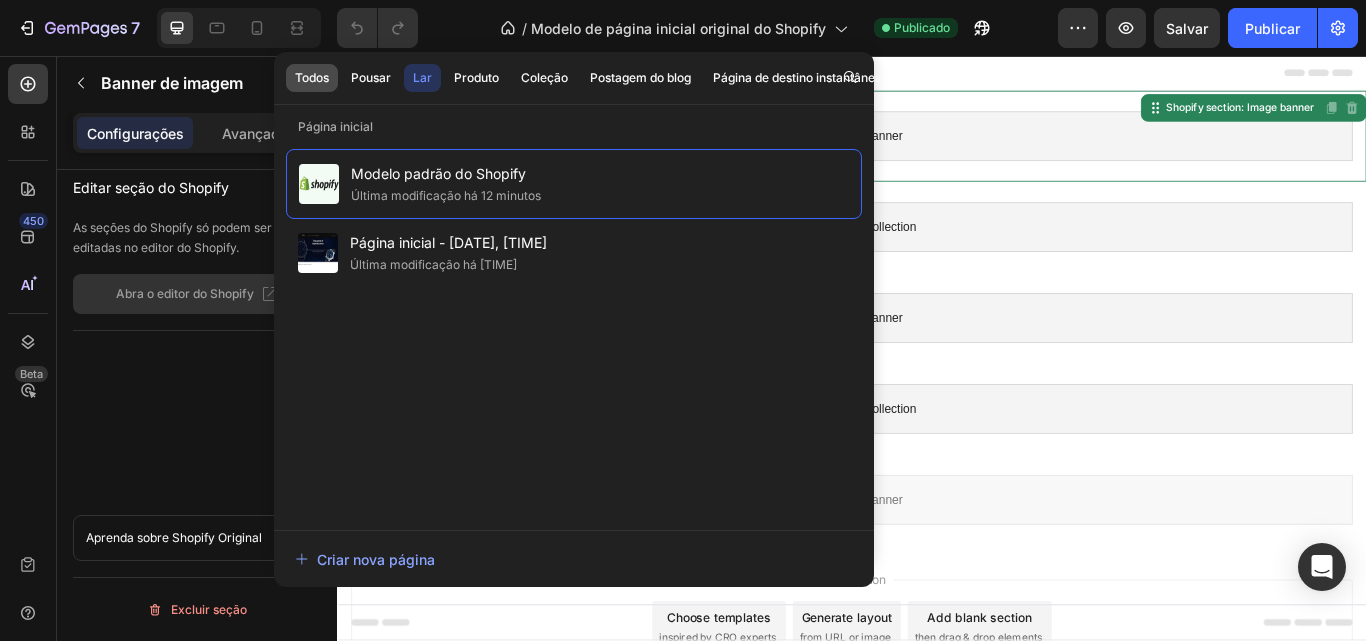 click on "Todos" at bounding box center (312, 77) 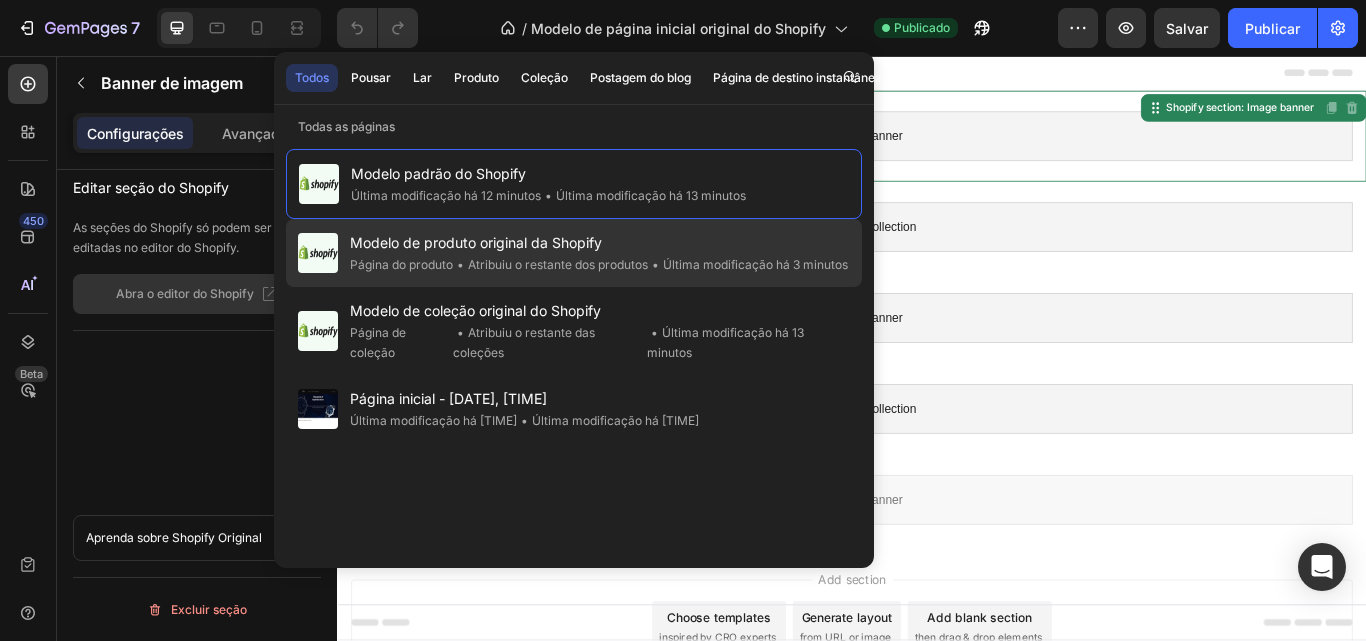 click on "Página do produto" 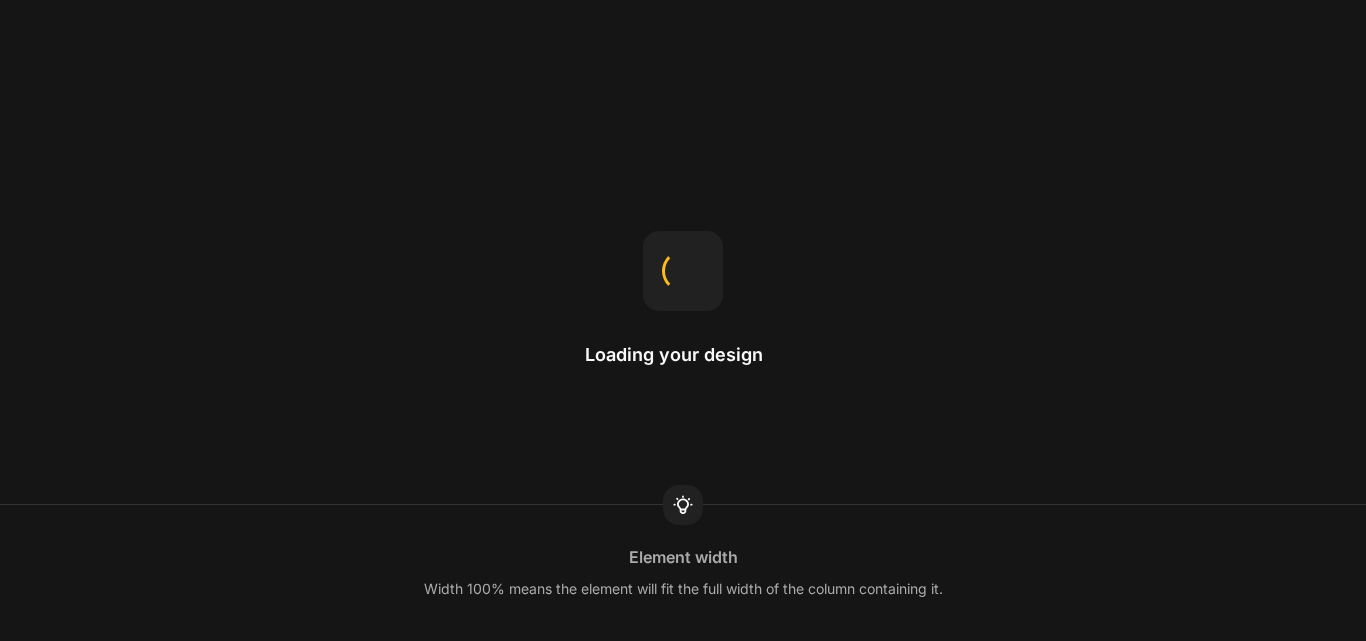 scroll, scrollTop: 0, scrollLeft: 0, axis: both 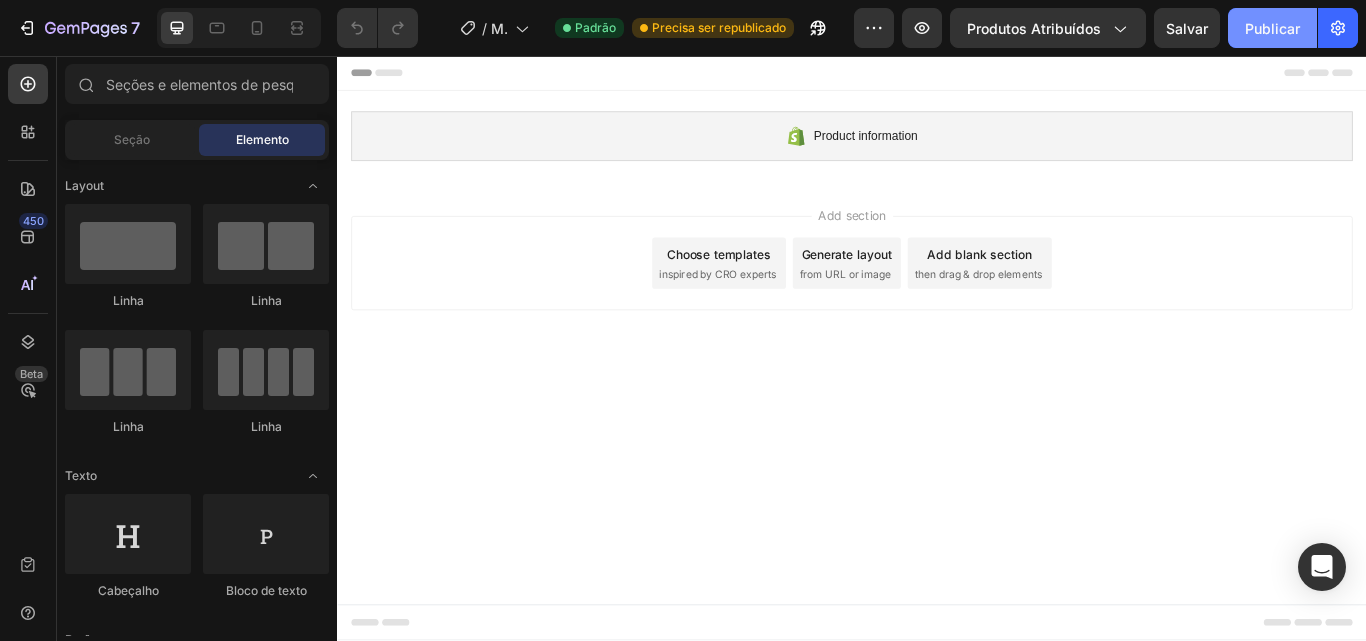 click on "Publicar" at bounding box center (1272, 28) 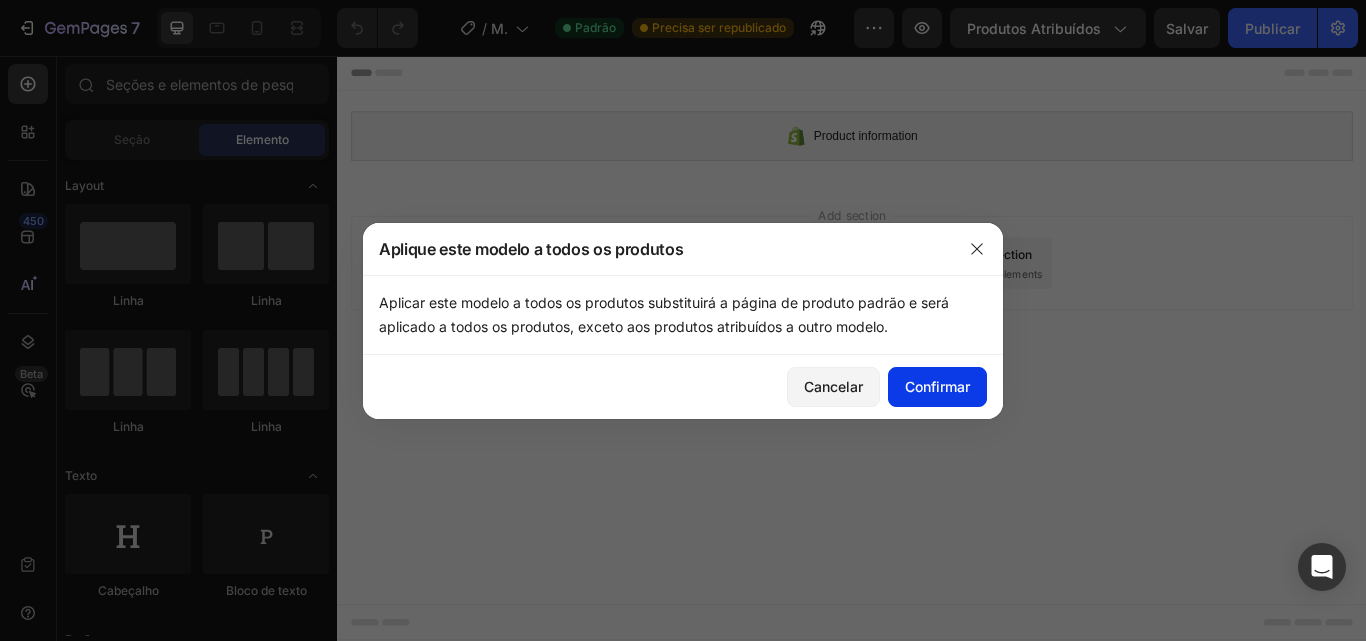 click on "Confirmar" 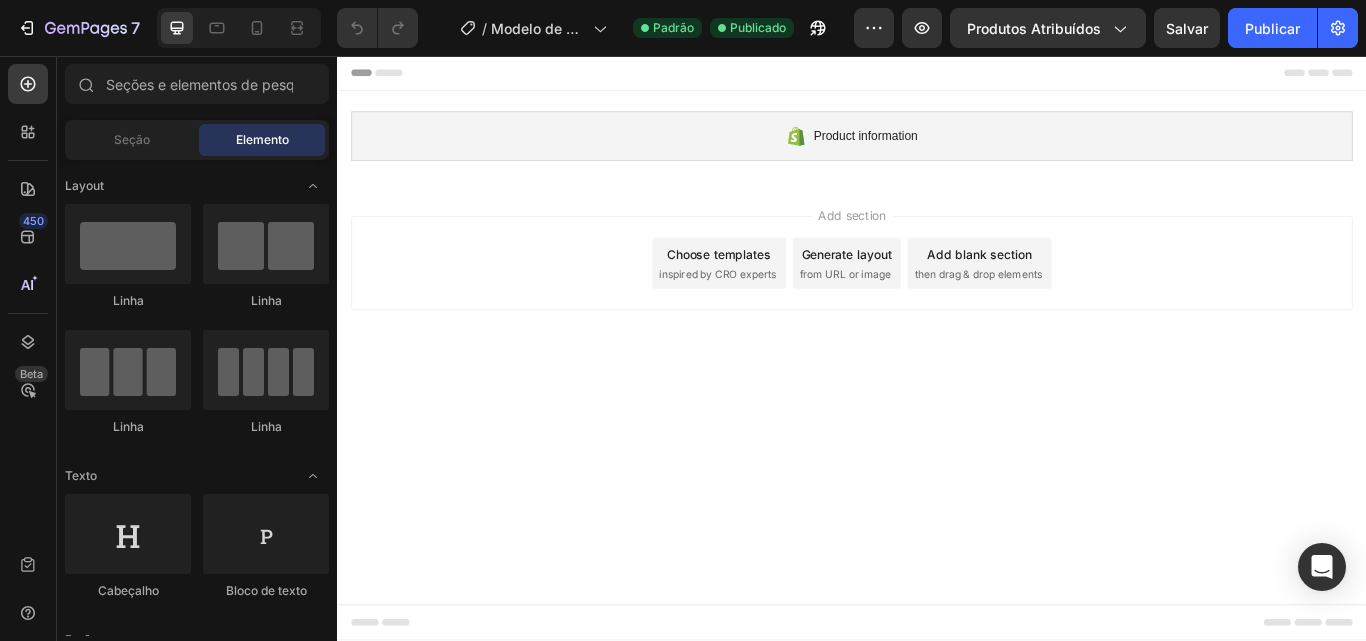 click on "Product information Shopify section: Product information Root Start with Sections from sidebar Add sections Add elements Start with Generating from URL or image Add section Choose templates inspired by CRO experts Generate layout from URL or image Add blank section then drag & drop elements" at bounding box center (937, 397) 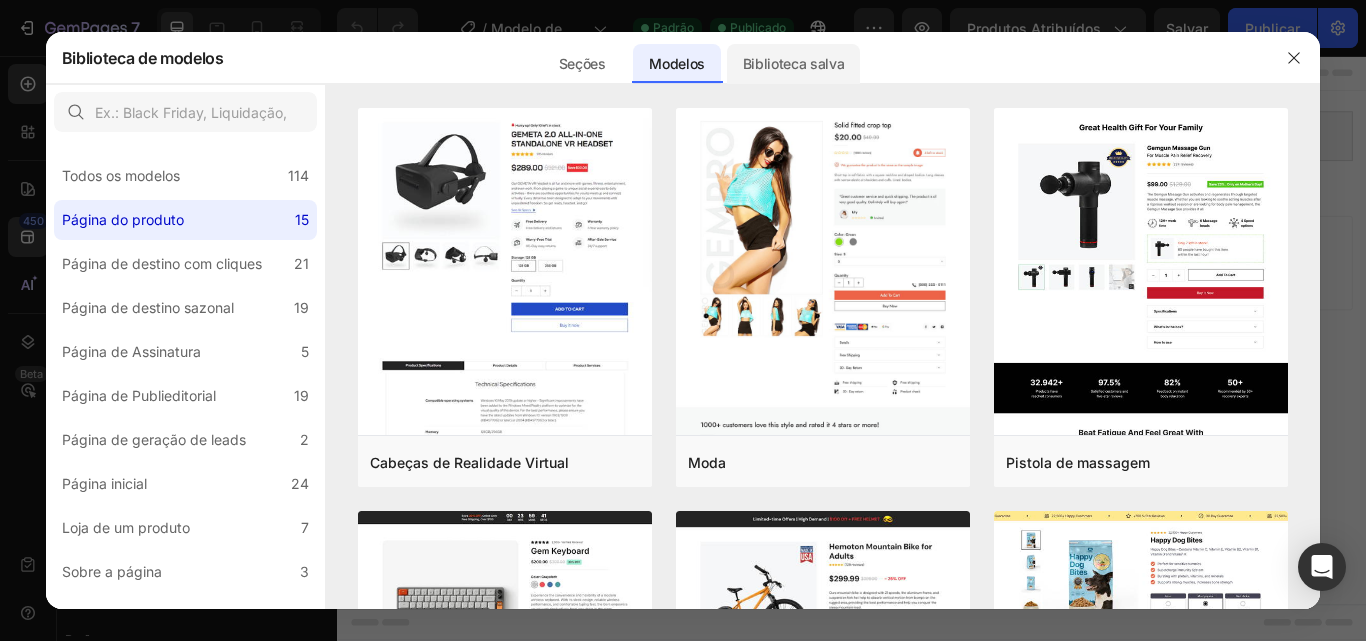 click on "Biblioteca salva" at bounding box center [794, 63] 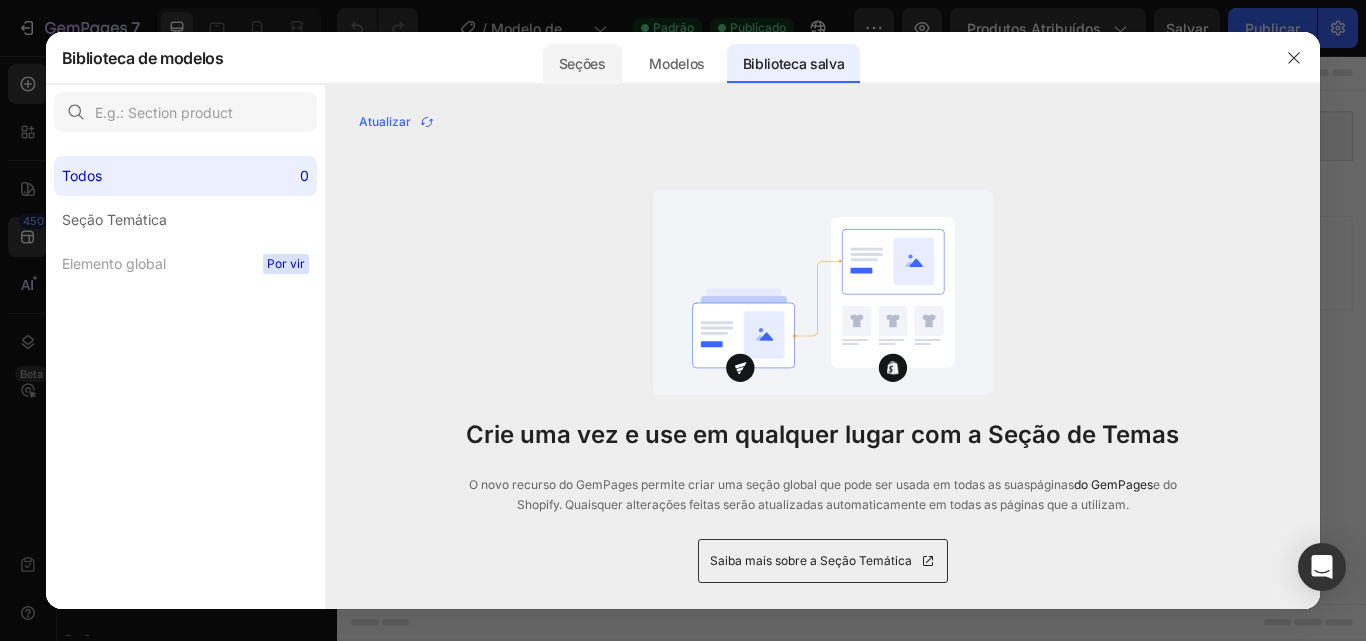drag, startPoint x: 659, startPoint y: 40, endPoint x: 608, endPoint y: 46, distance: 51.351727 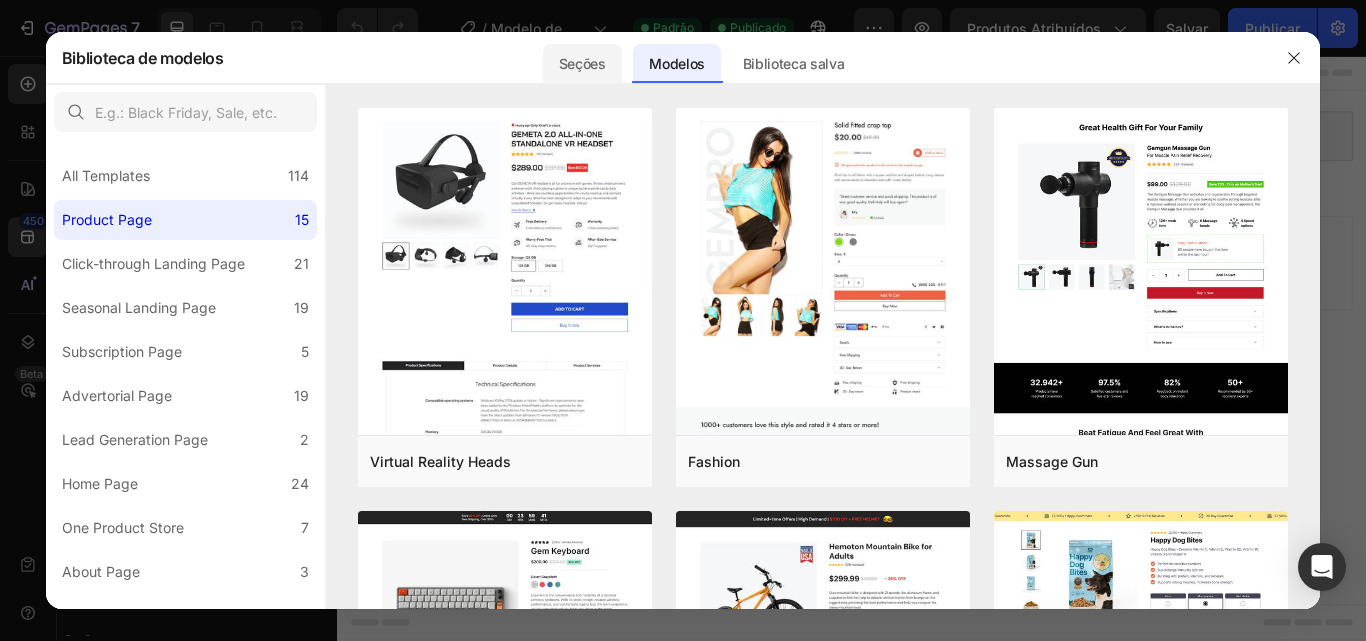 click on "Seções" at bounding box center [582, 64] 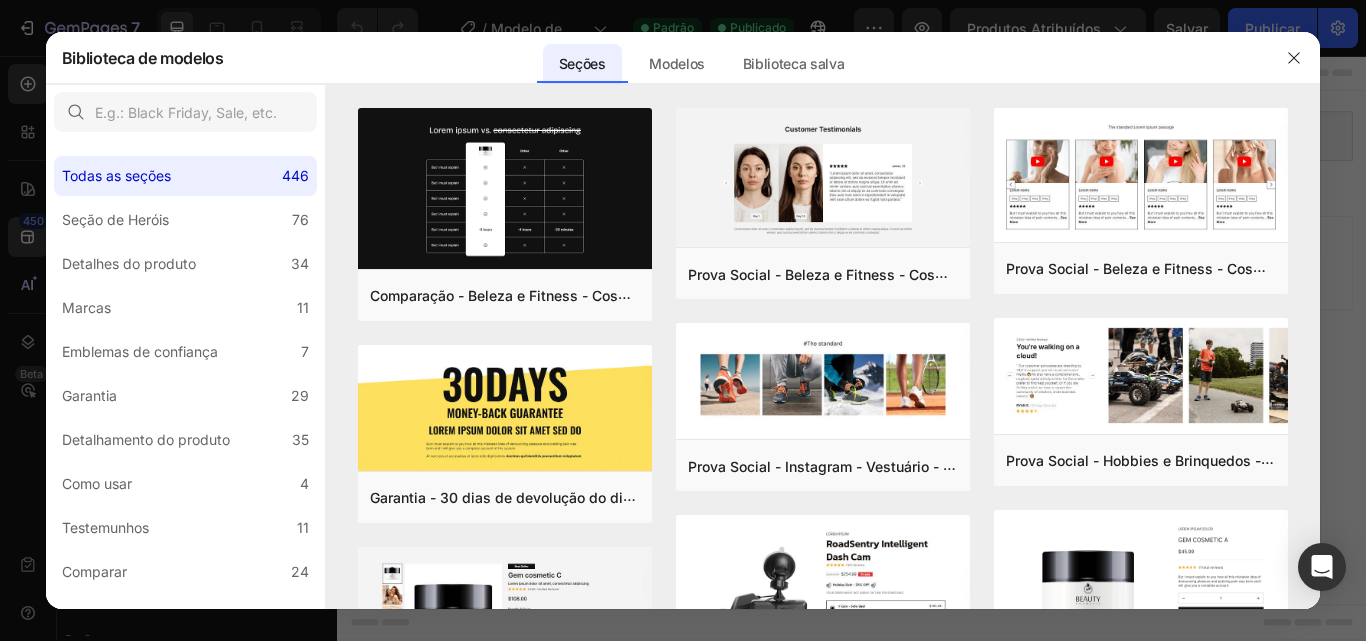 click 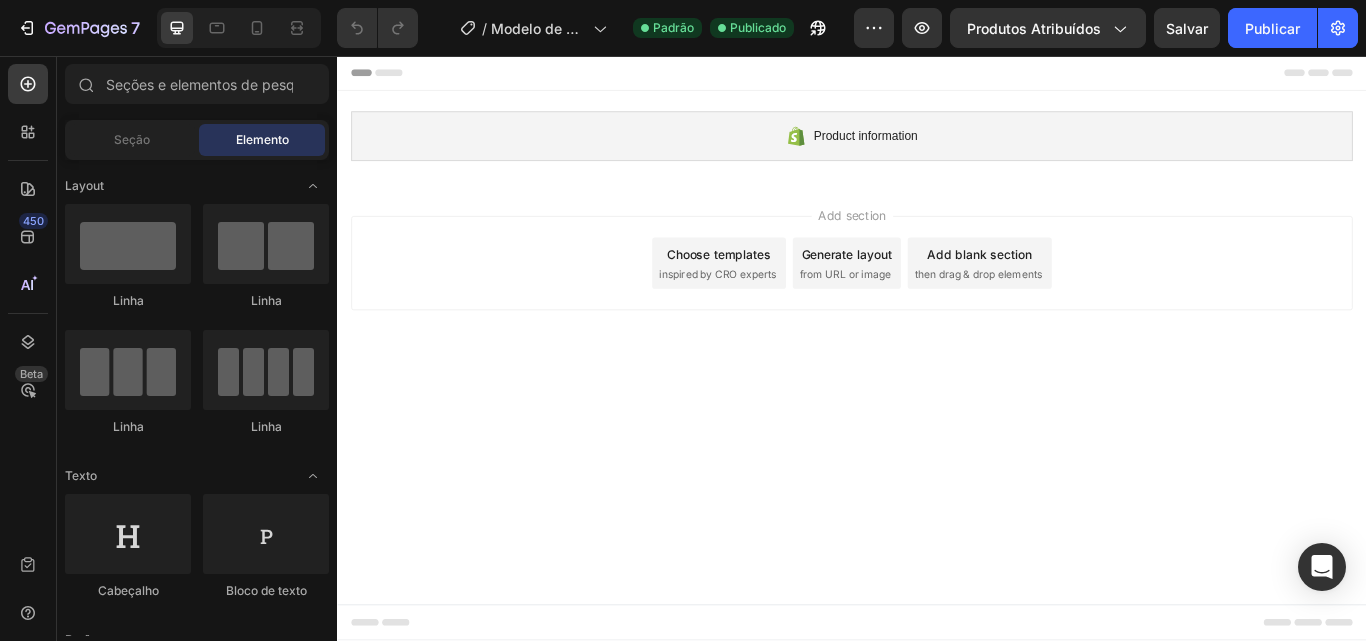click 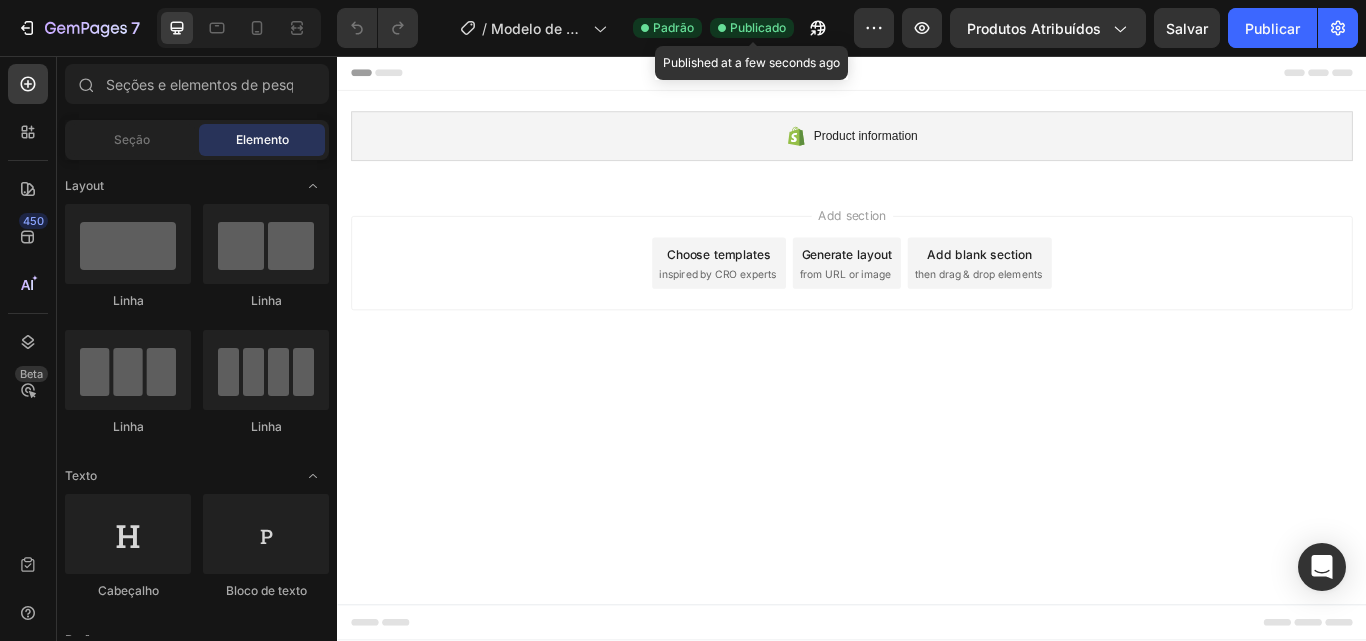 click on "Publicado" at bounding box center (758, 27) 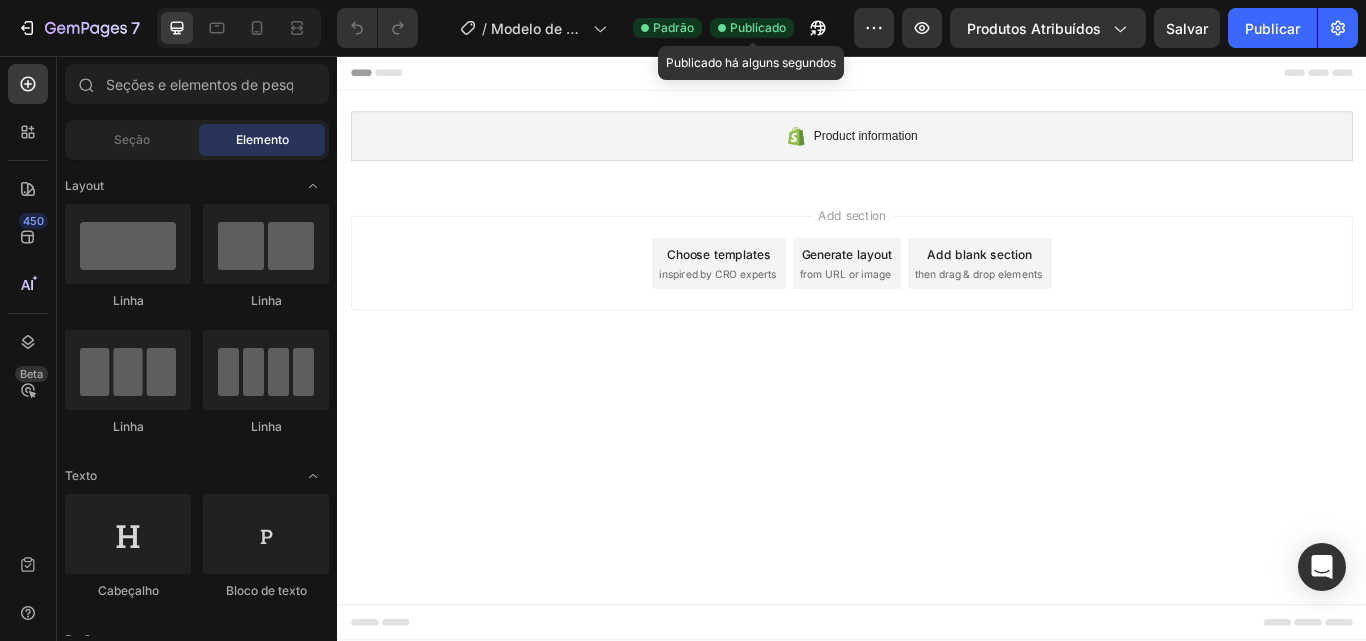 click on "Publicado" at bounding box center [758, 27] 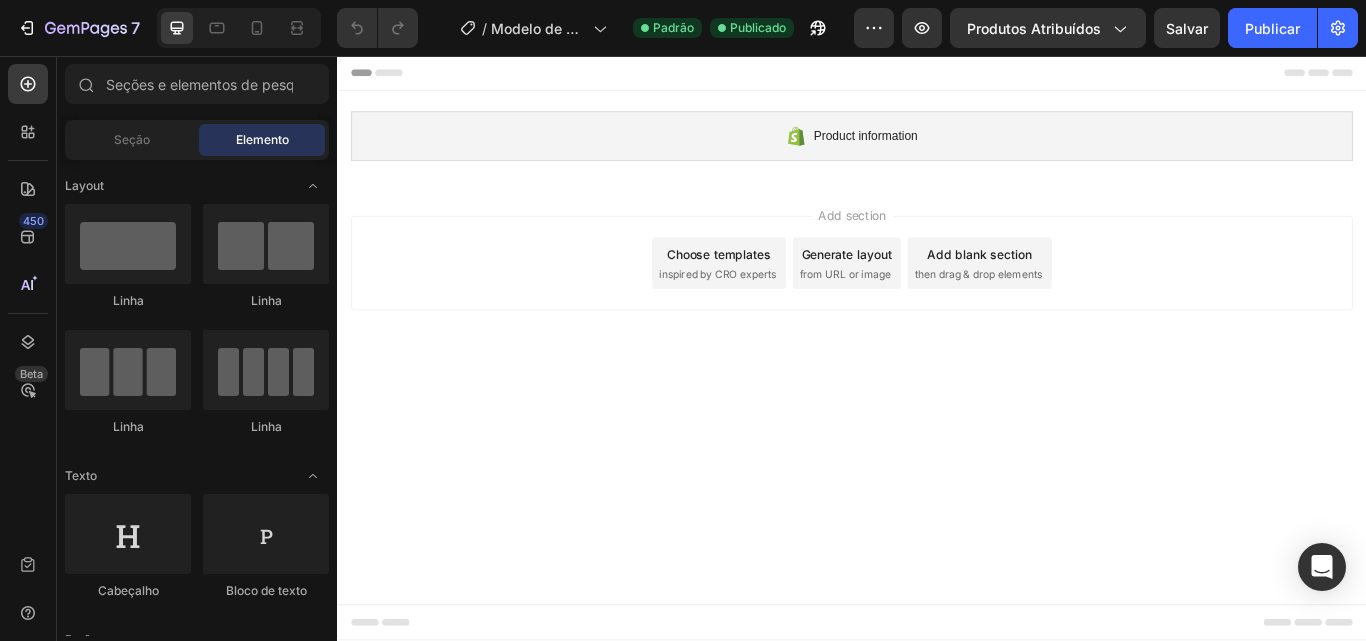 click on "Visualização Produtos Atribuídos Salvar Publicar" at bounding box center [1106, 28] 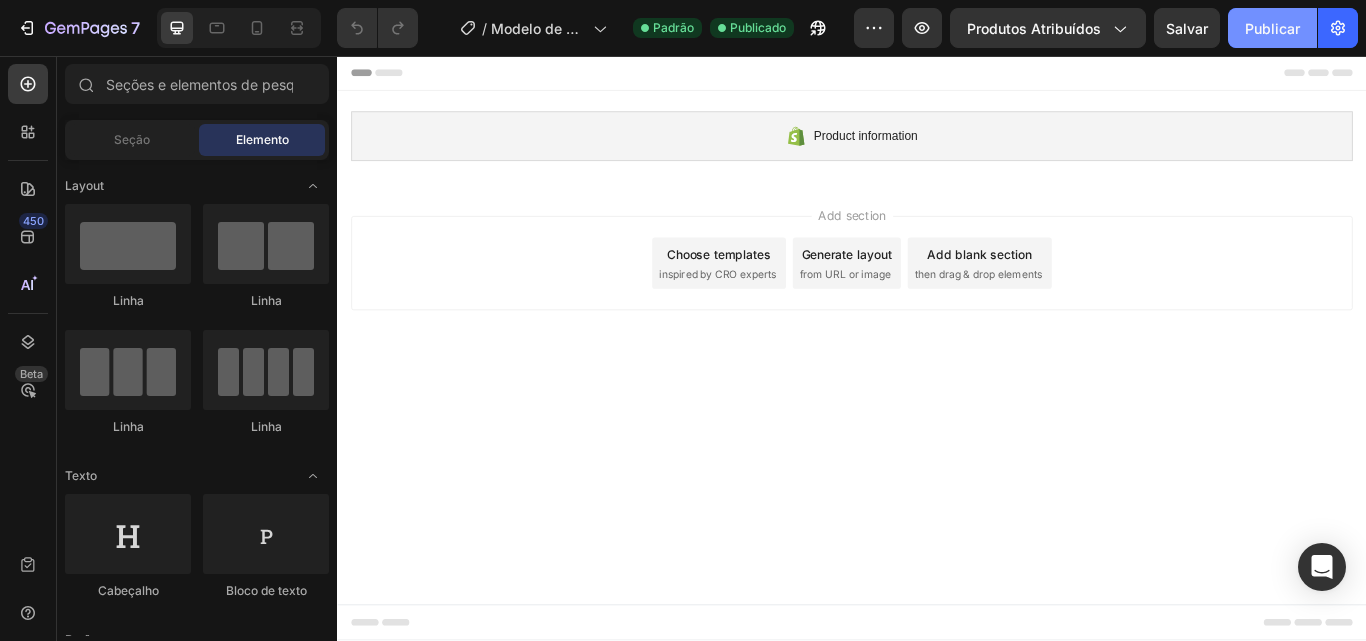 click on "Publicar" at bounding box center (1272, 28) 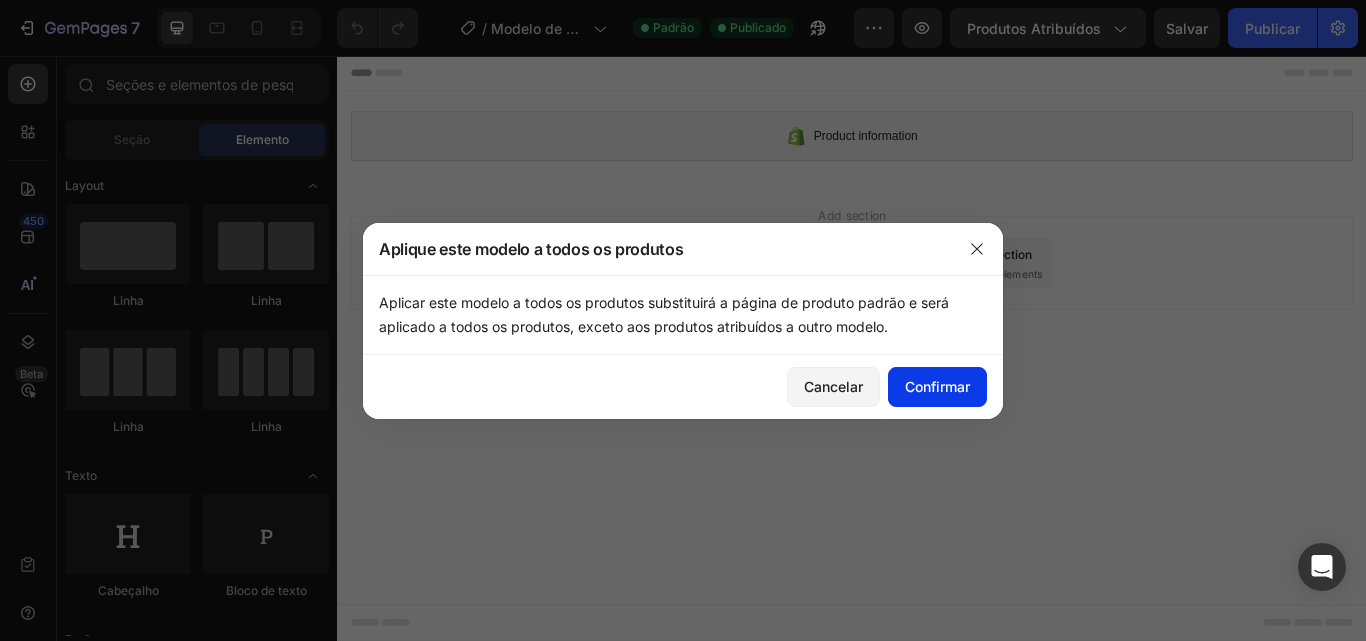 drag, startPoint x: 911, startPoint y: 405, endPoint x: 924, endPoint y: 395, distance: 16.40122 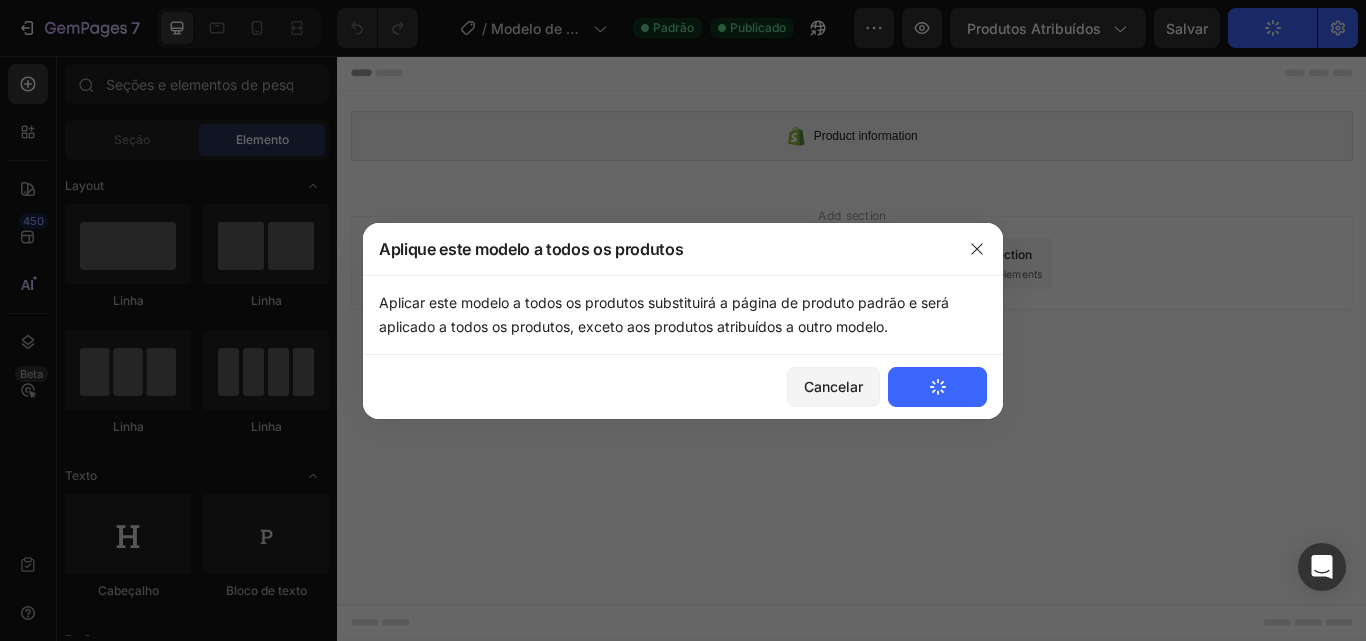 click 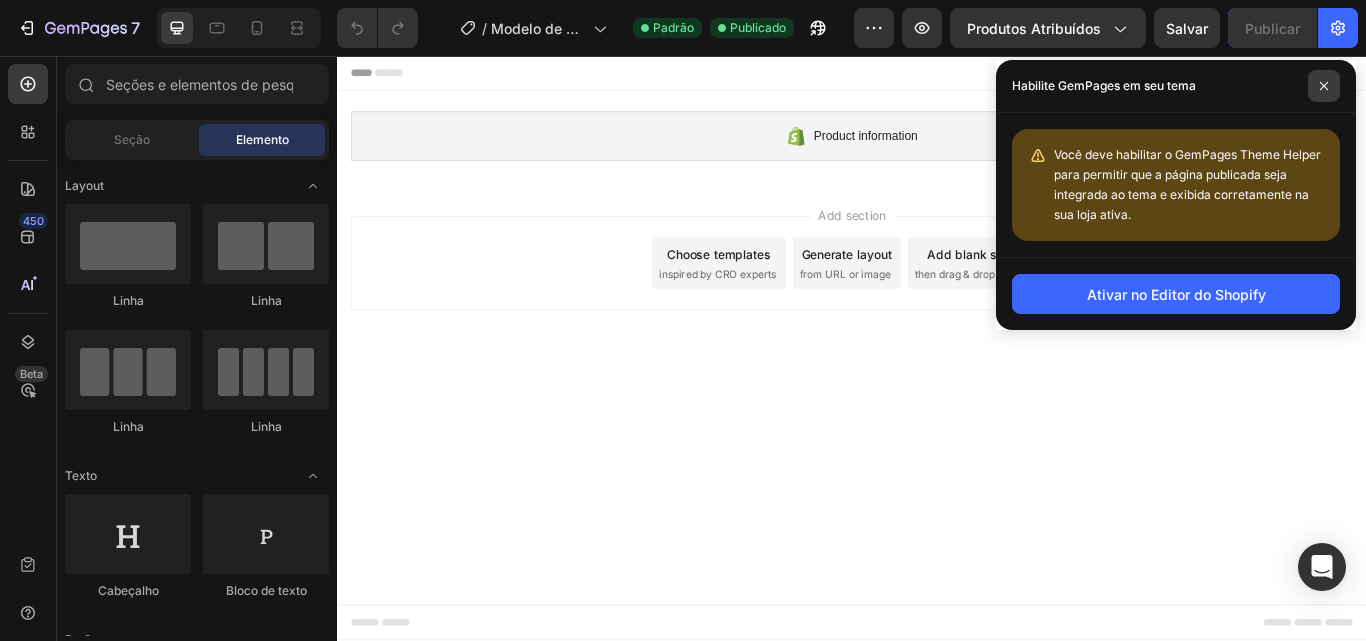 click 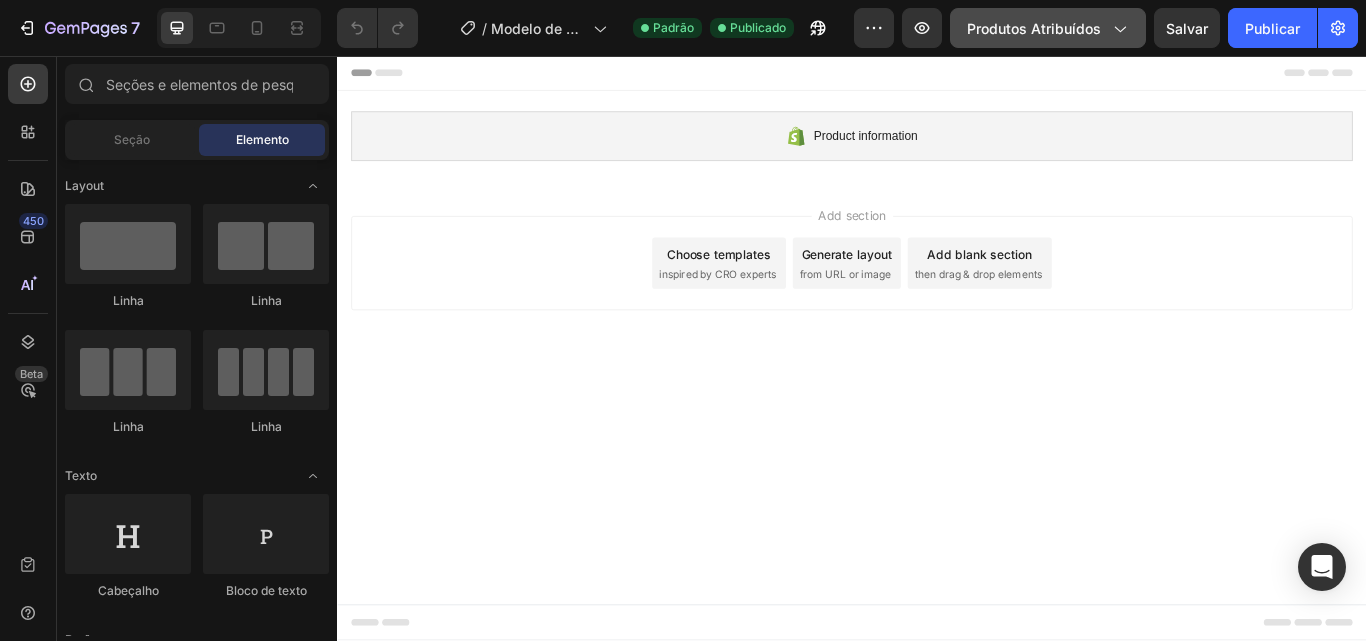 click on "Produtos Atribuídos" at bounding box center [1034, 28] 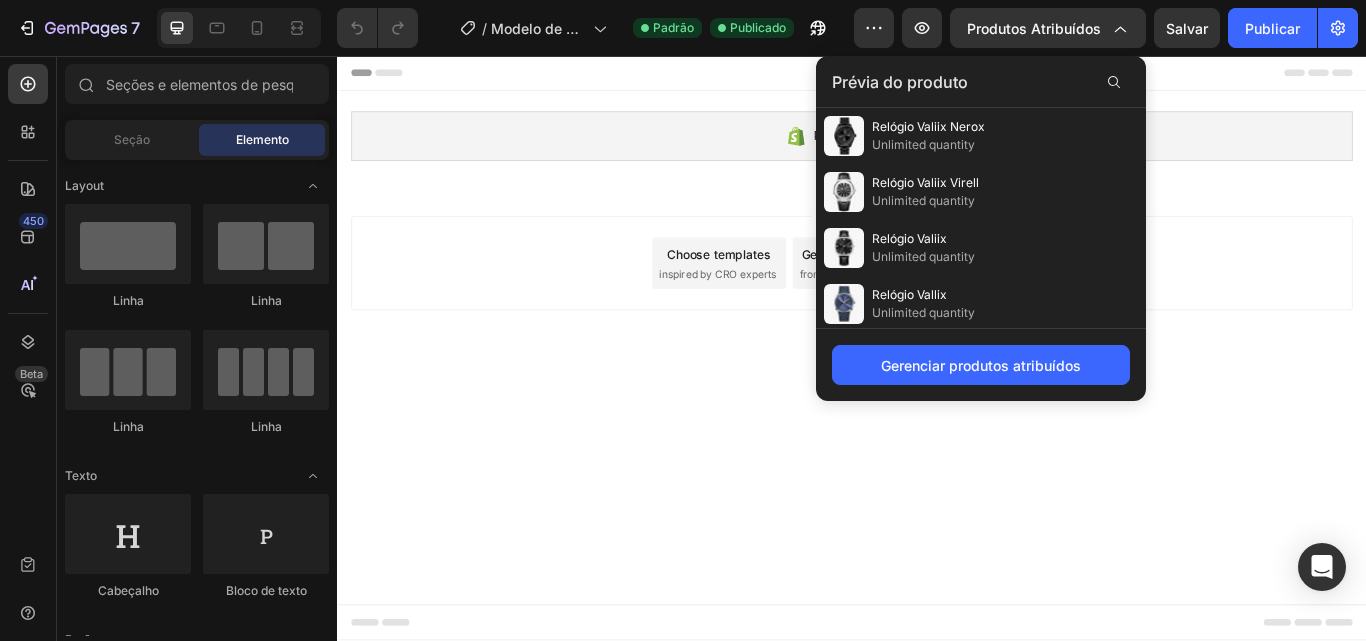 scroll, scrollTop: 956, scrollLeft: 0, axis: vertical 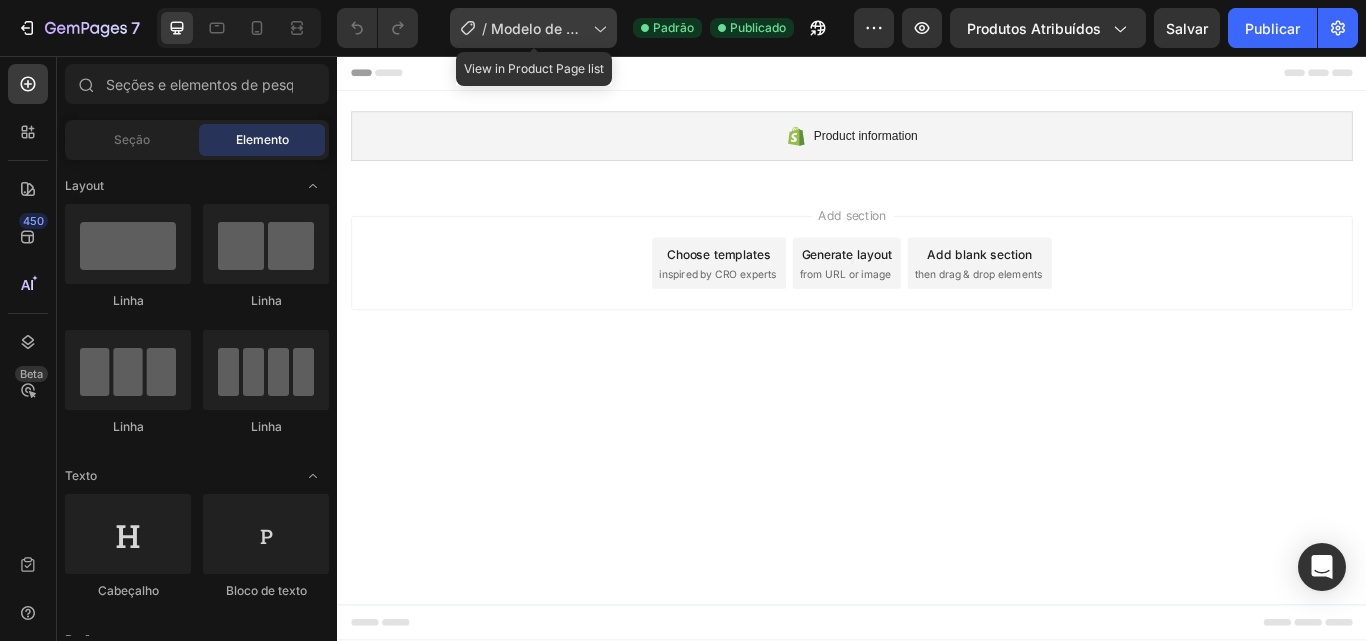 click 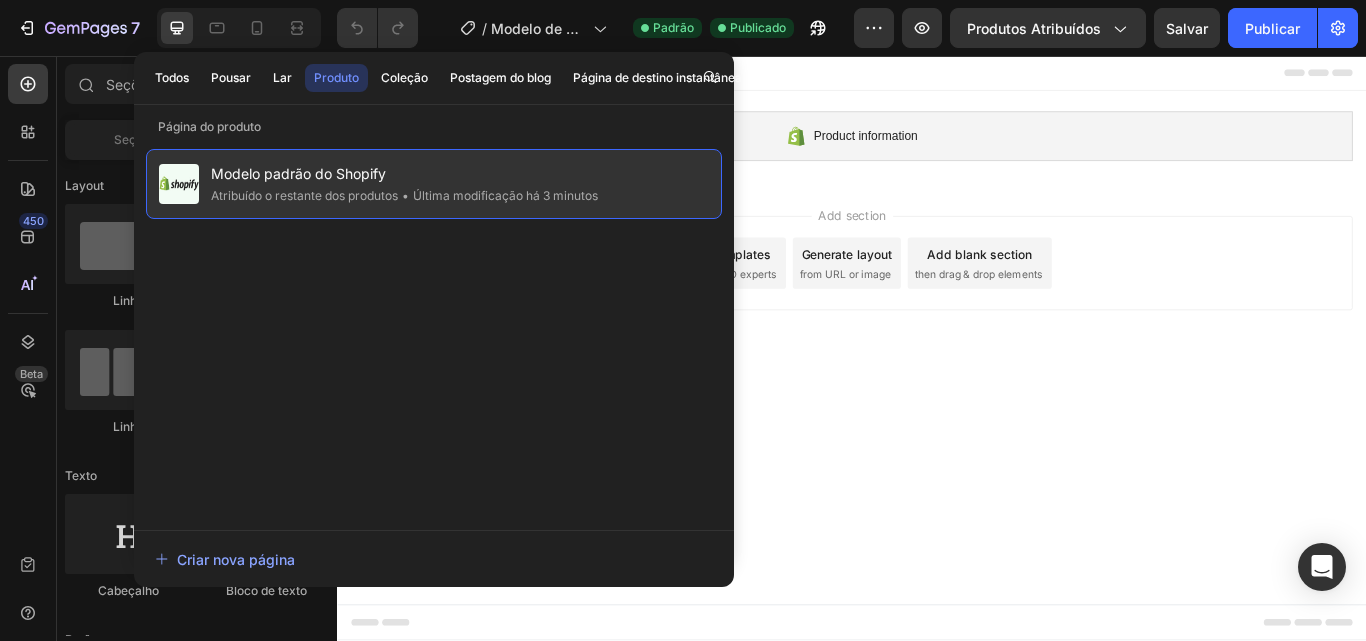 click on "Atribuído o restante dos produtos" at bounding box center (304, 195) 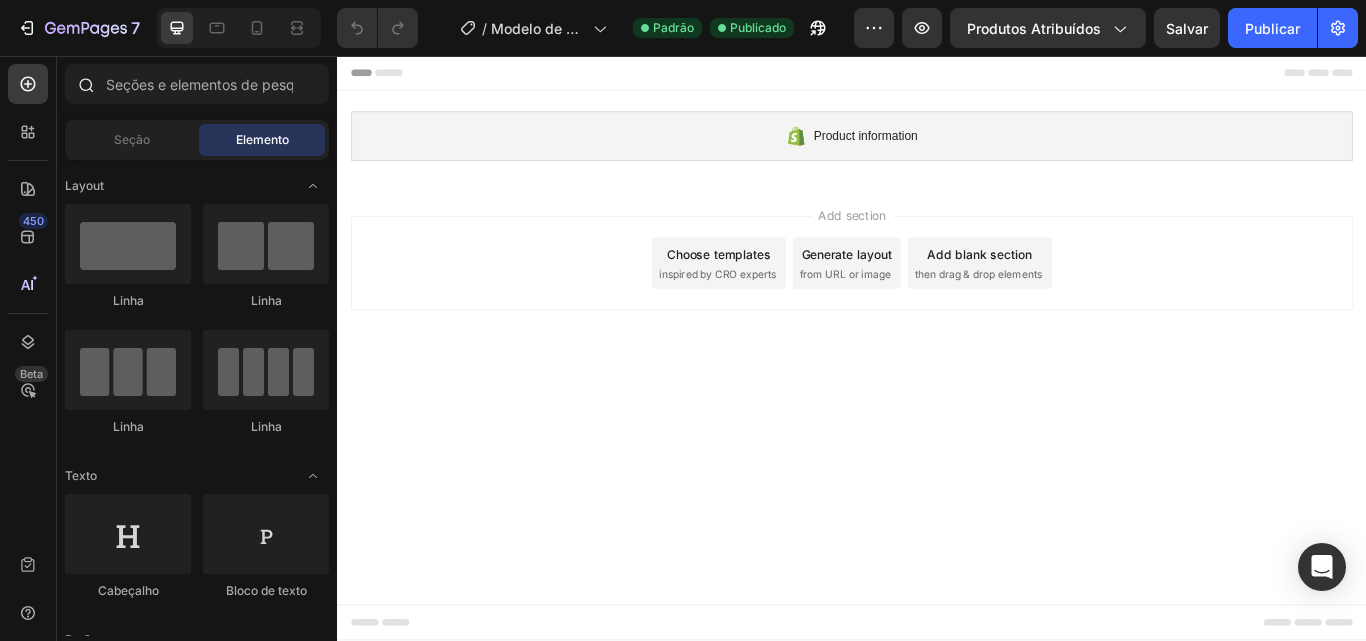 click 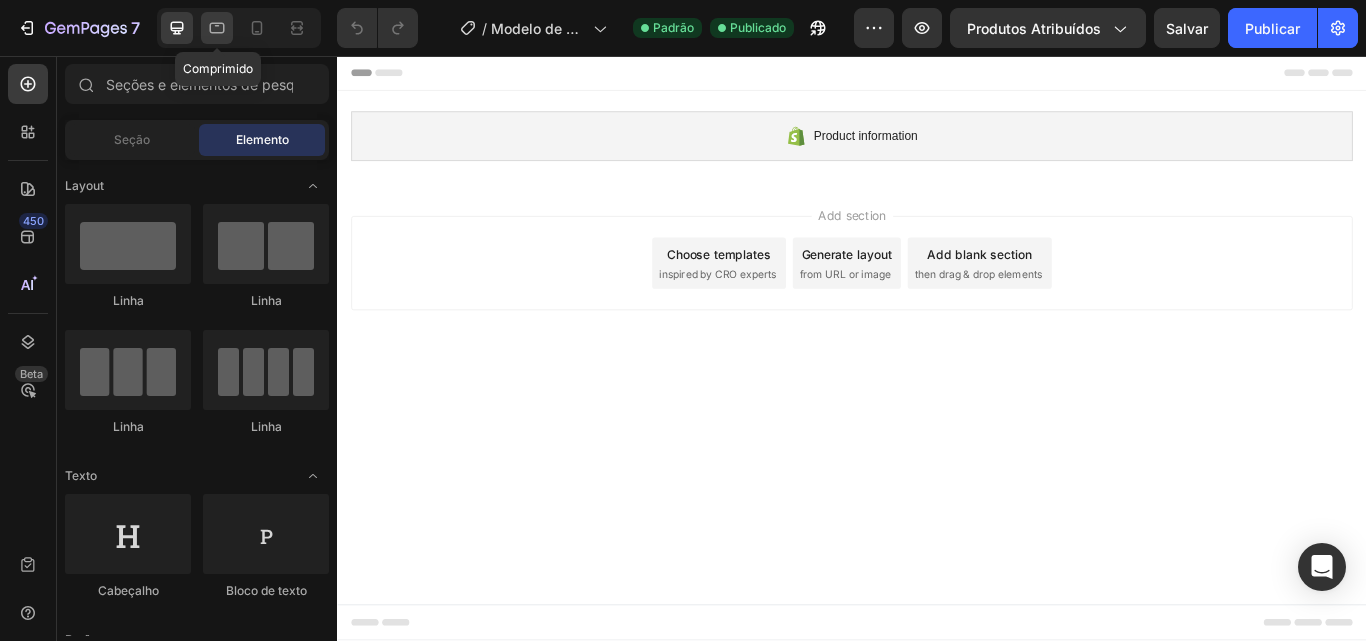 click 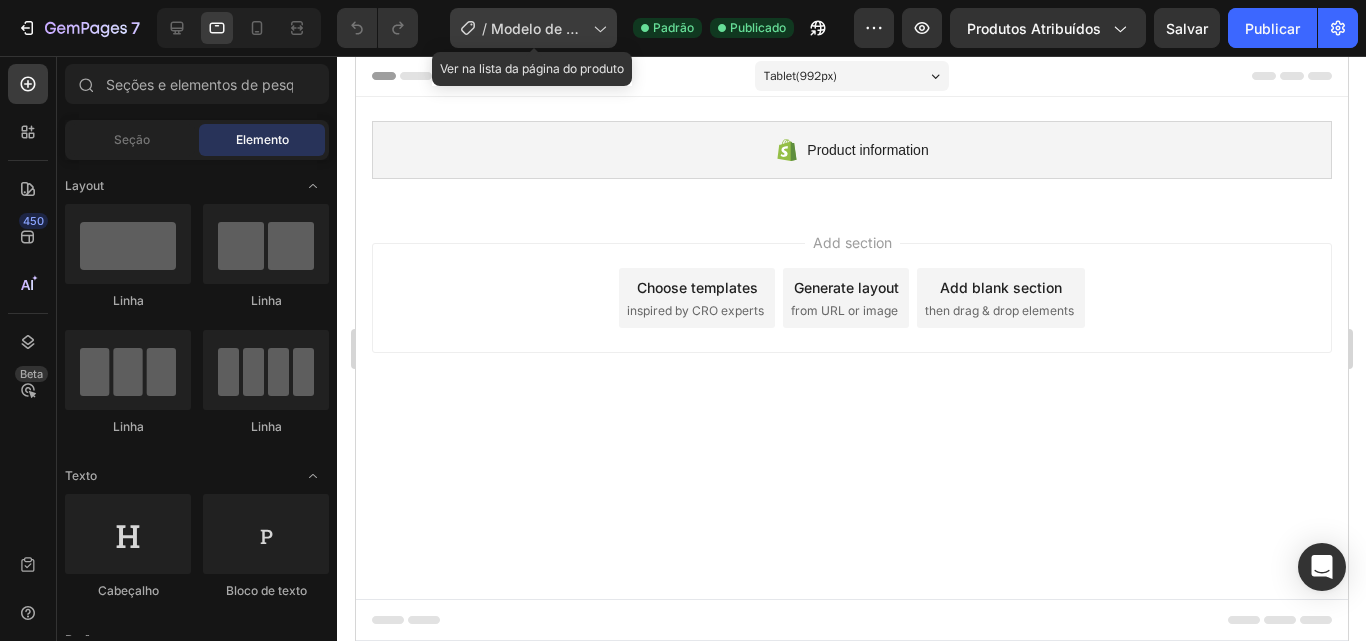 click on "/ Modelo de produto original da Shopify" 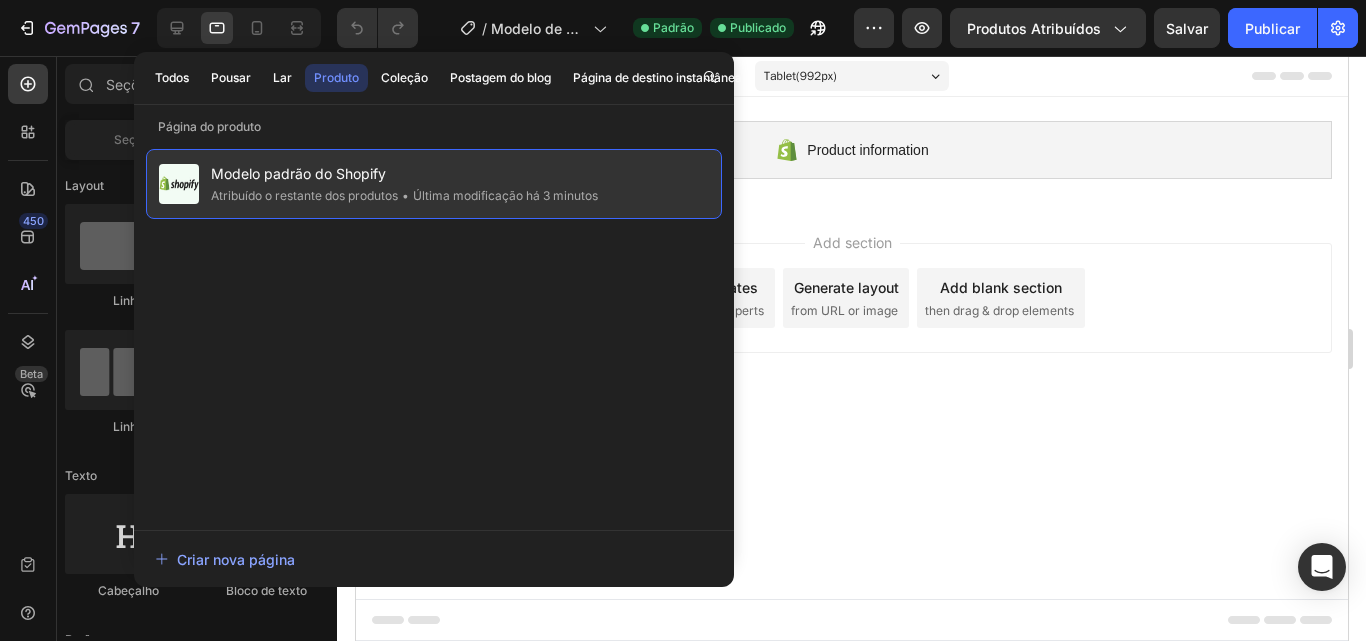 click on "Atribuído o restante dos produtos" at bounding box center [304, 195] 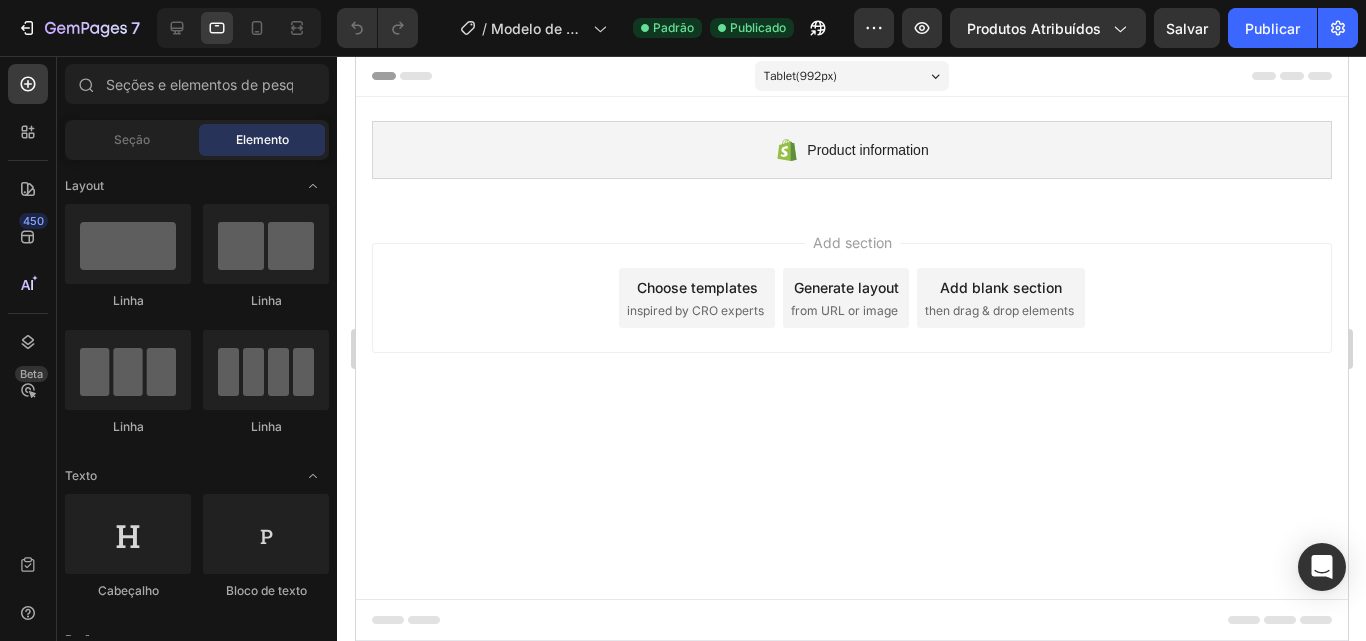 drag, startPoint x: 595, startPoint y: 281, endPoint x: 824, endPoint y: 284, distance: 229.01965 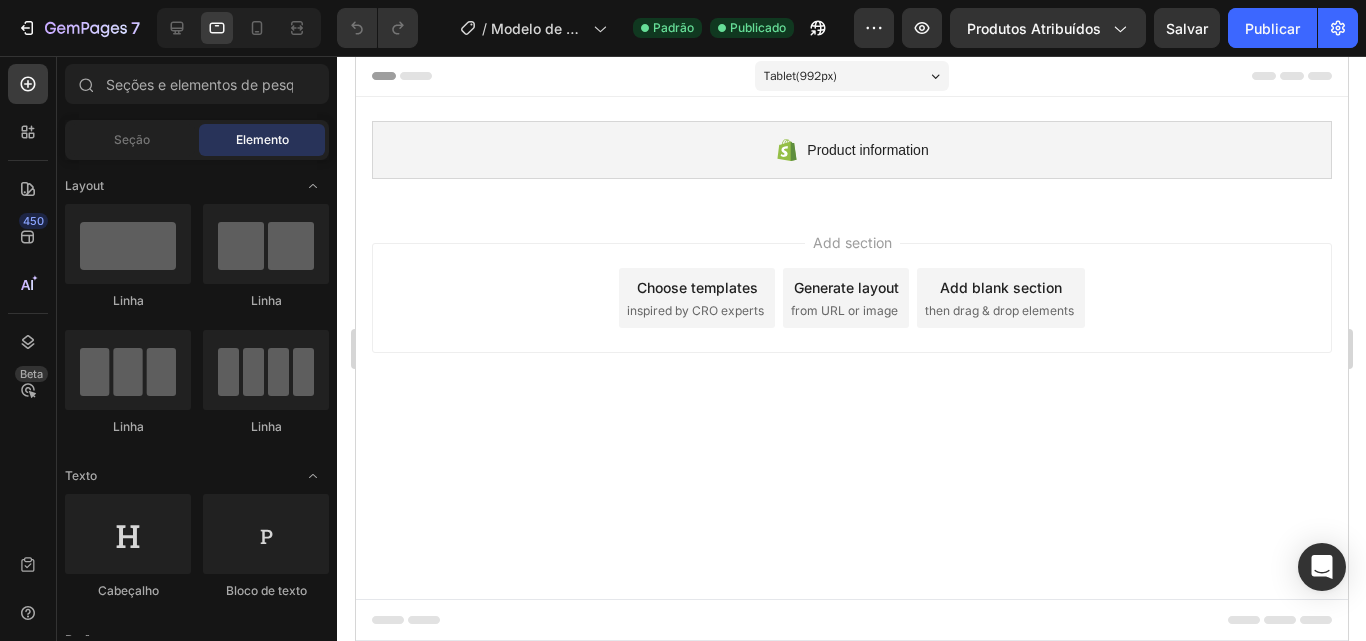 click on "inspired by CRO experts" at bounding box center [694, 311] 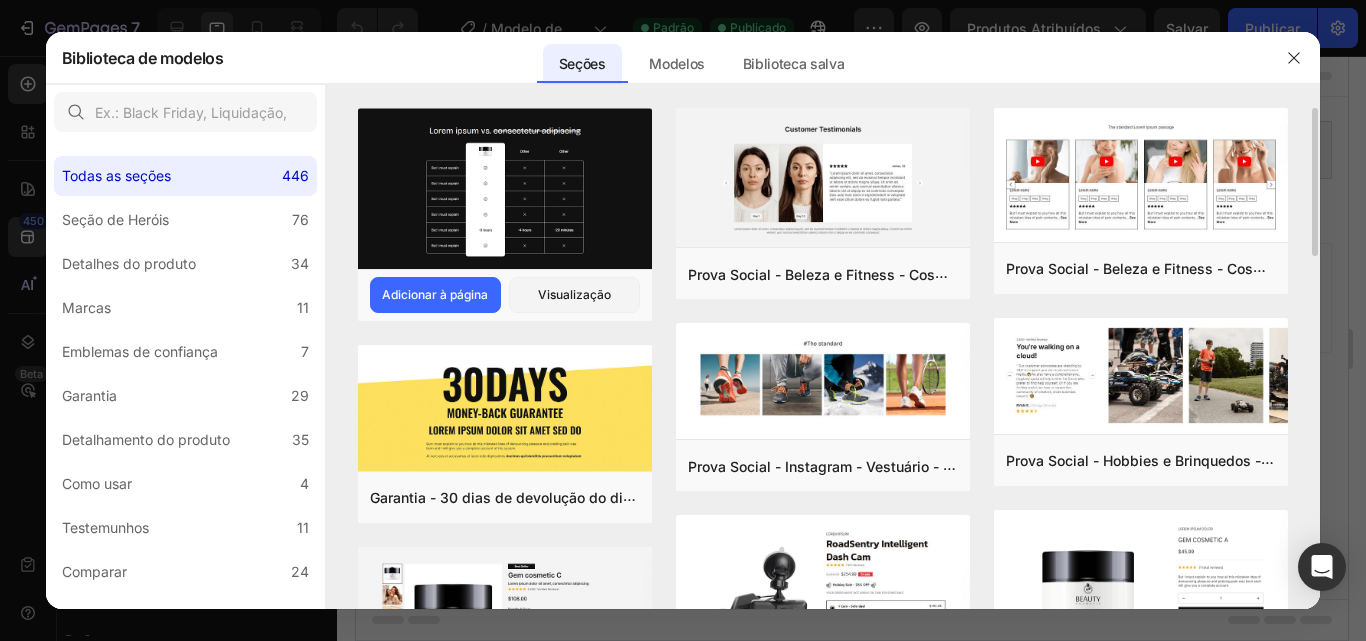 click at bounding box center (505, 191) 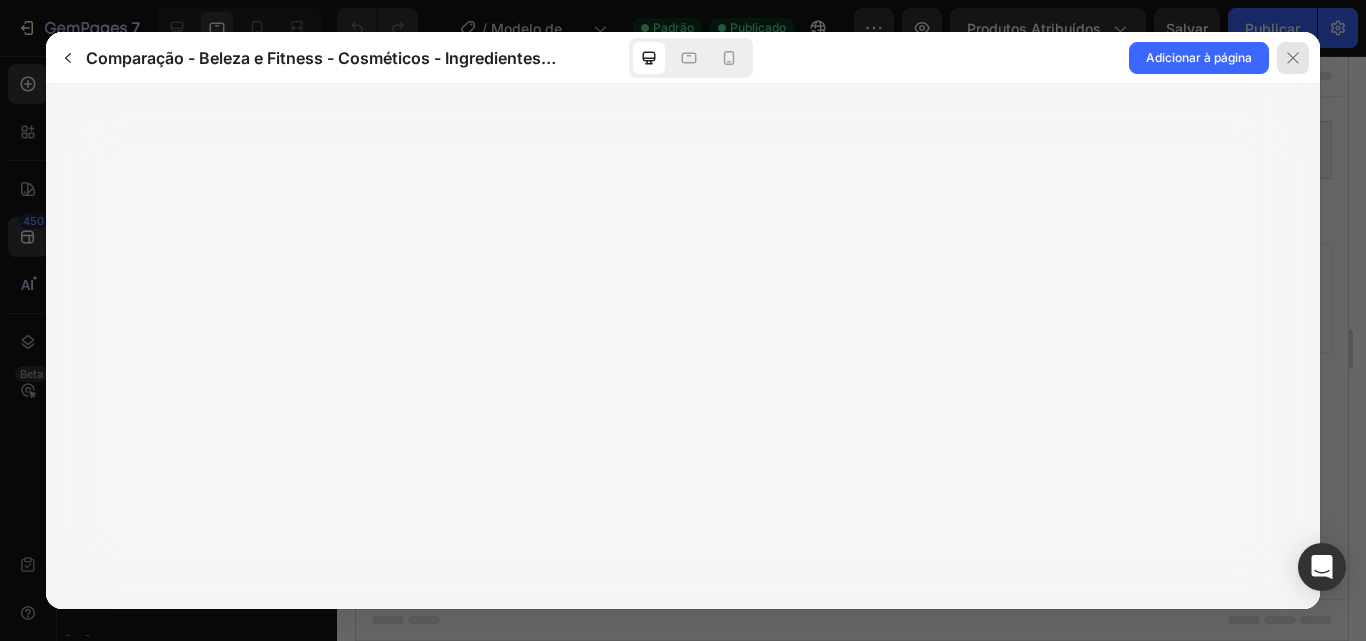 click 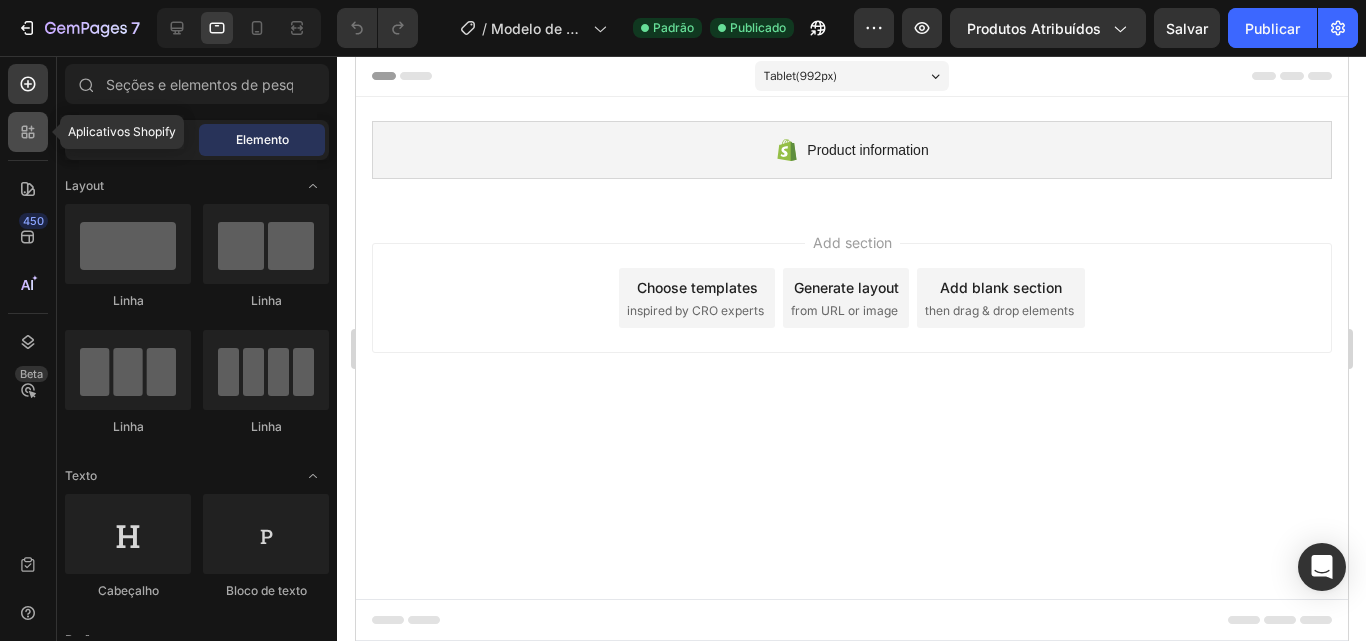 click 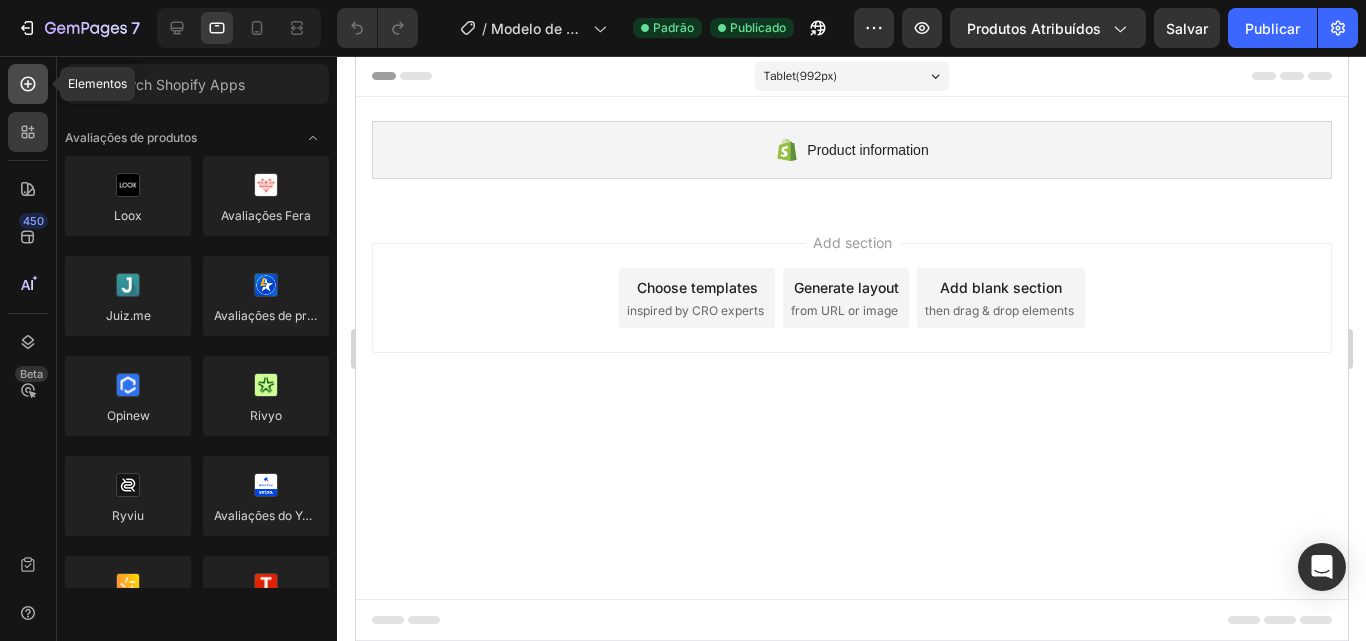 click 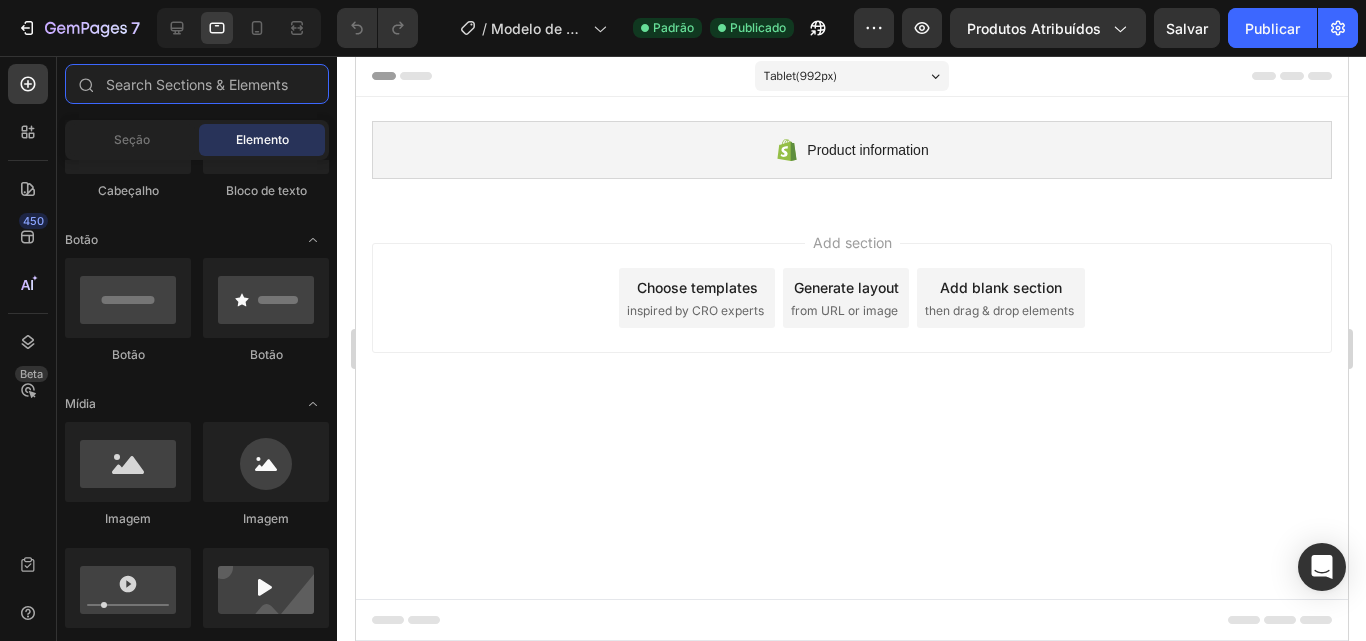 scroll, scrollTop: 100, scrollLeft: 0, axis: vertical 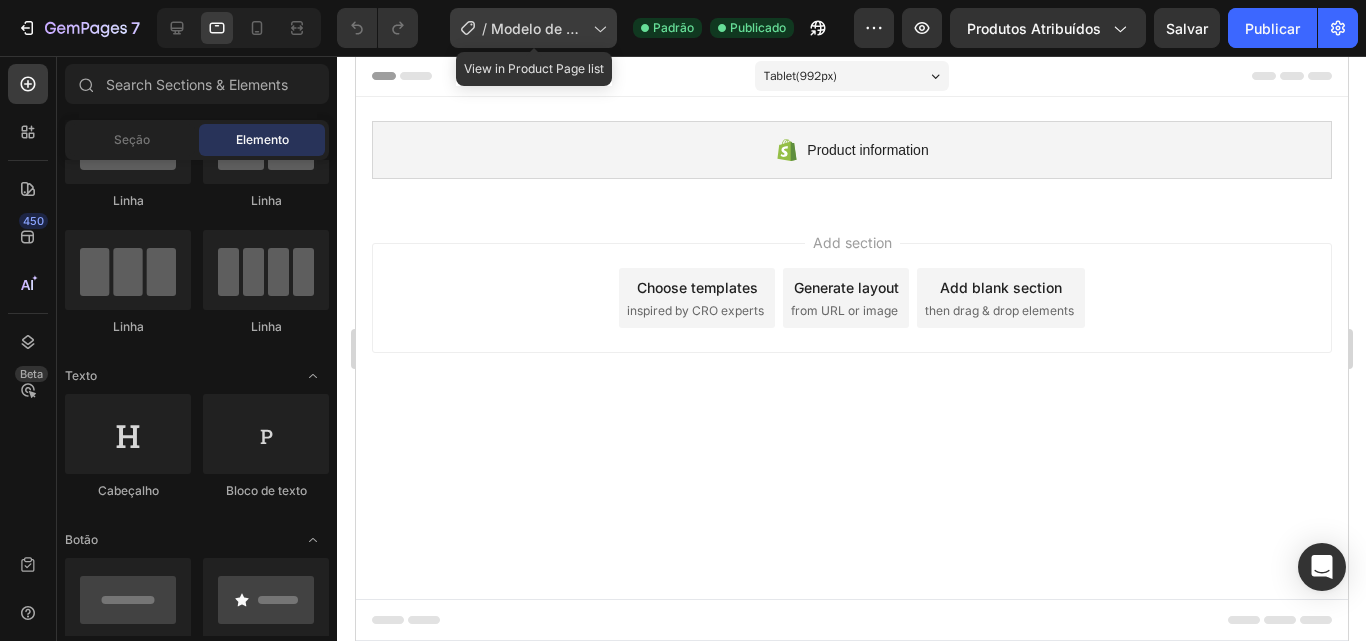 click on "/ Modelo de produto original da Shopify" 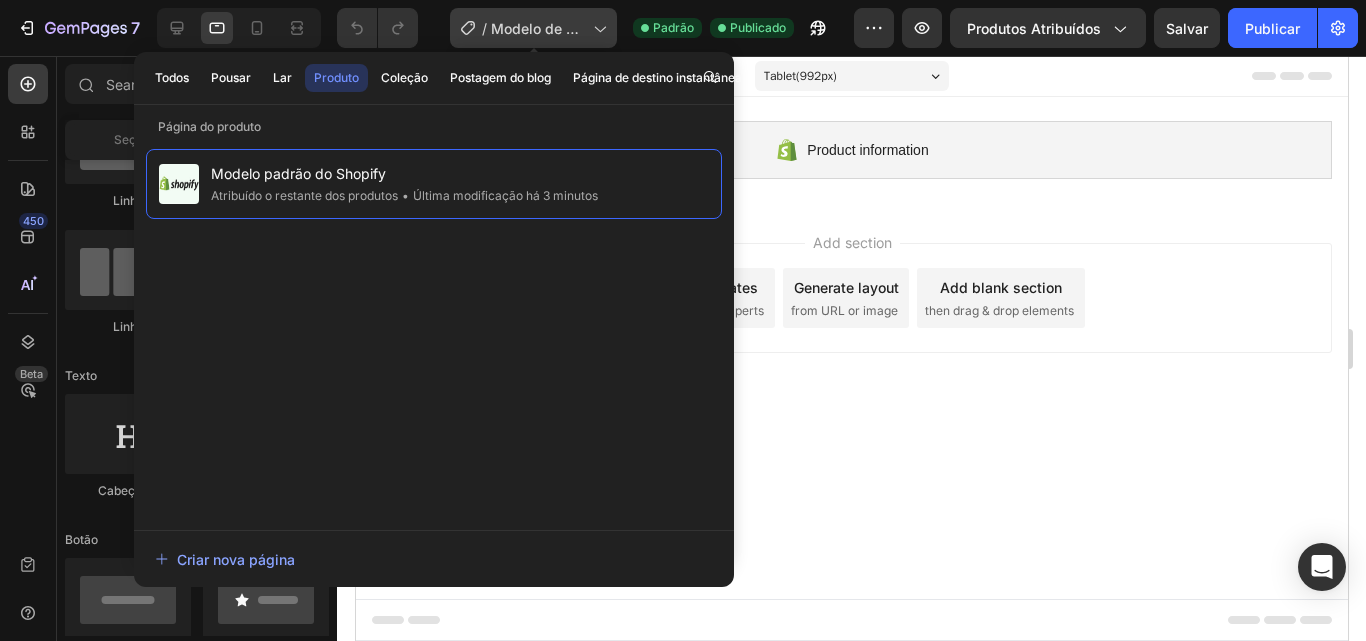 click on "Modelo de produto original da Shopify" at bounding box center (539, 49) 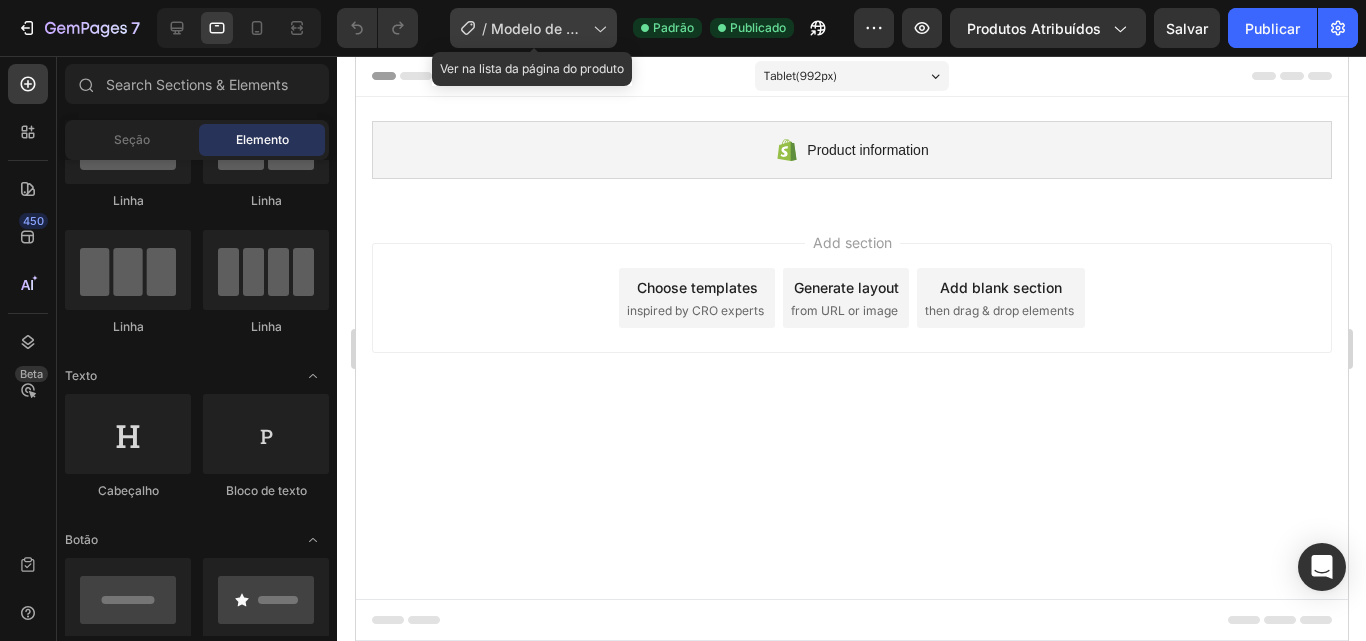 click on "/ Modelo de produto original da Shopify" 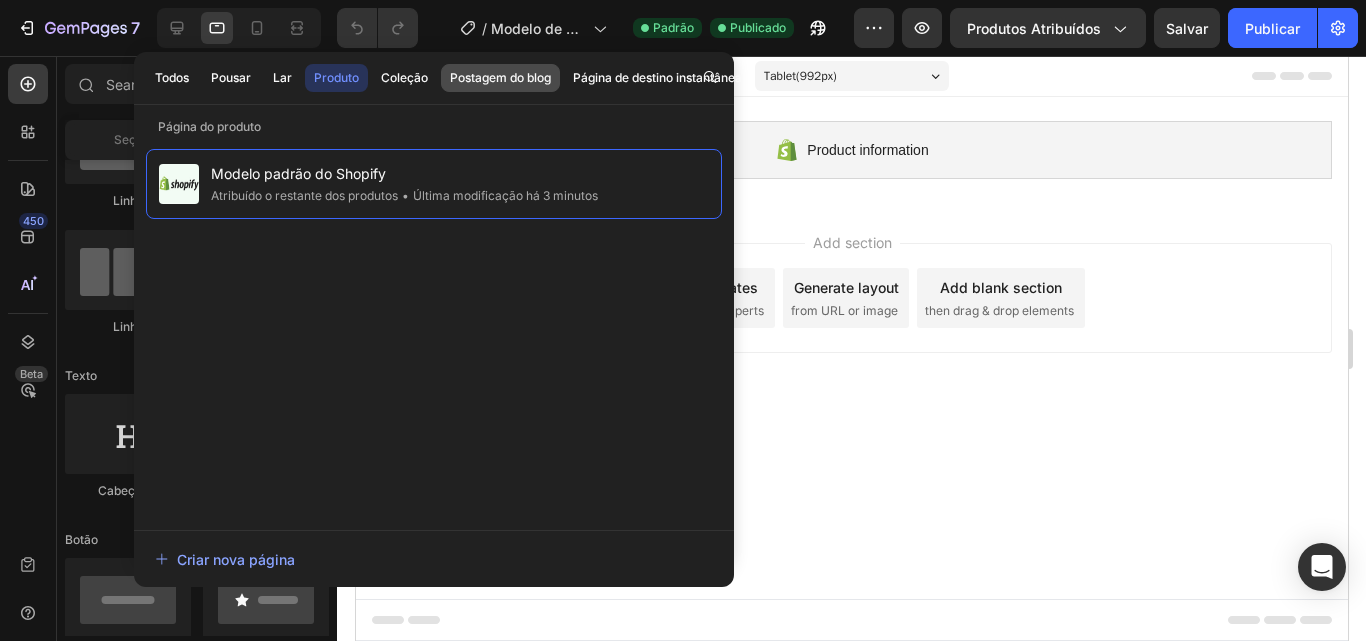 click on "Postagem do blog" 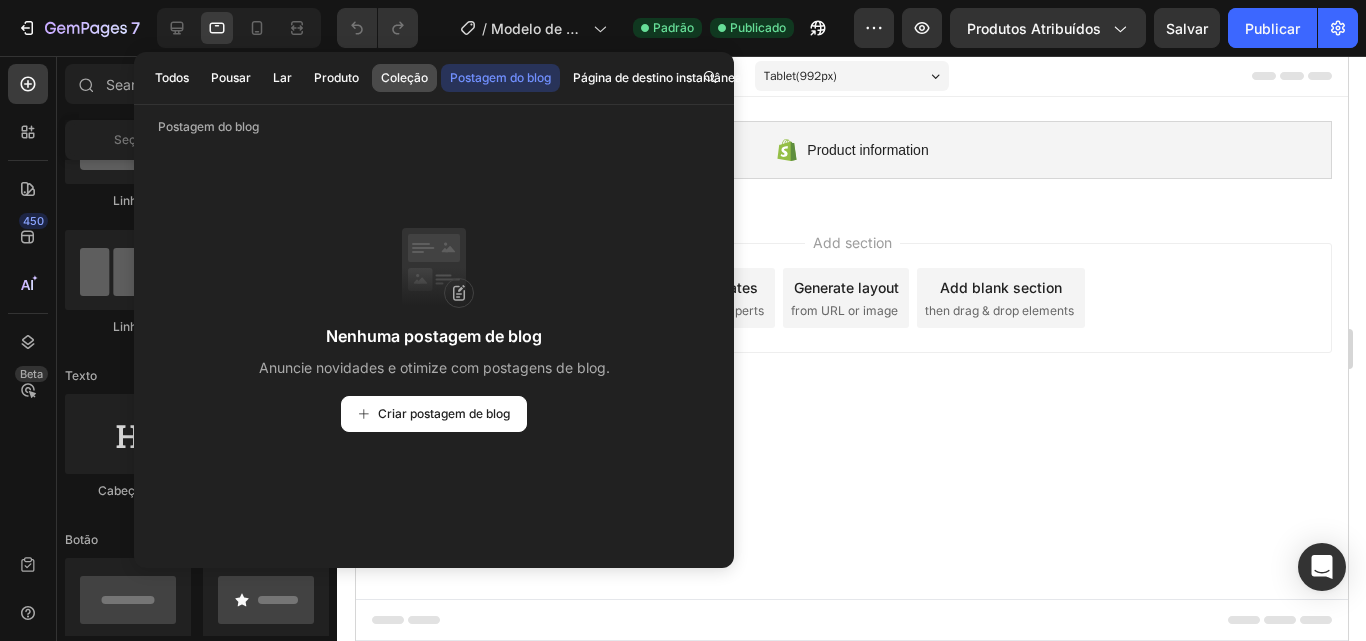 click on "Coleção" at bounding box center (404, 77) 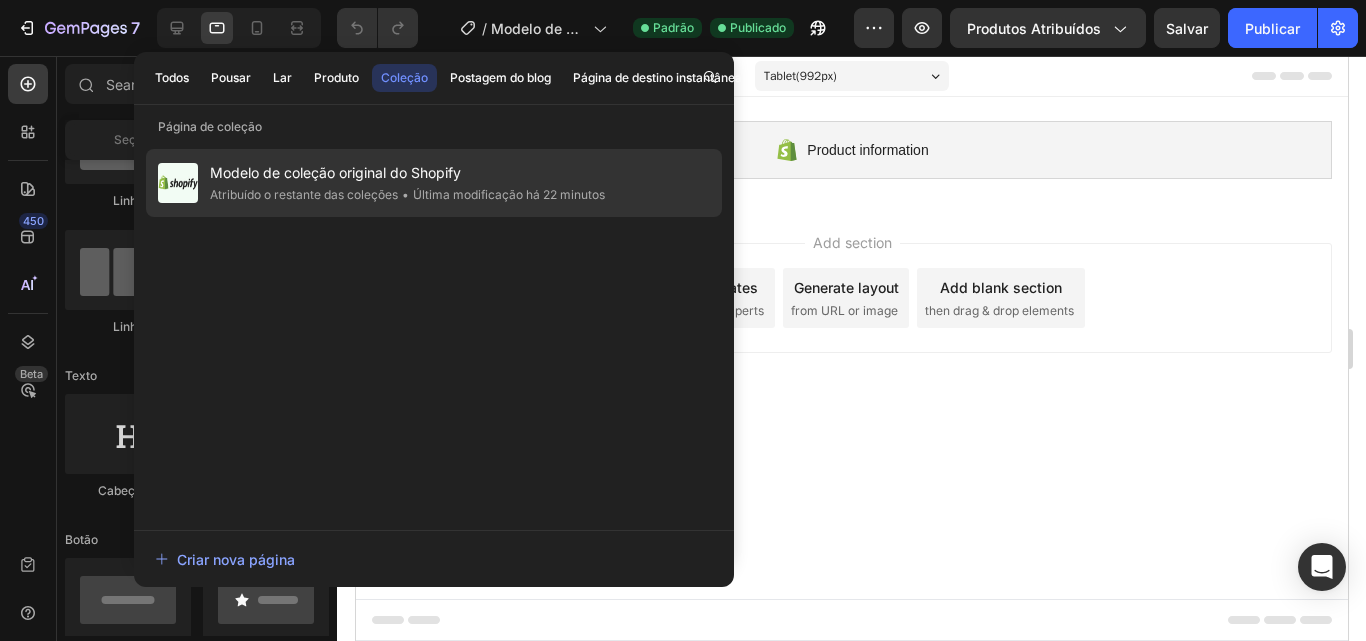 click on "Modelo de coleção original do Shopify" at bounding box center [335, 172] 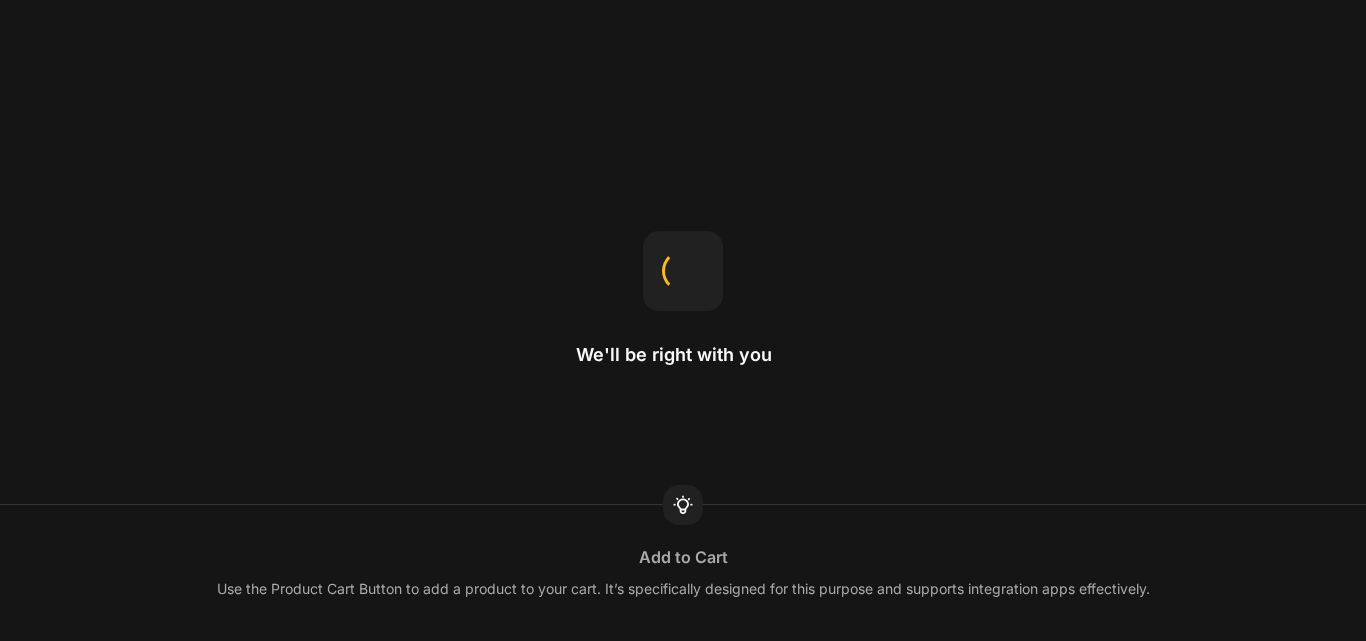 scroll, scrollTop: 0, scrollLeft: 0, axis: both 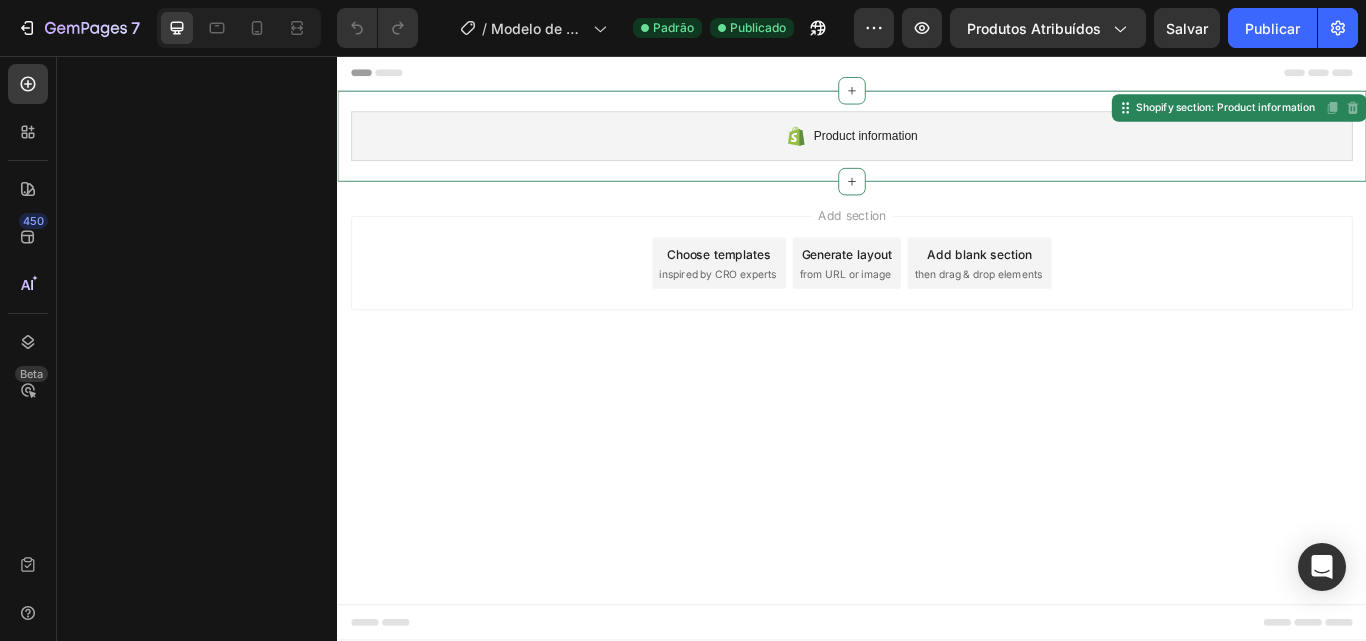 click on "Product information" at bounding box center [952, 150] 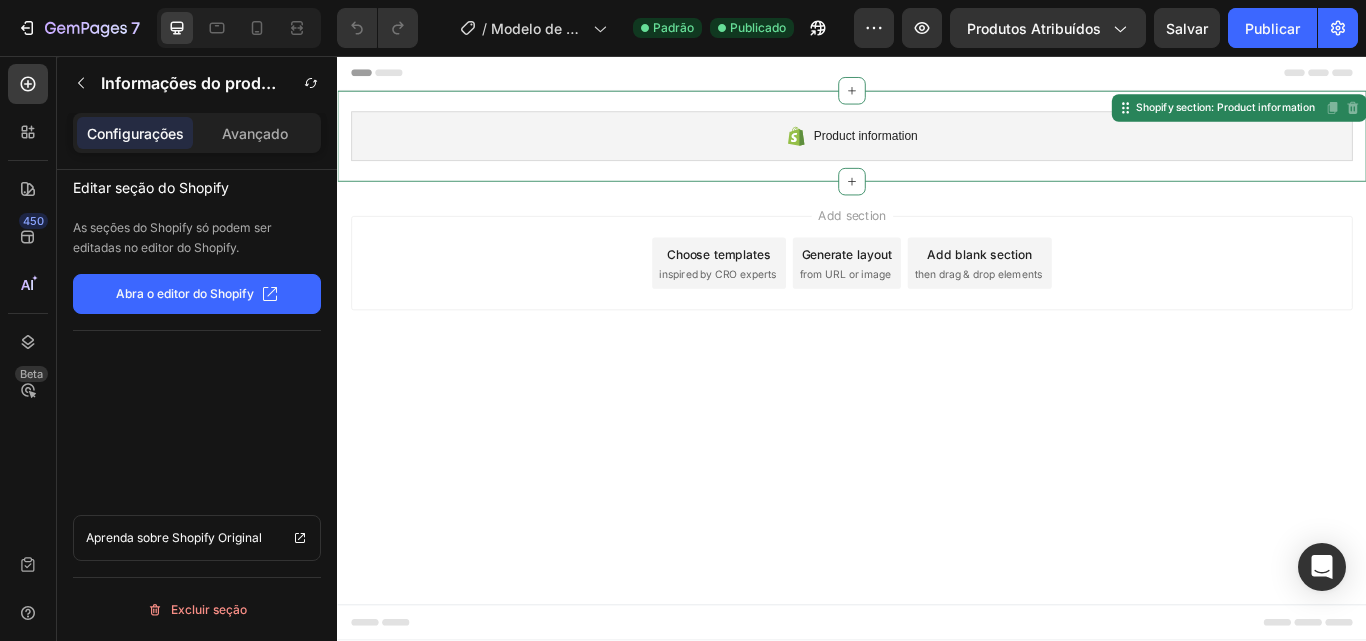 click on "Product information" at bounding box center [952, 150] 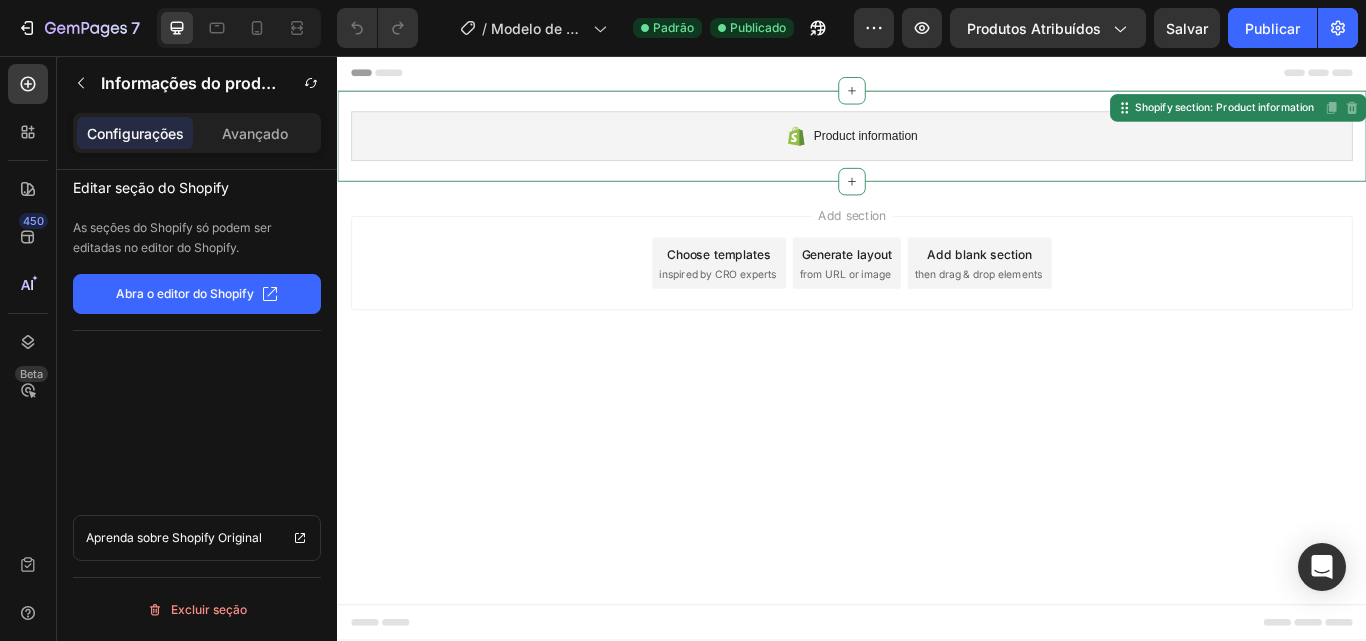 drag, startPoint x: 185, startPoint y: 285, endPoint x: 198, endPoint y: 404, distance: 119.70798 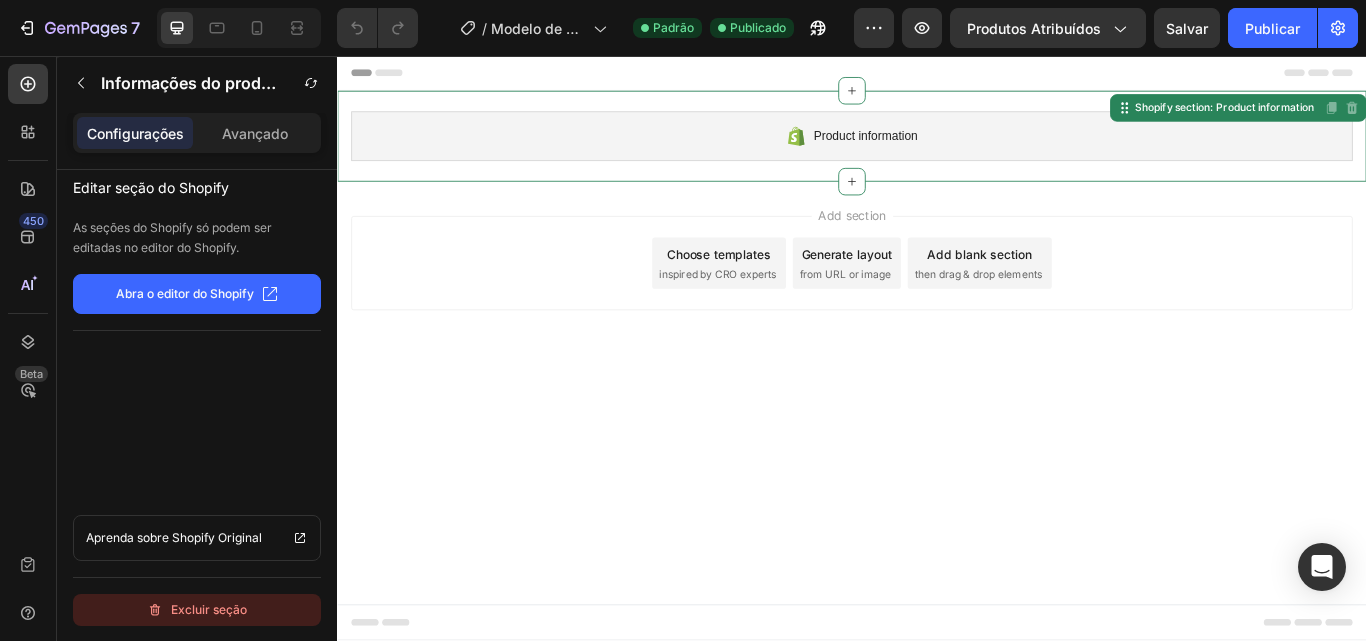 click on "Excluir seção" 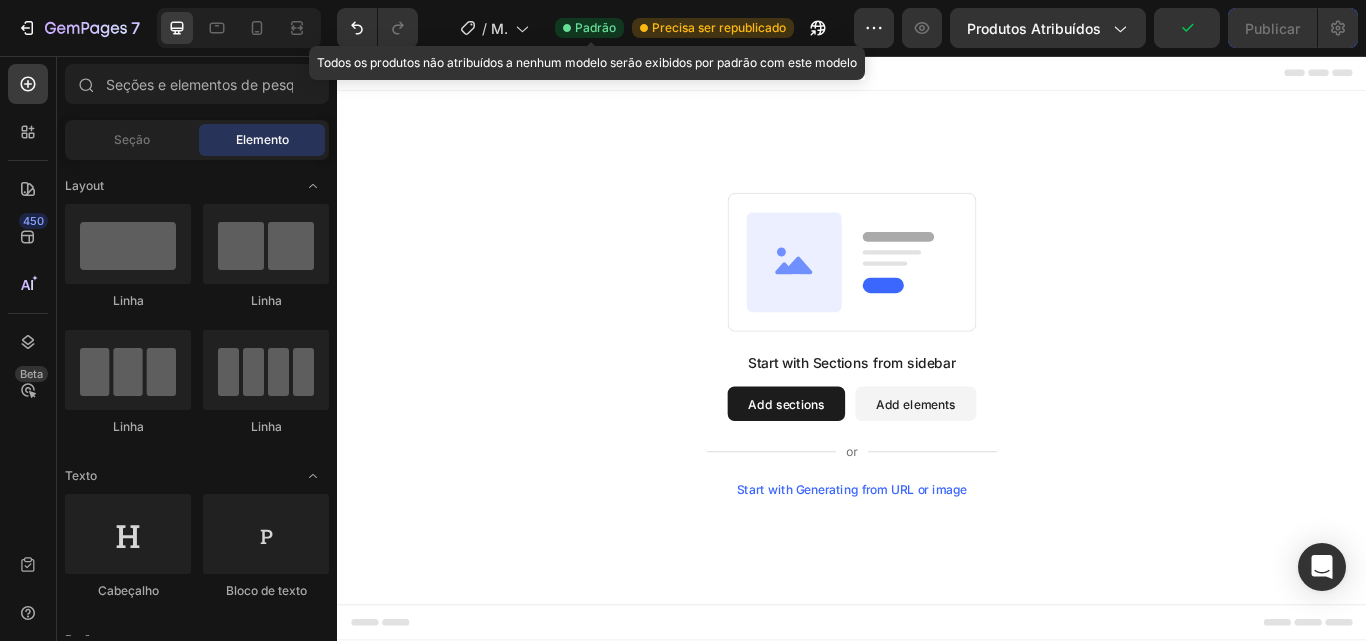 click on "Padrão" at bounding box center [595, 27] 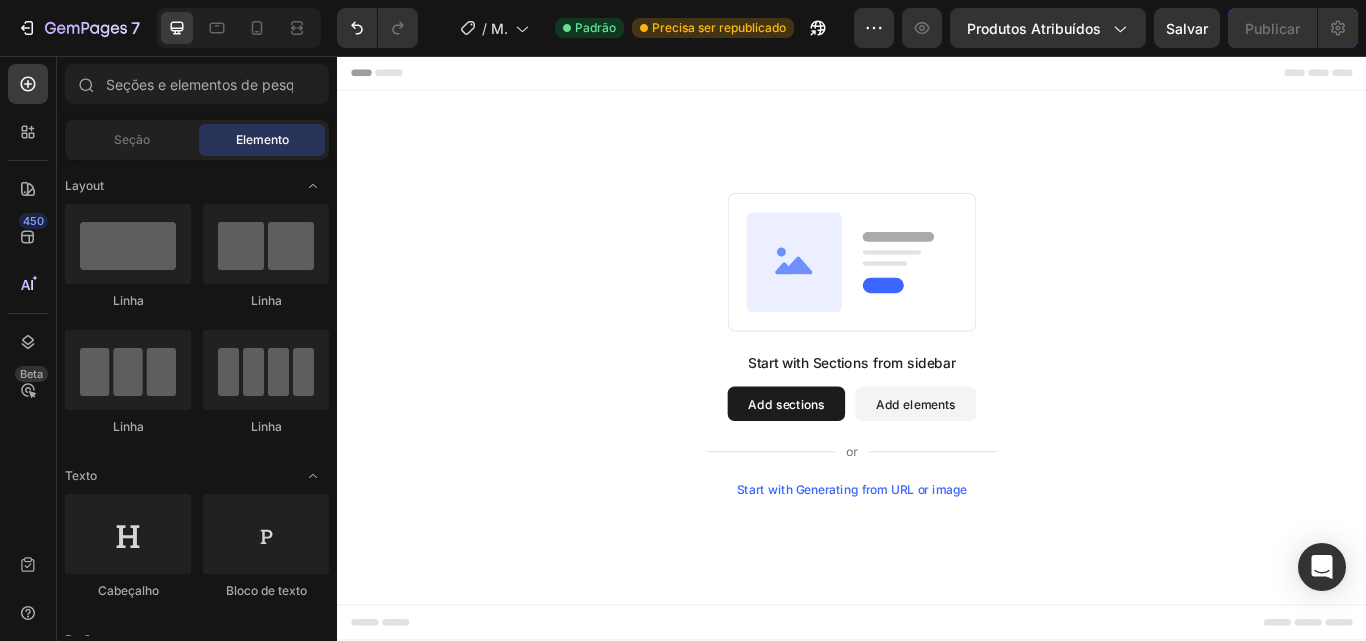 click on "/ Modelo de produto original da Shopify Padrão Precisa ser republicado" 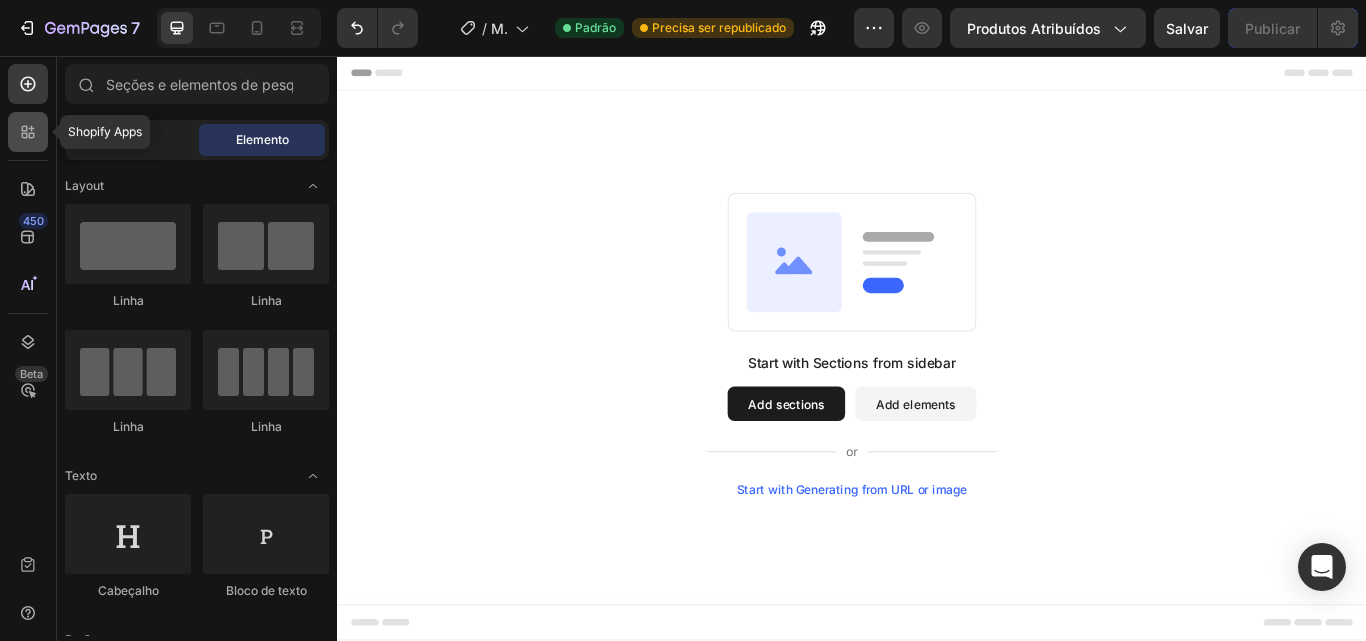 click 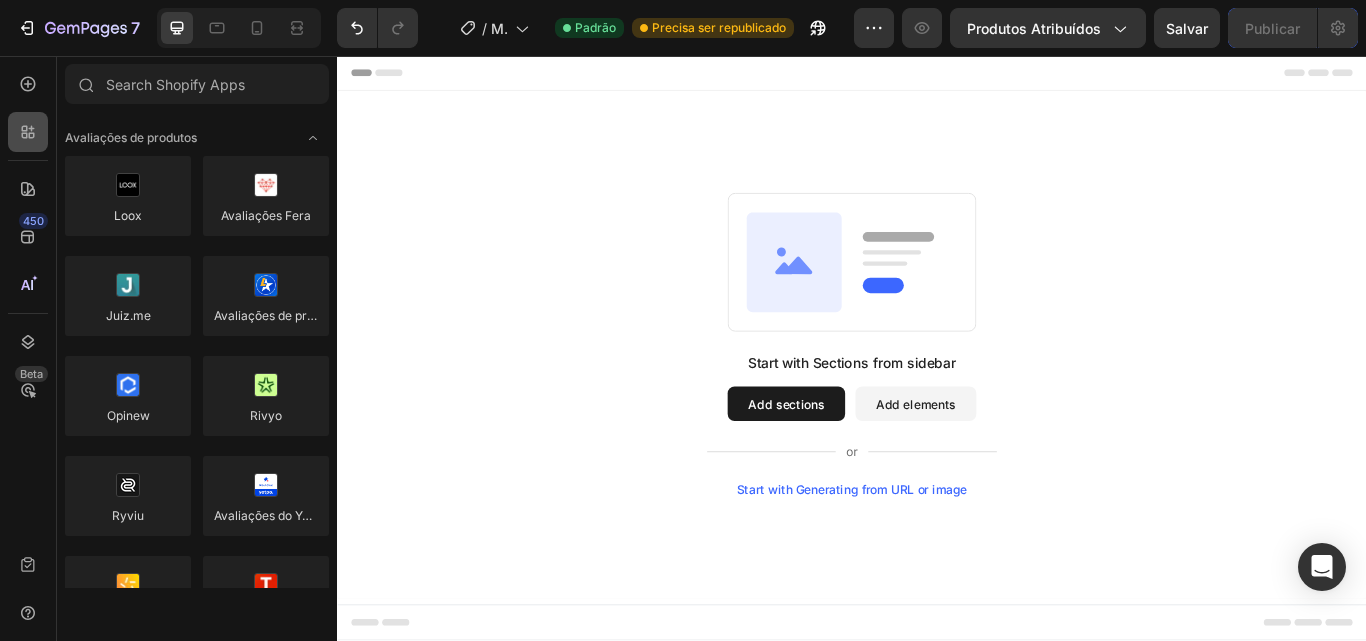 click 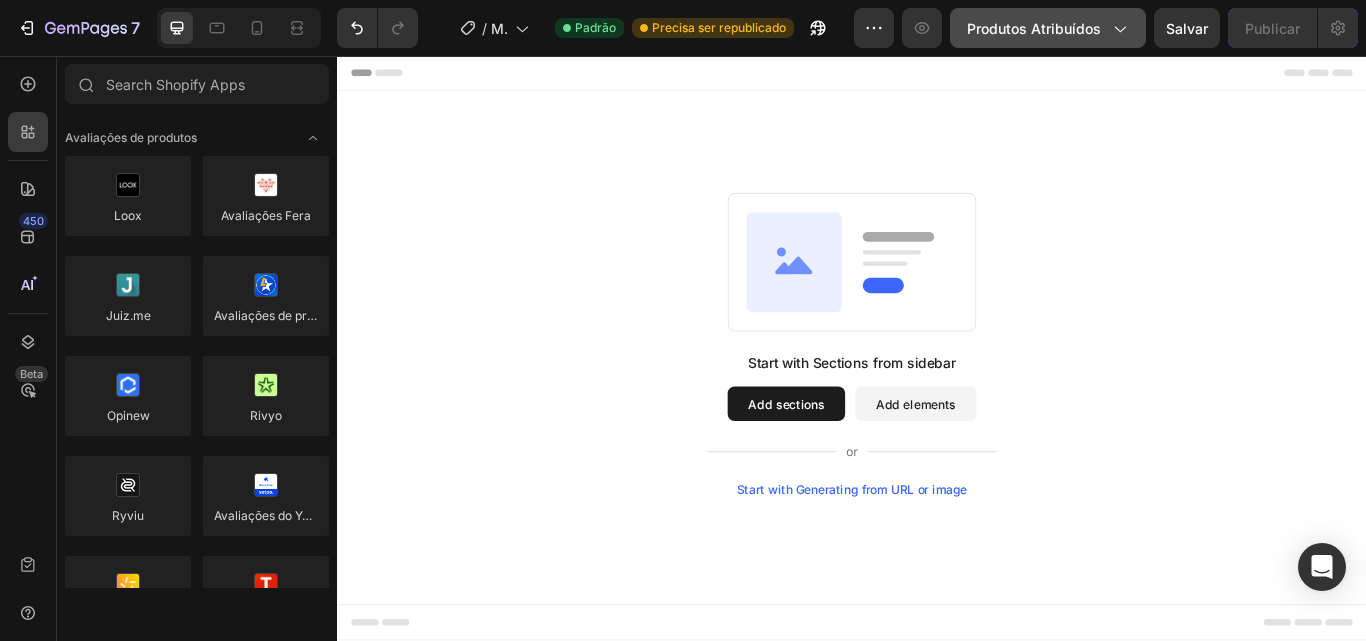 click on "Produtos Atribuídos" at bounding box center [1048, 28] 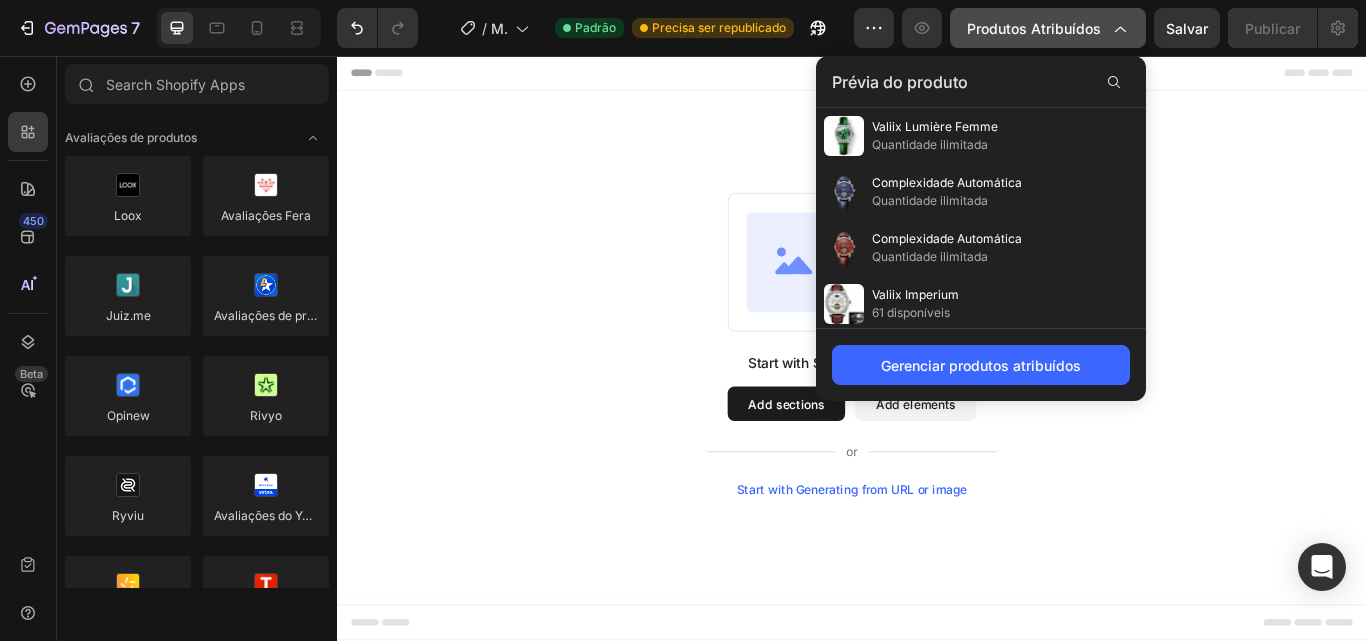 click on "Produtos Atribuídos" 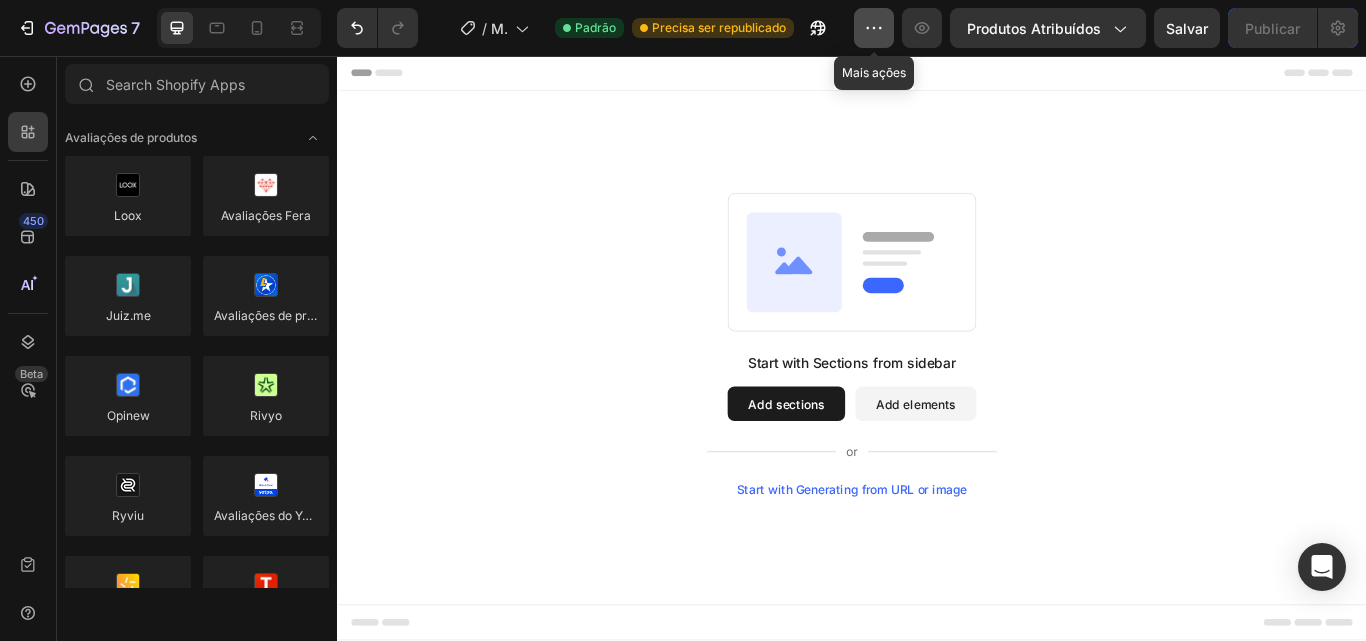 click 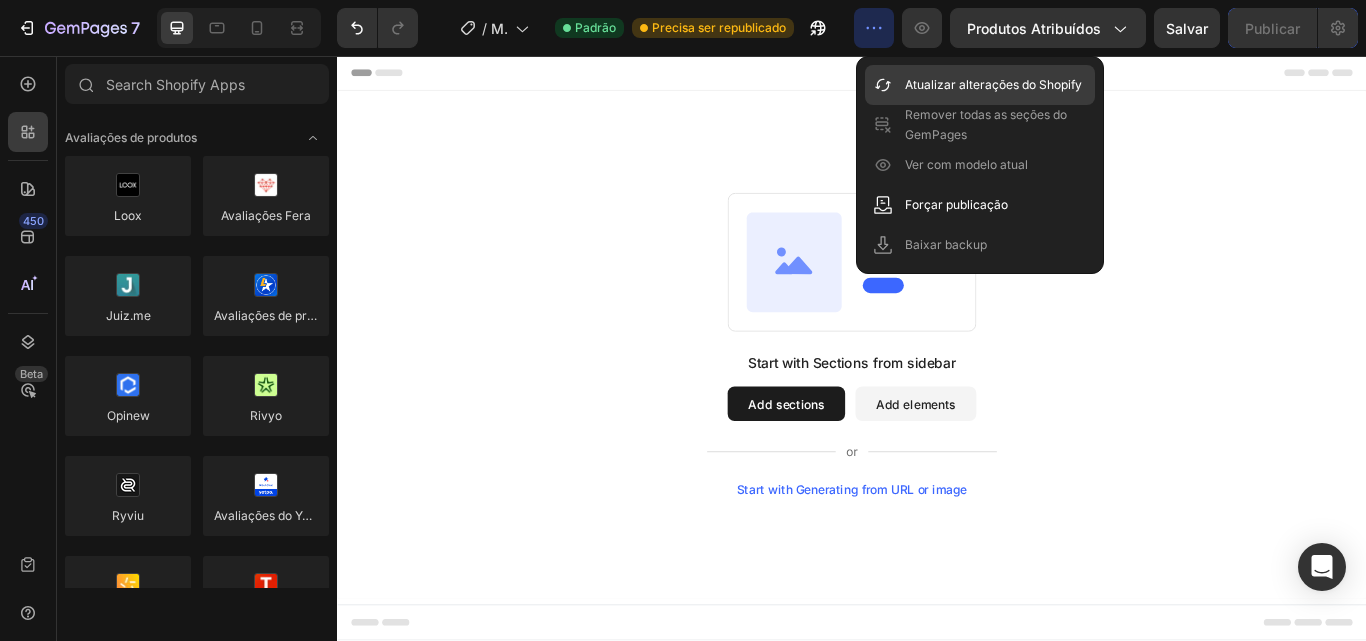 click on "Atualizar alterações do Shopify" at bounding box center [993, 85] 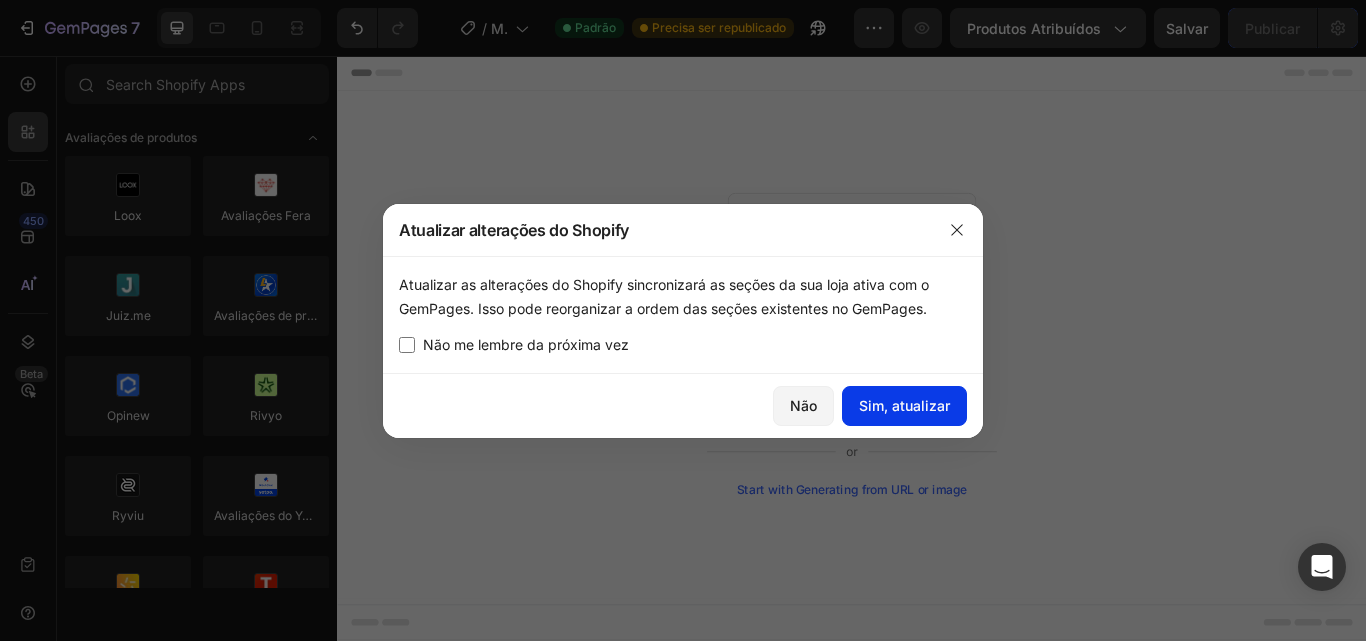 click on "Sim, atualizar" at bounding box center [904, 405] 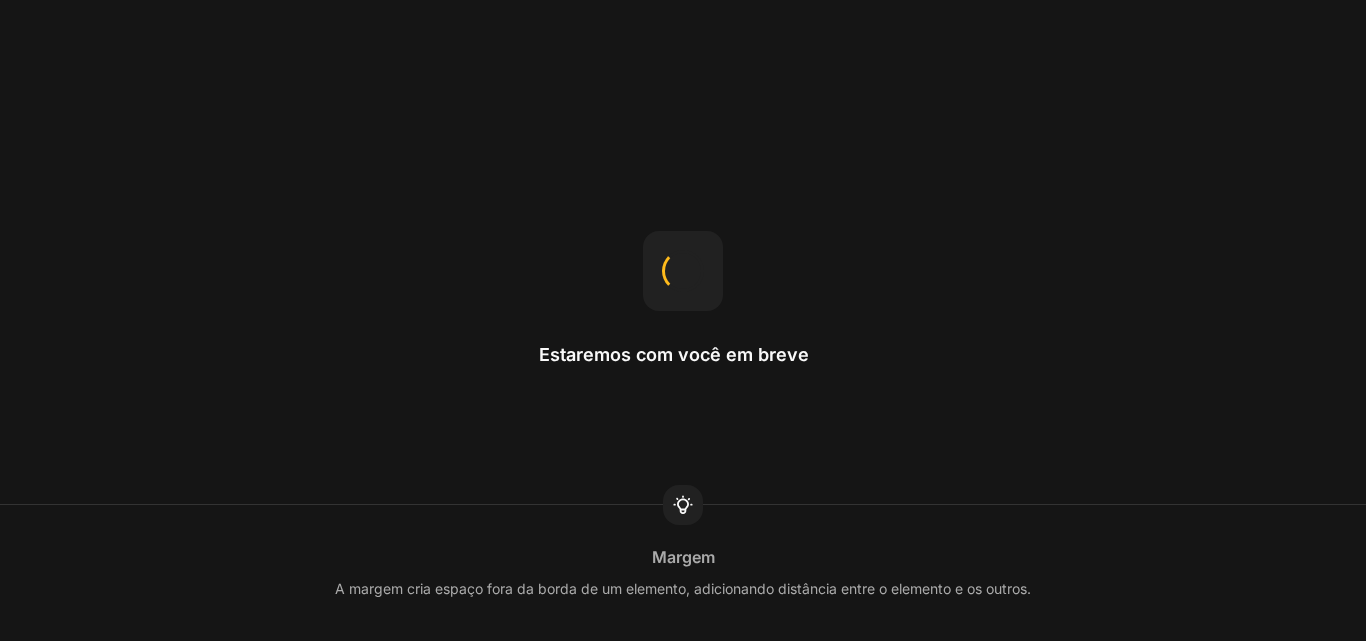 scroll, scrollTop: 0, scrollLeft: 0, axis: both 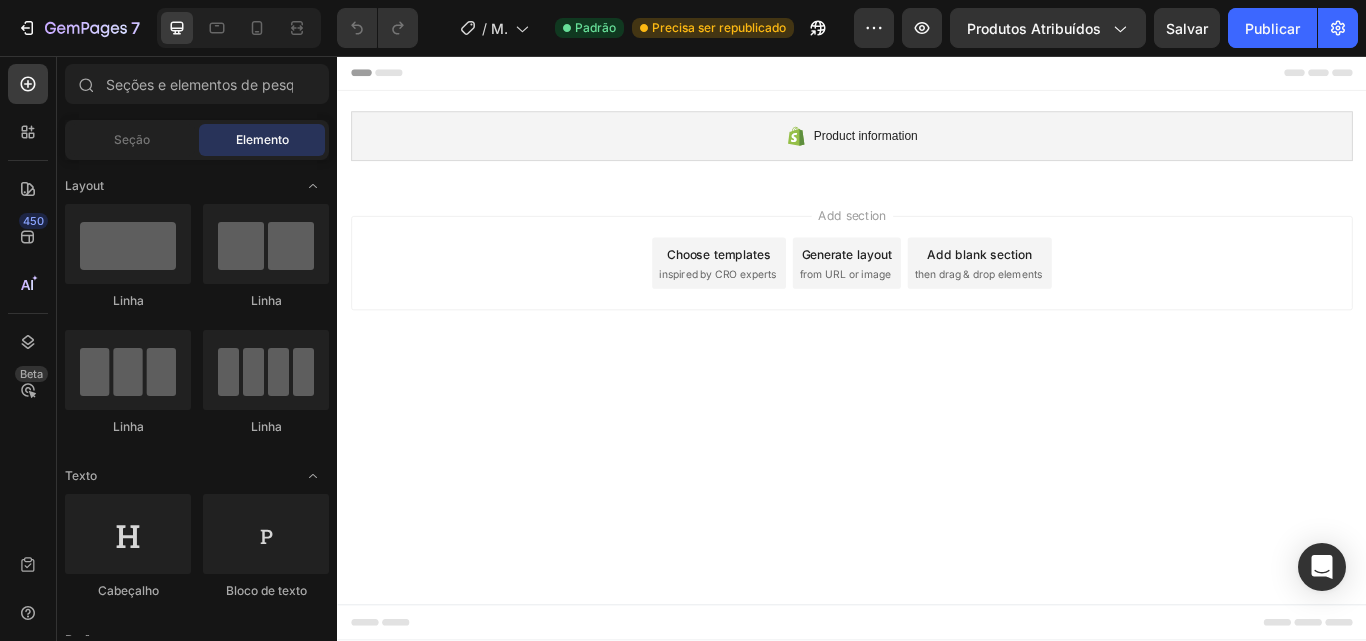 click at bounding box center (937, 76) 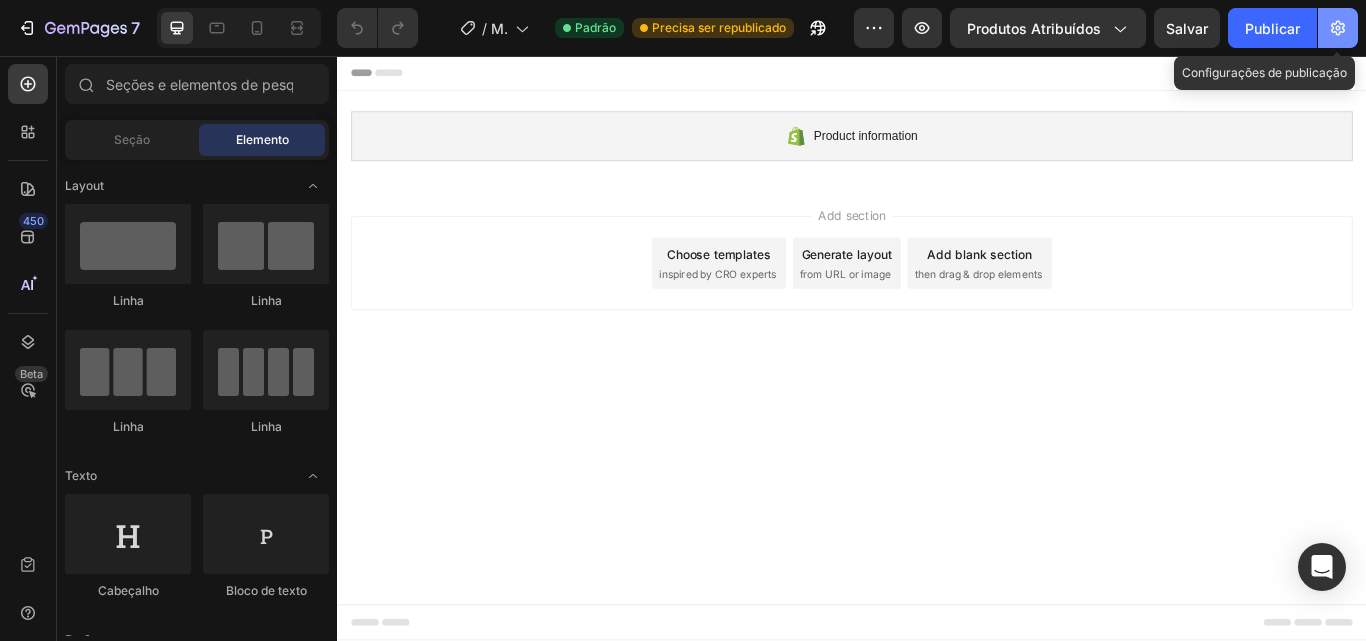 click 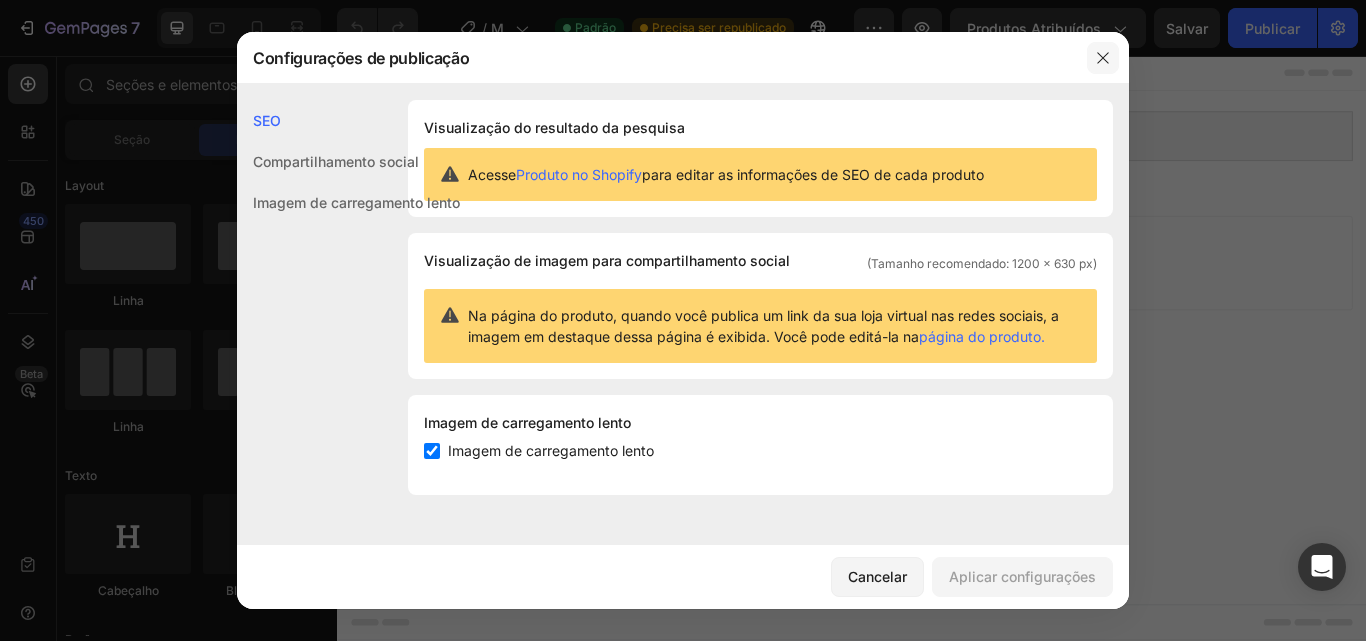 click 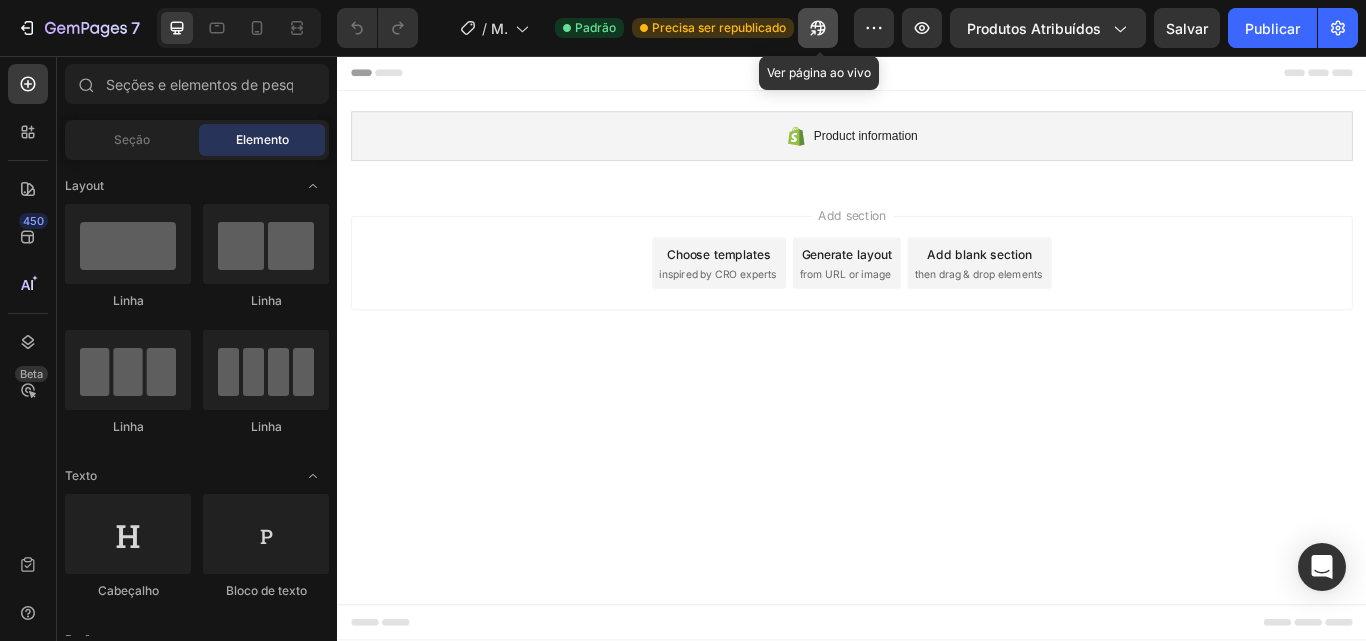 click 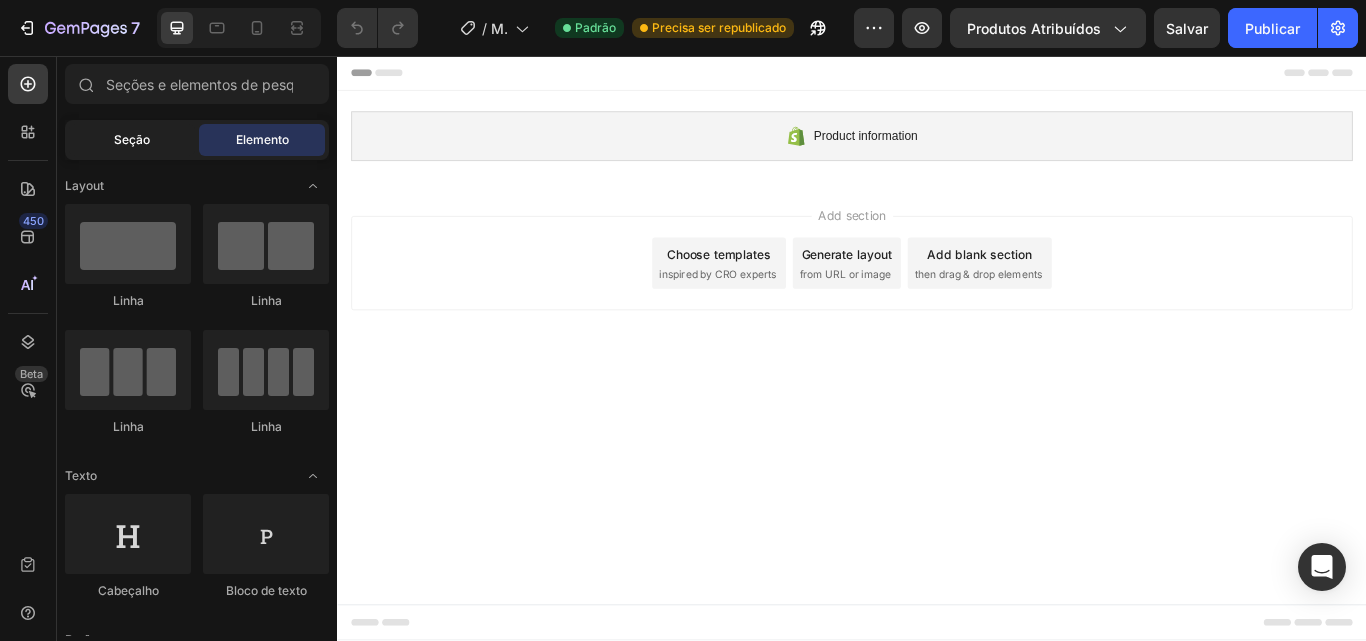 click on "Seção" 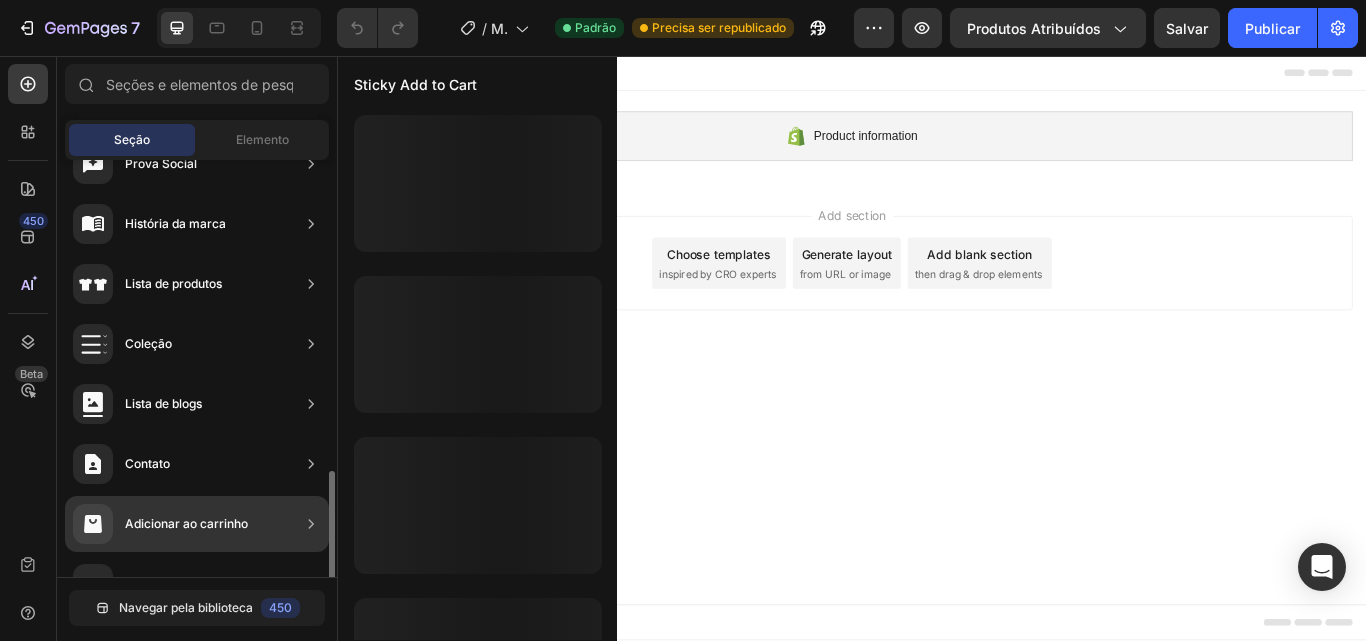 scroll, scrollTop: 743, scrollLeft: 0, axis: vertical 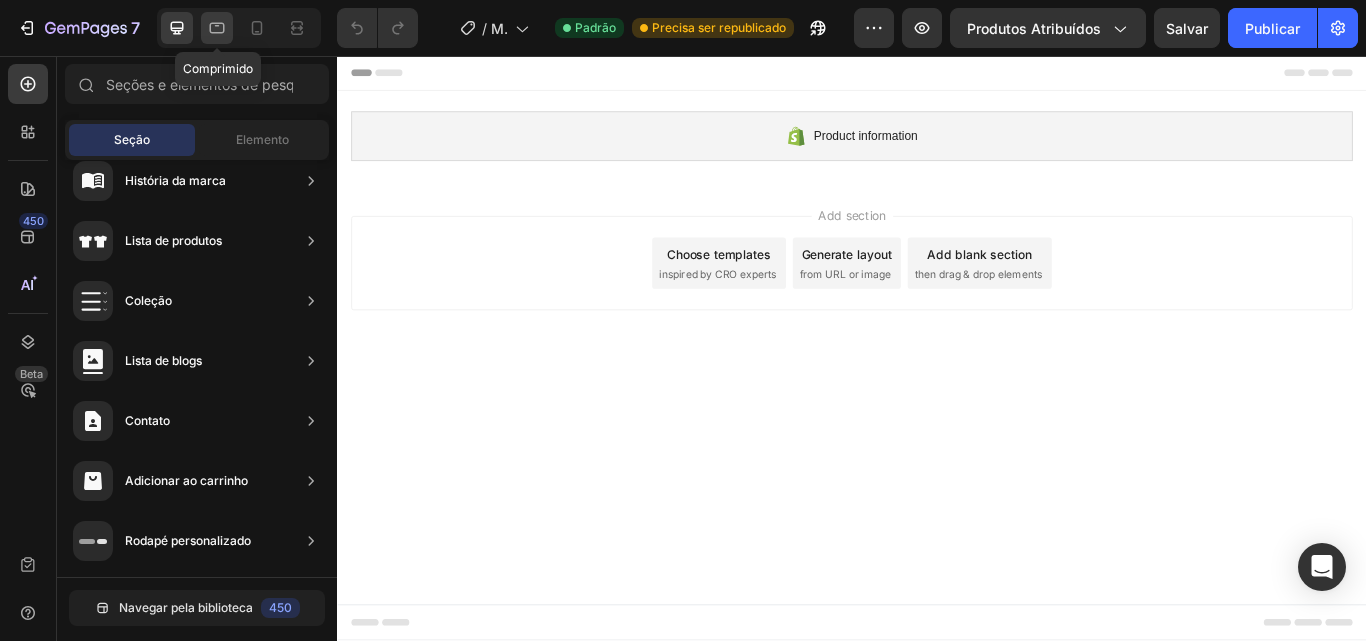 click 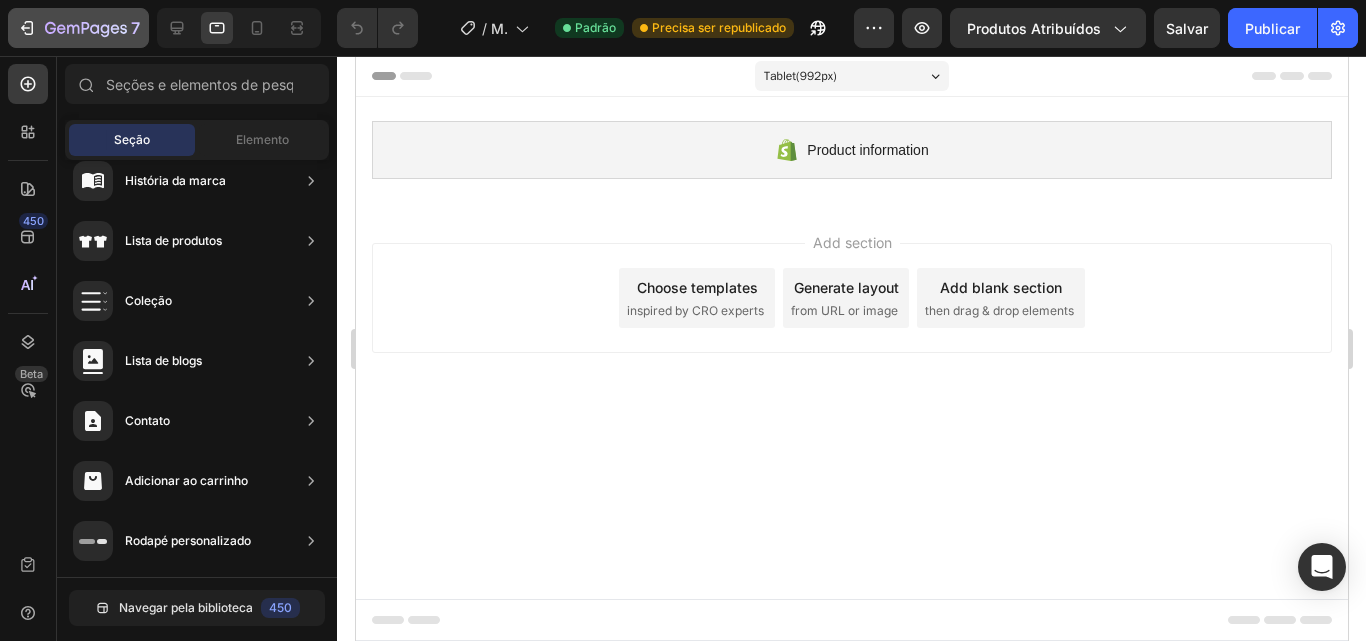 click on "7" 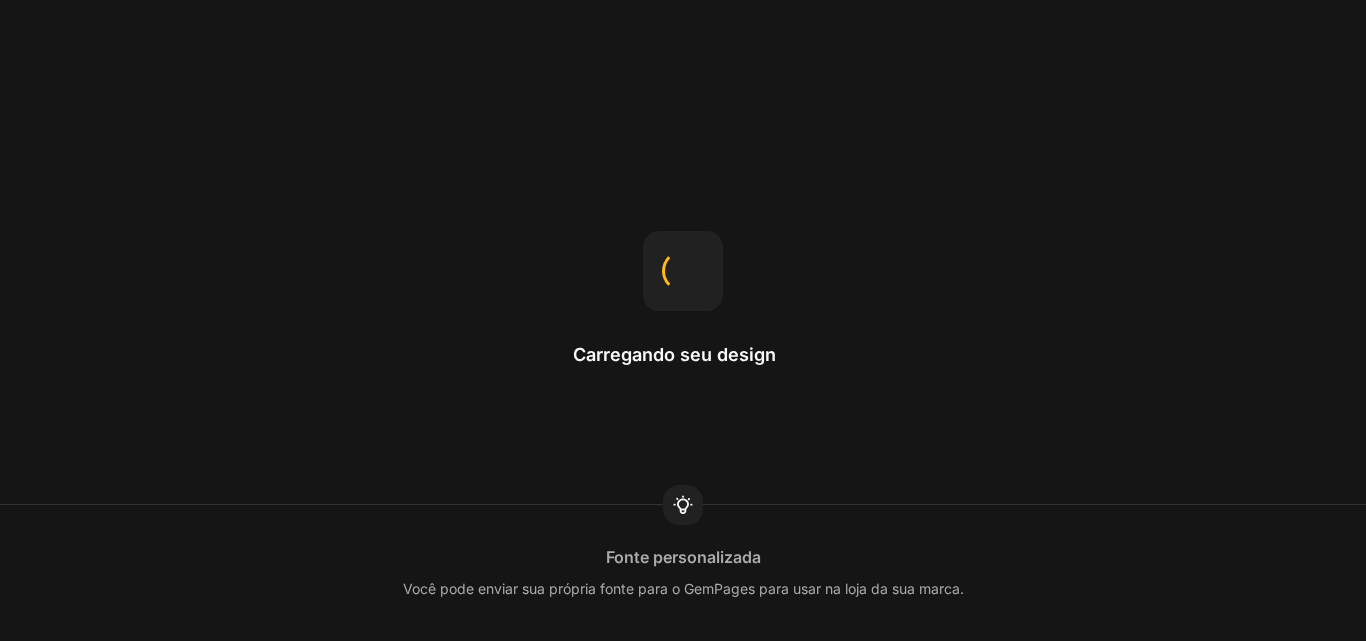 scroll, scrollTop: 0, scrollLeft: 0, axis: both 